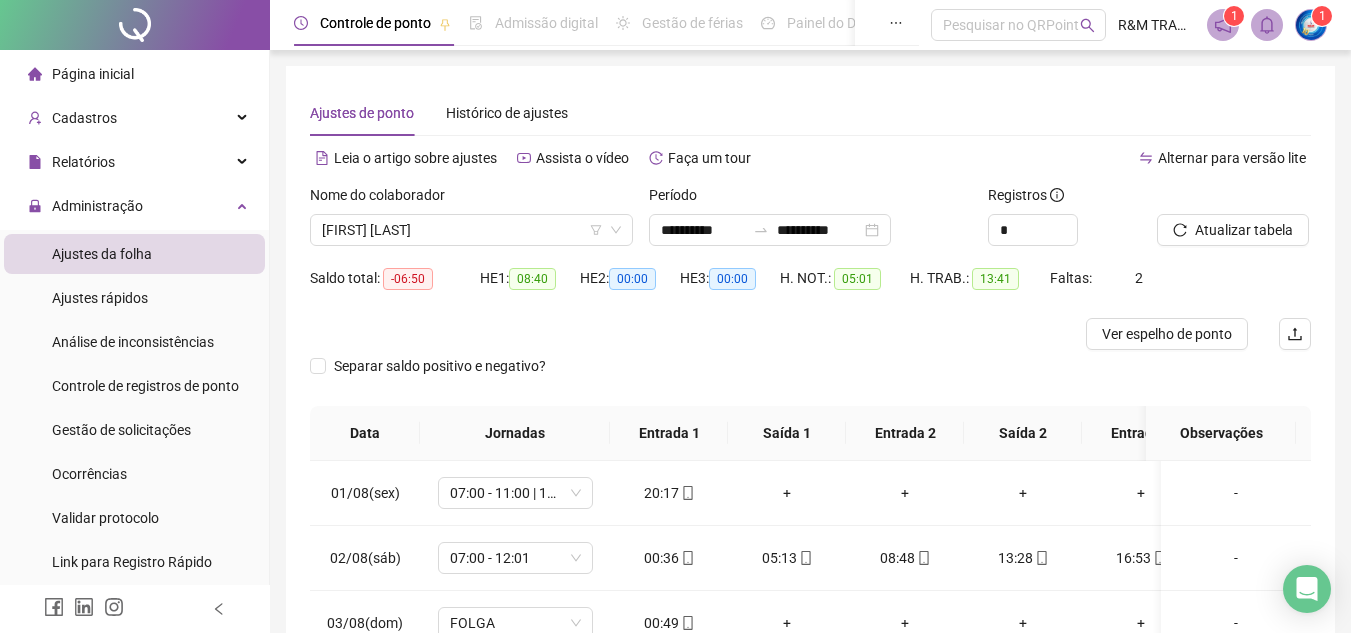 scroll, scrollTop: 0, scrollLeft: 0, axis: both 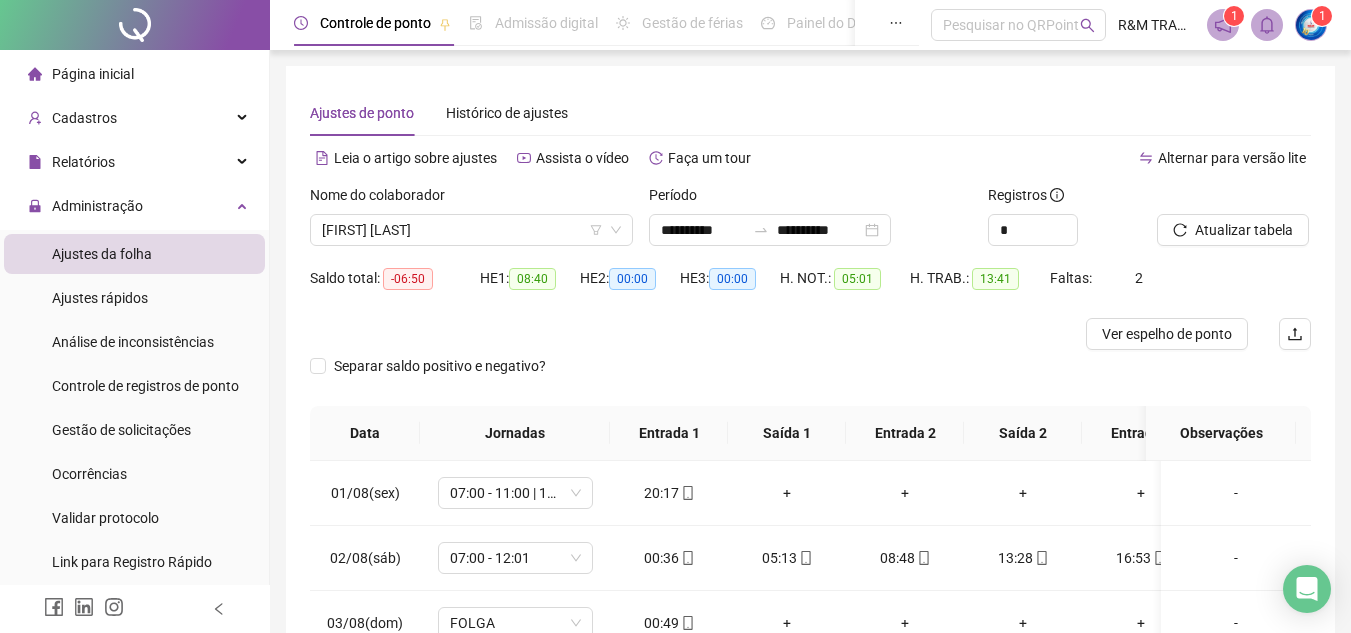 click on "Ajustes de ponto Histórico de ajustes" at bounding box center (810, 113) 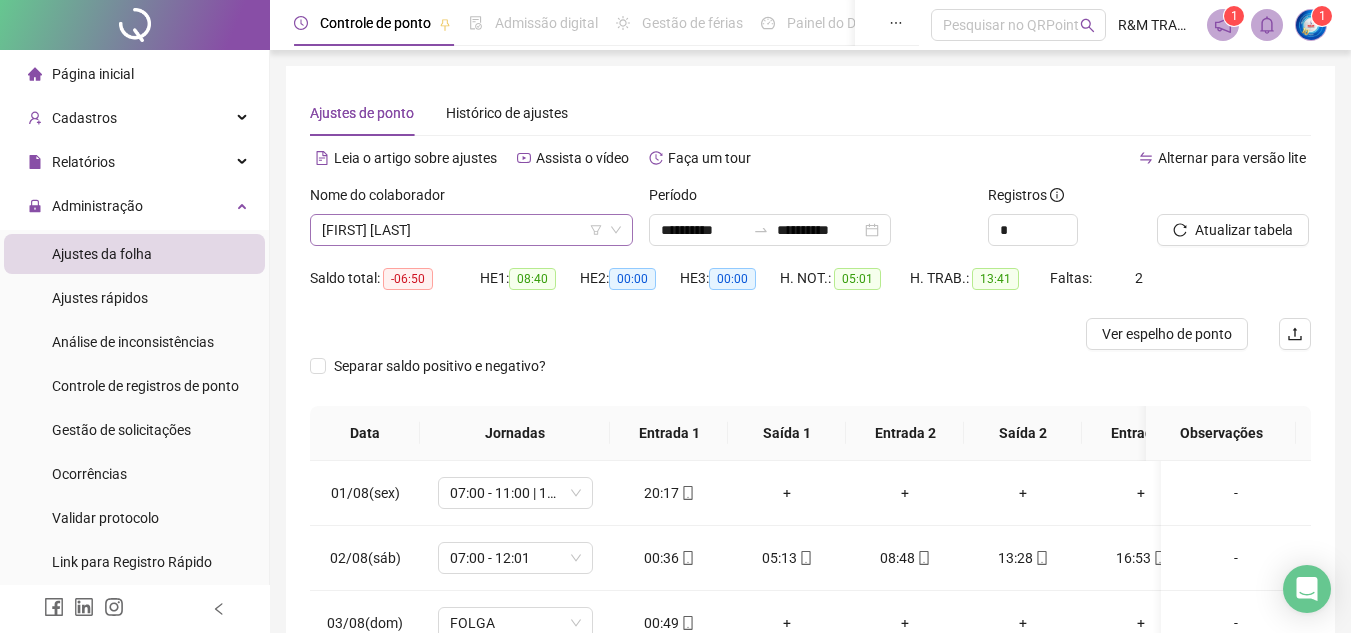 click on "[FIRST] [LAST]" at bounding box center [471, 230] 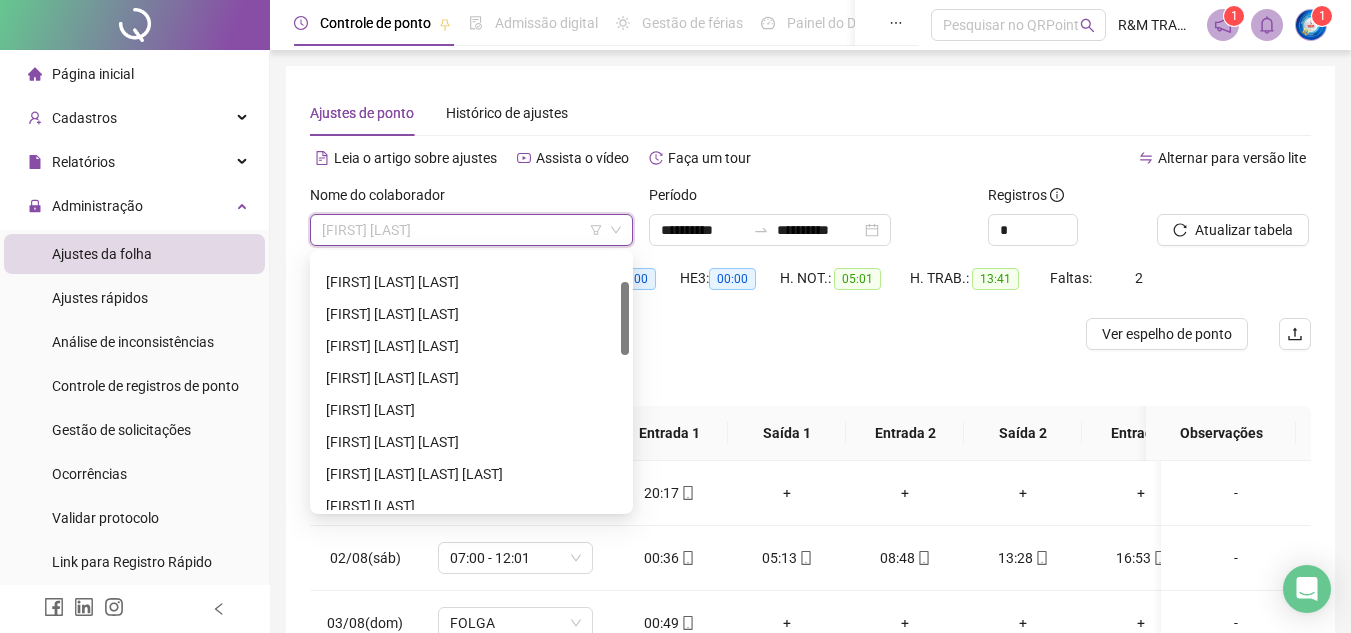 scroll, scrollTop: 105, scrollLeft: 0, axis: vertical 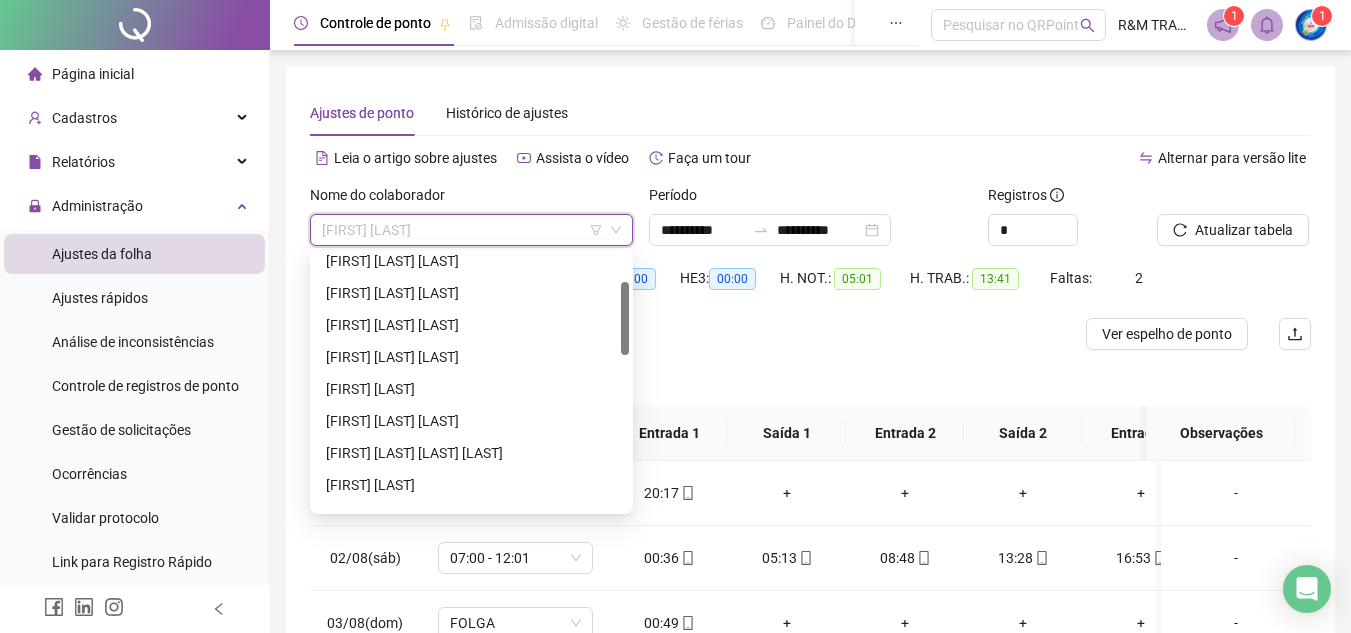 drag, startPoint x: 625, startPoint y: 271, endPoint x: 626, endPoint y: 301, distance: 30.016663 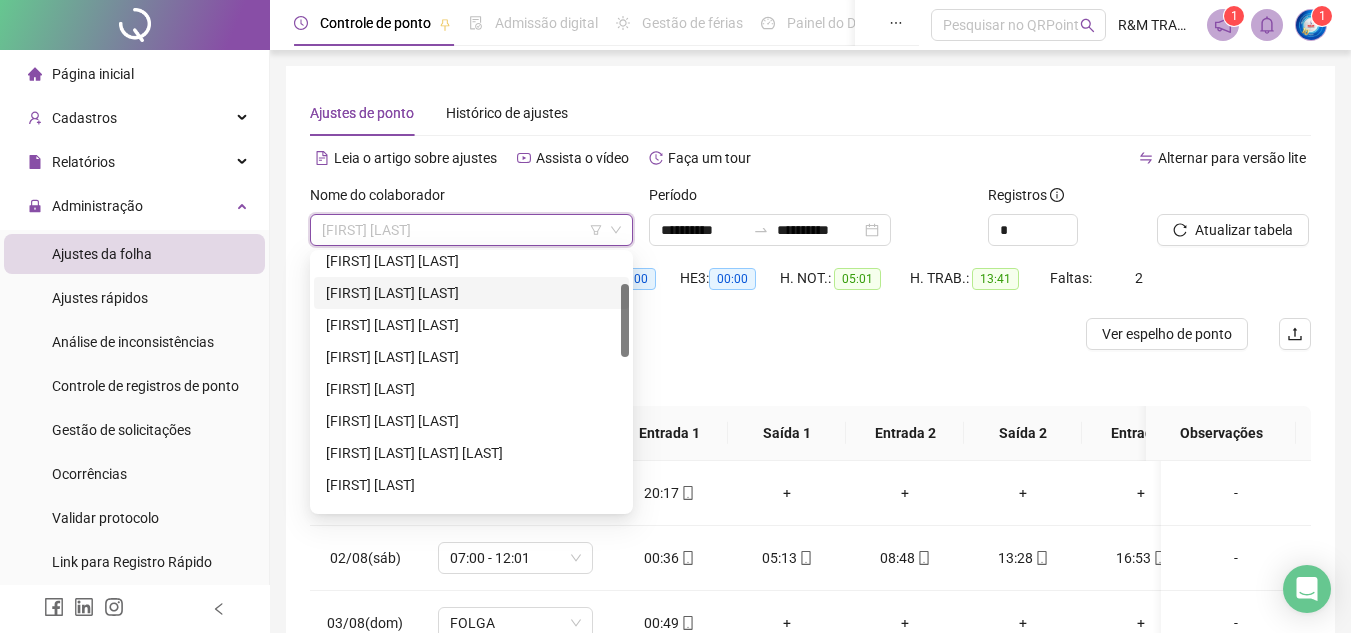click on "[FIRST] [LAST] [LAST]" at bounding box center (471, 293) 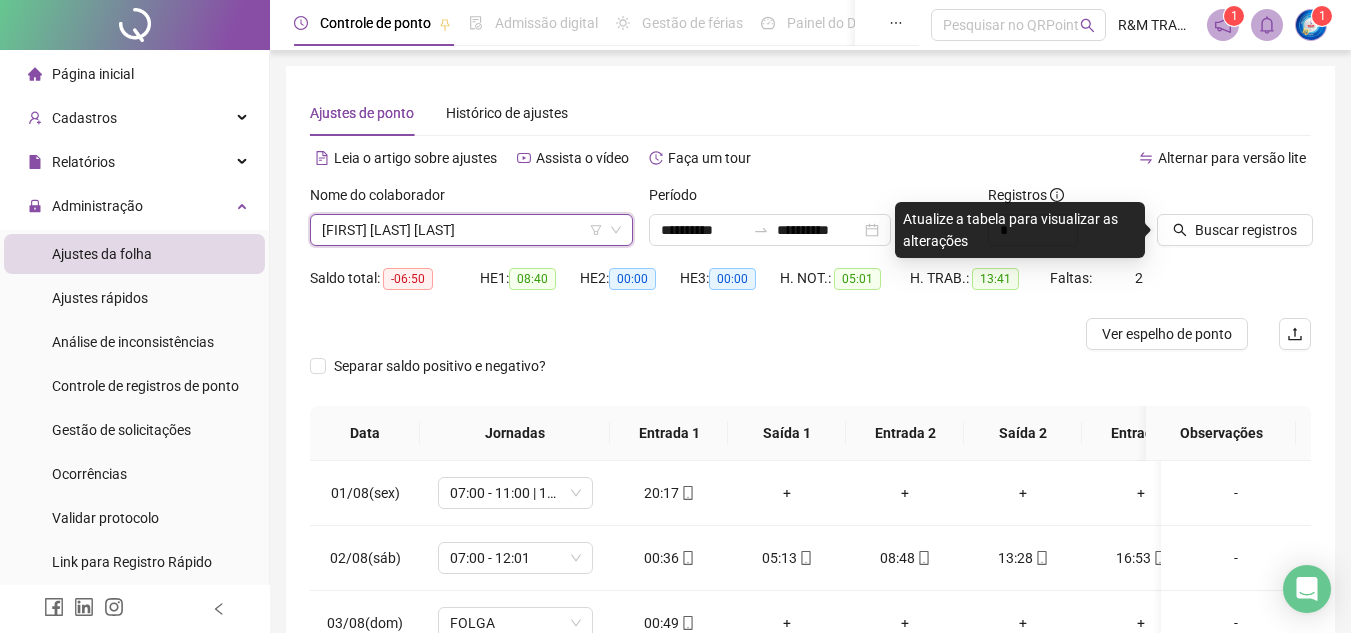 click on "[FIRST] [LAST] [LAST]" at bounding box center (471, 230) 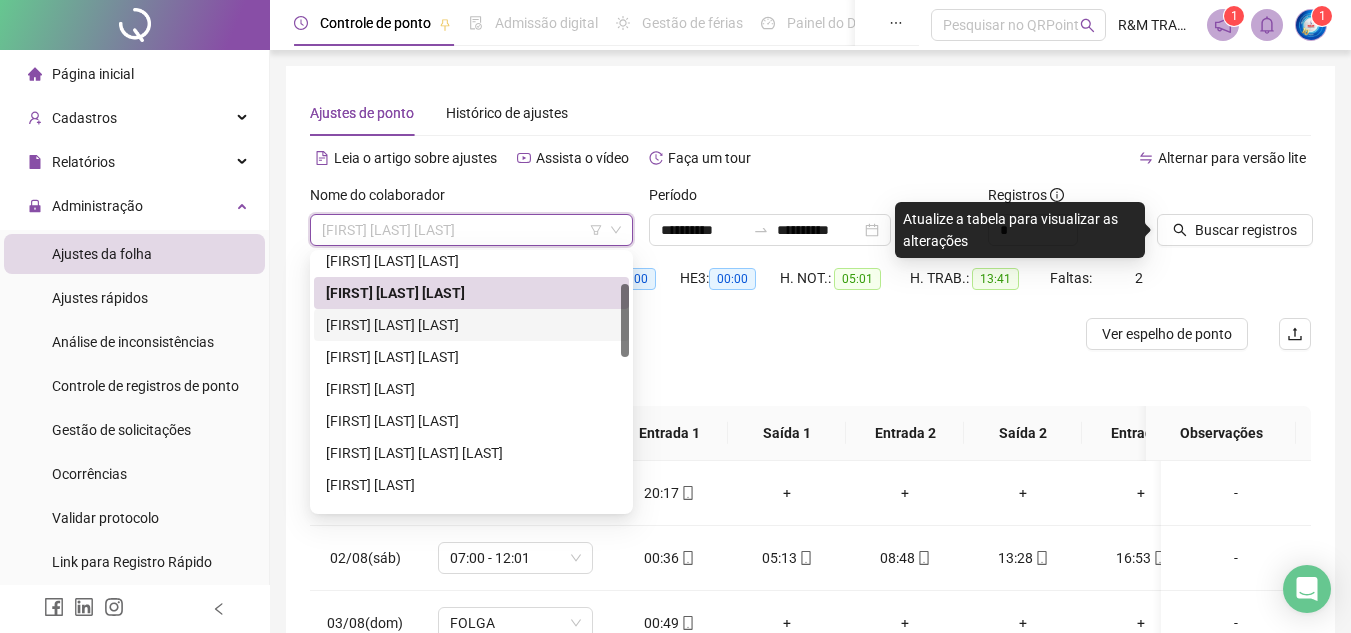 scroll, scrollTop: 0, scrollLeft: 0, axis: both 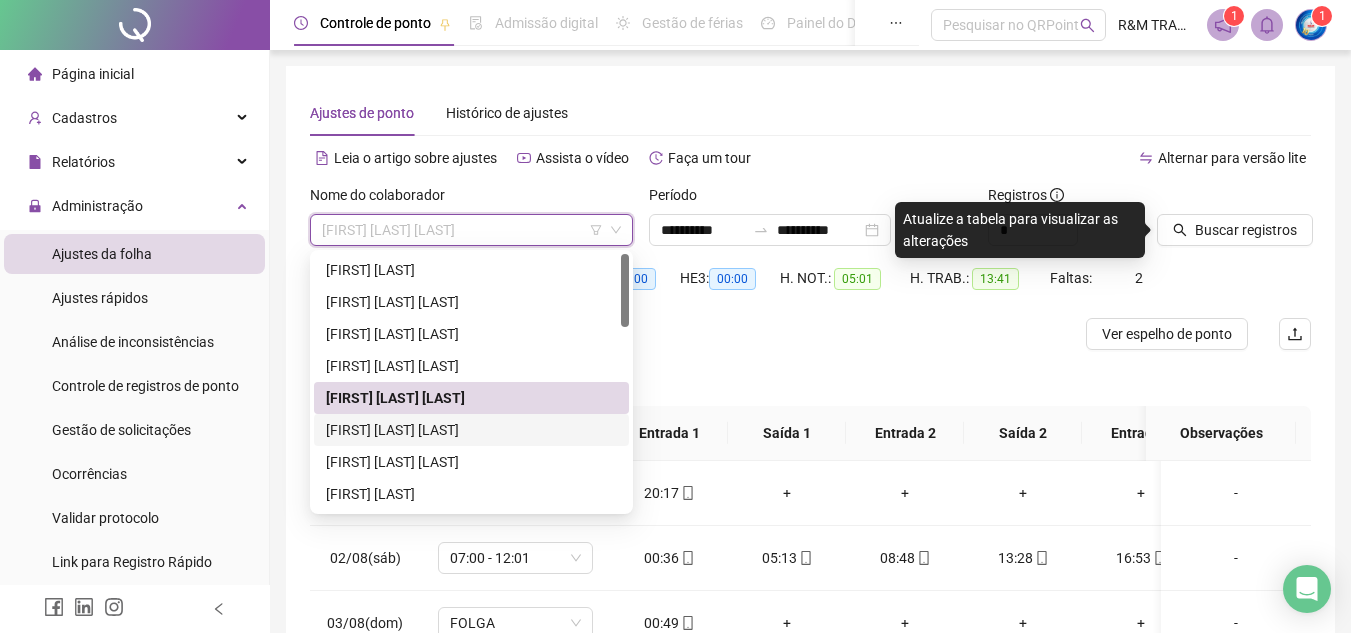 drag, startPoint x: 626, startPoint y: 334, endPoint x: 530, endPoint y: 271, distance: 114.82596 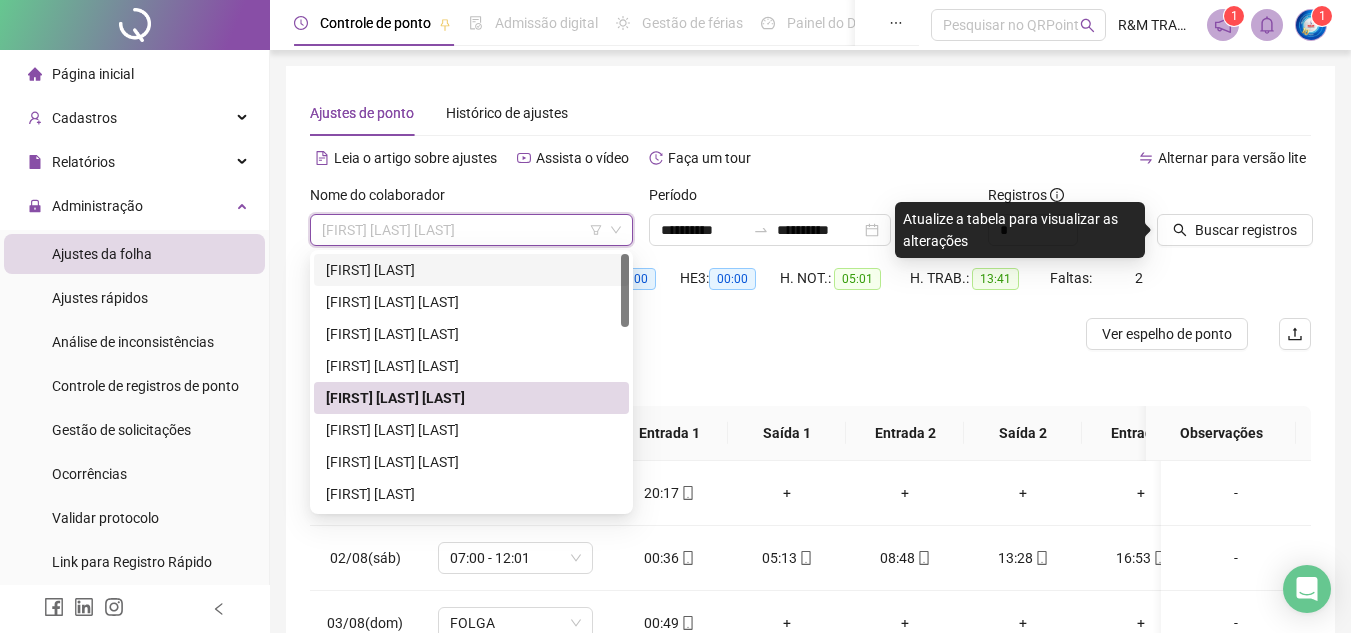click on "[FIRST] [LAST]" at bounding box center [471, 270] 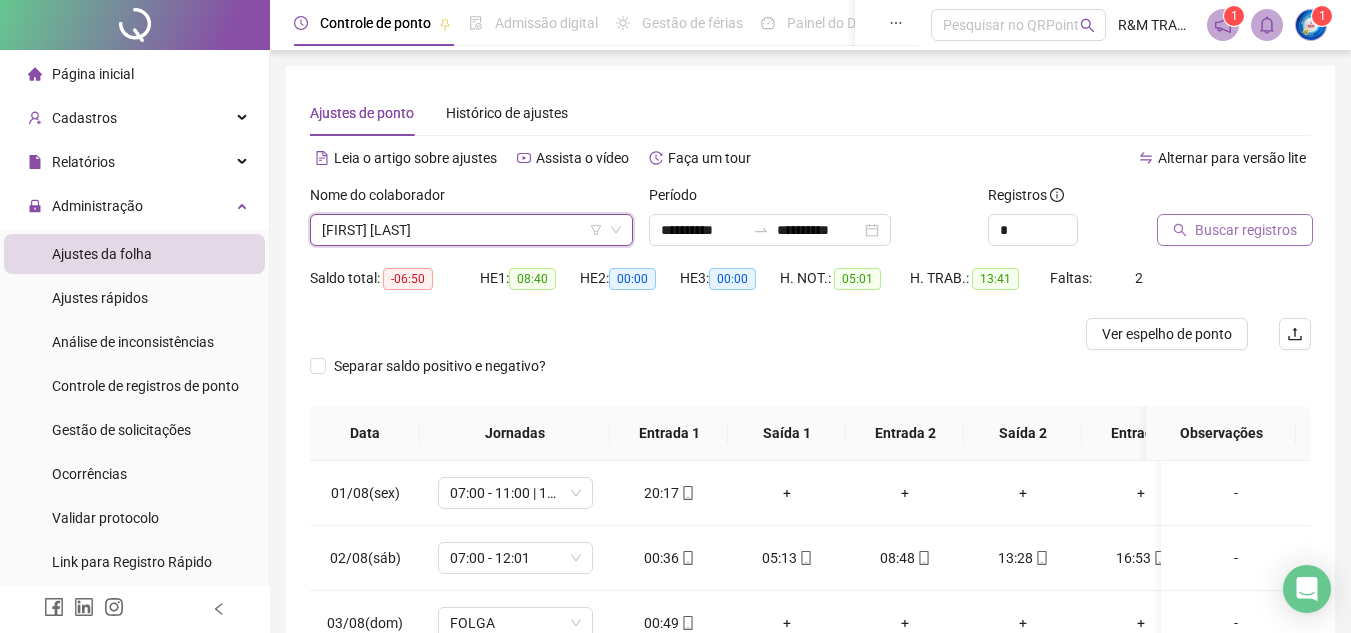 click on "Buscar registros" at bounding box center (1246, 230) 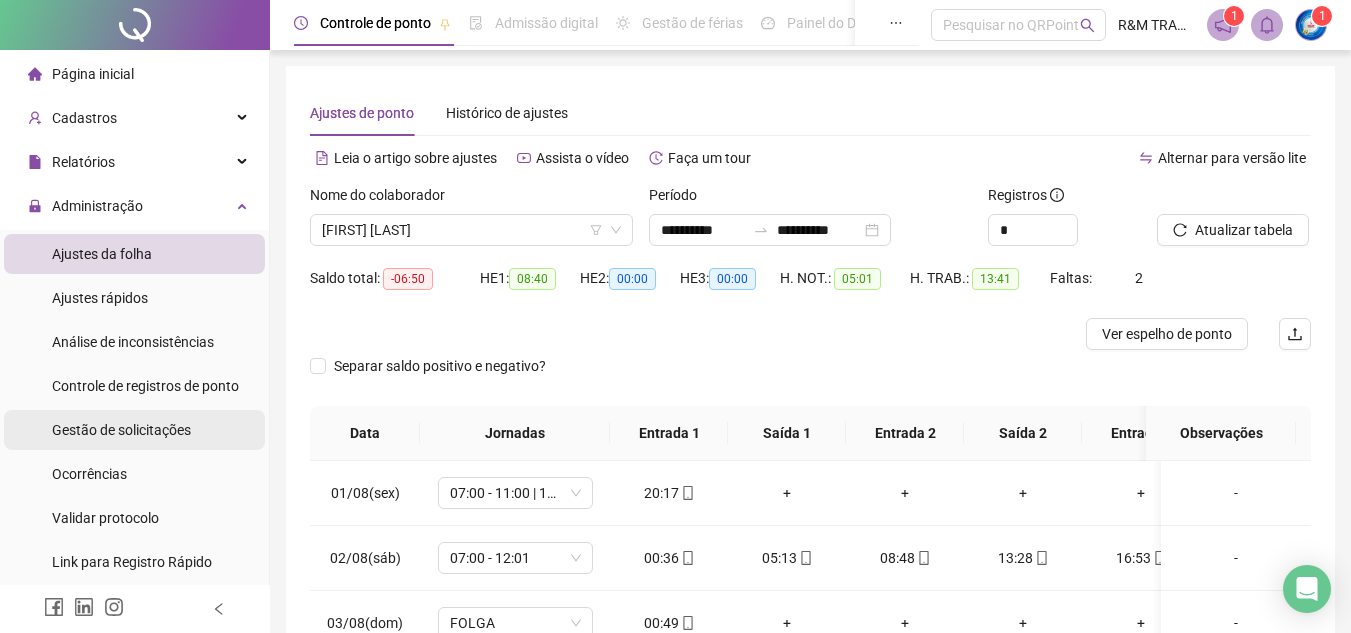 click on "Gestão de solicitações" at bounding box center (121, 430) 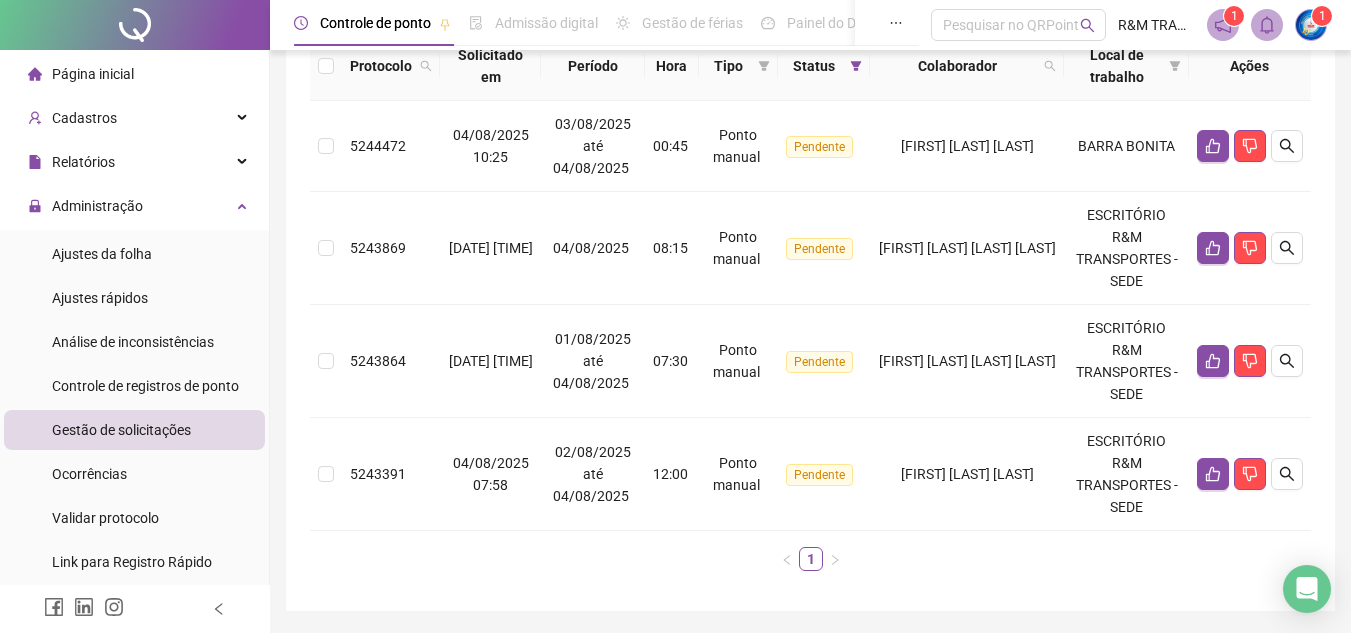 scroll, scrollTop: 245, scrollLeft: 0, axis: vertical 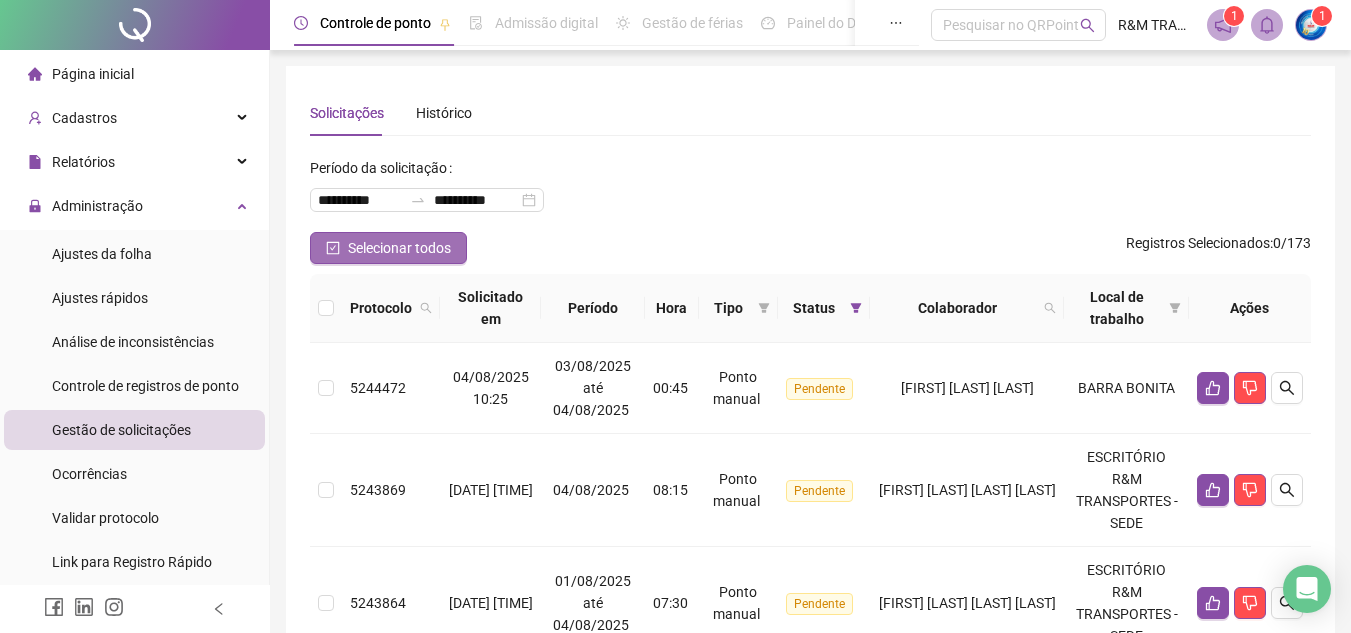 click on "Selecionar todos" at bounding box center (399, 248) 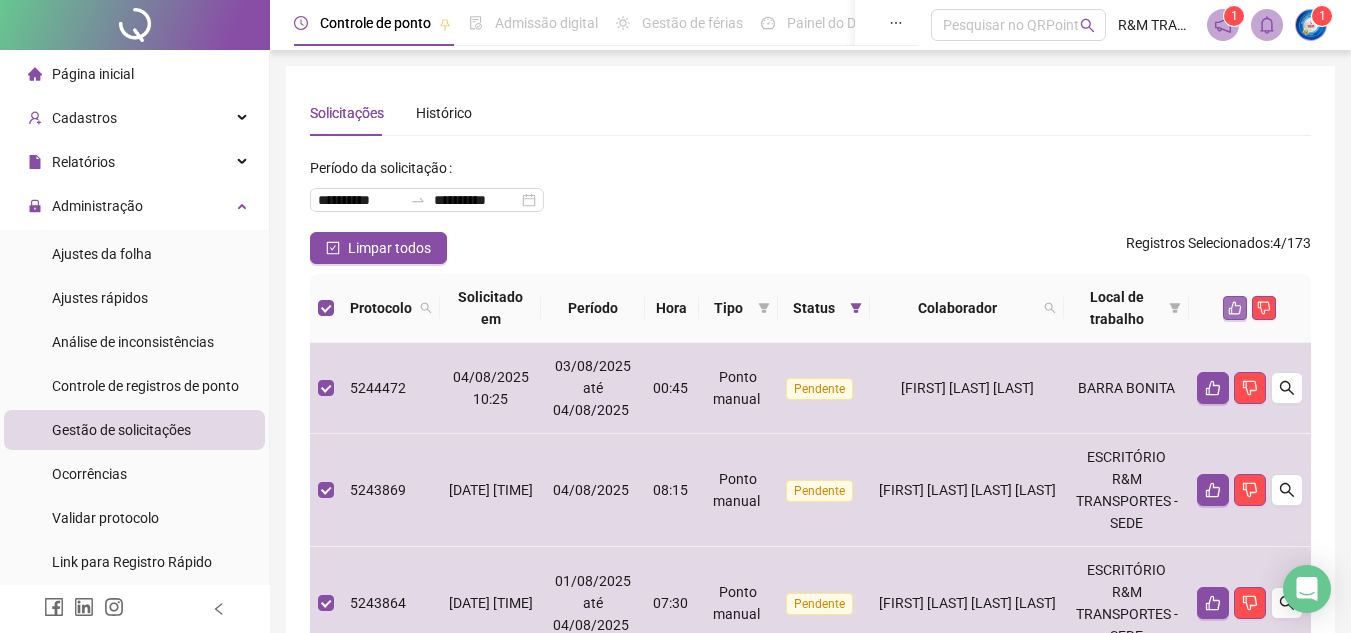 click 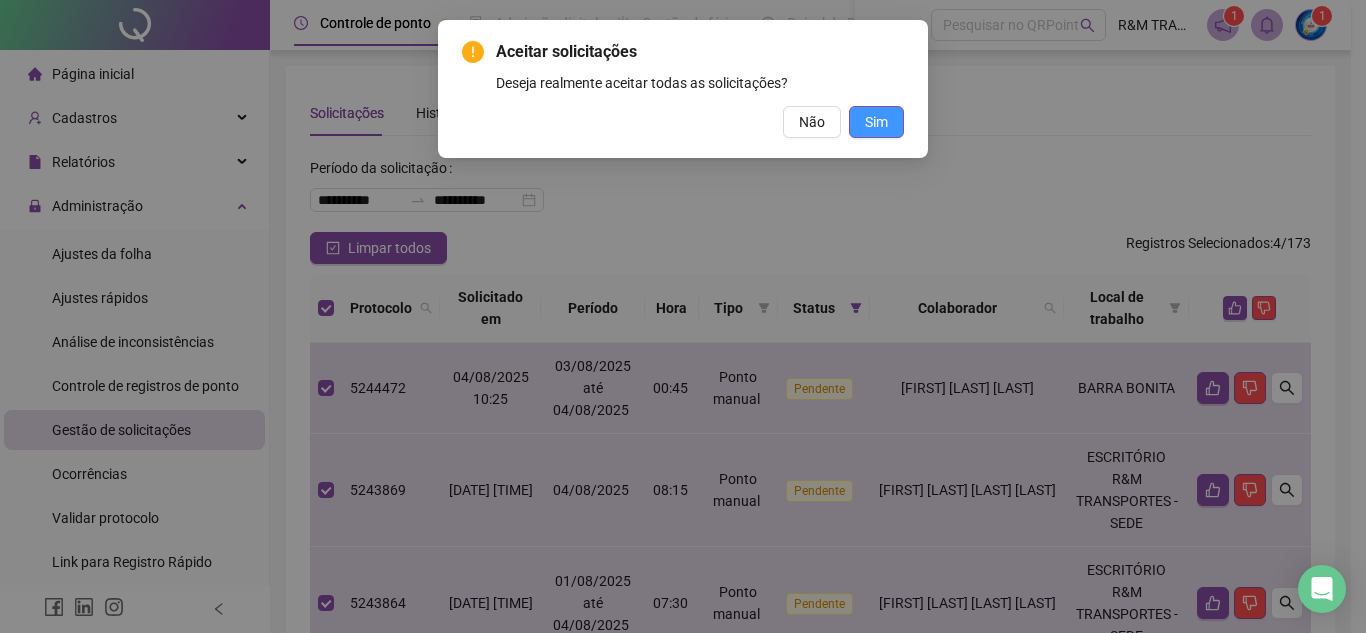 click on "Sim" at bounding box center (876, 122) 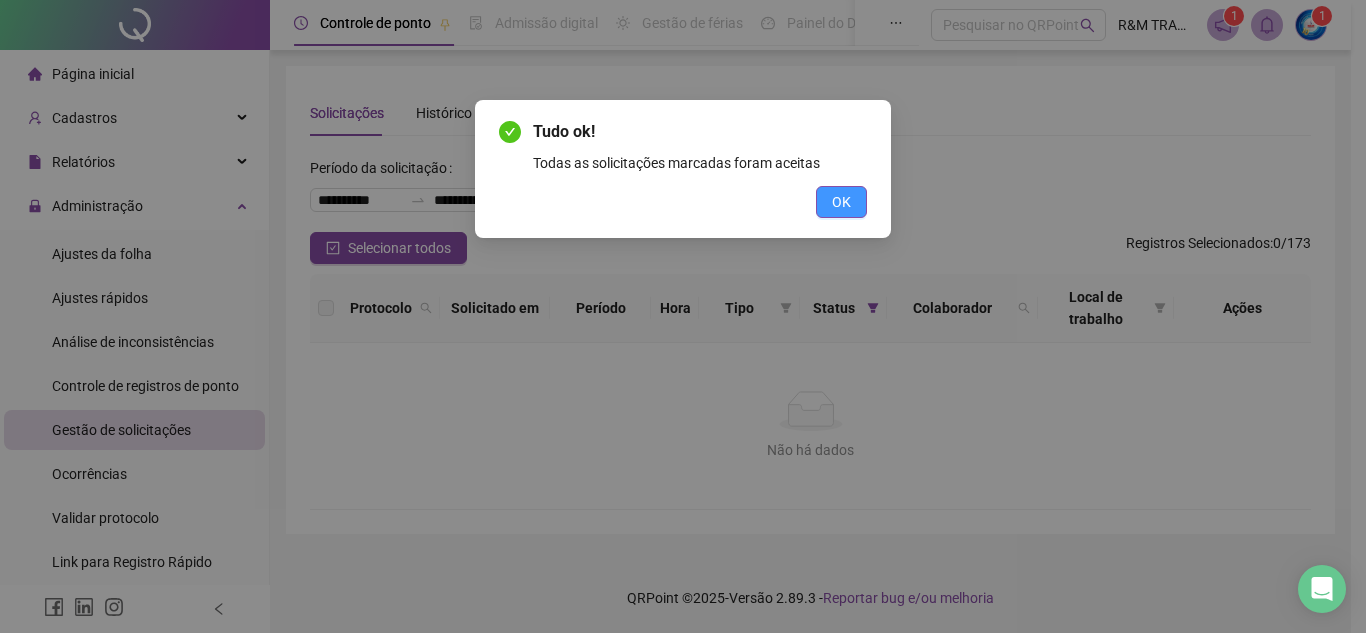 click on "OK" at bounding box center [841, 202] 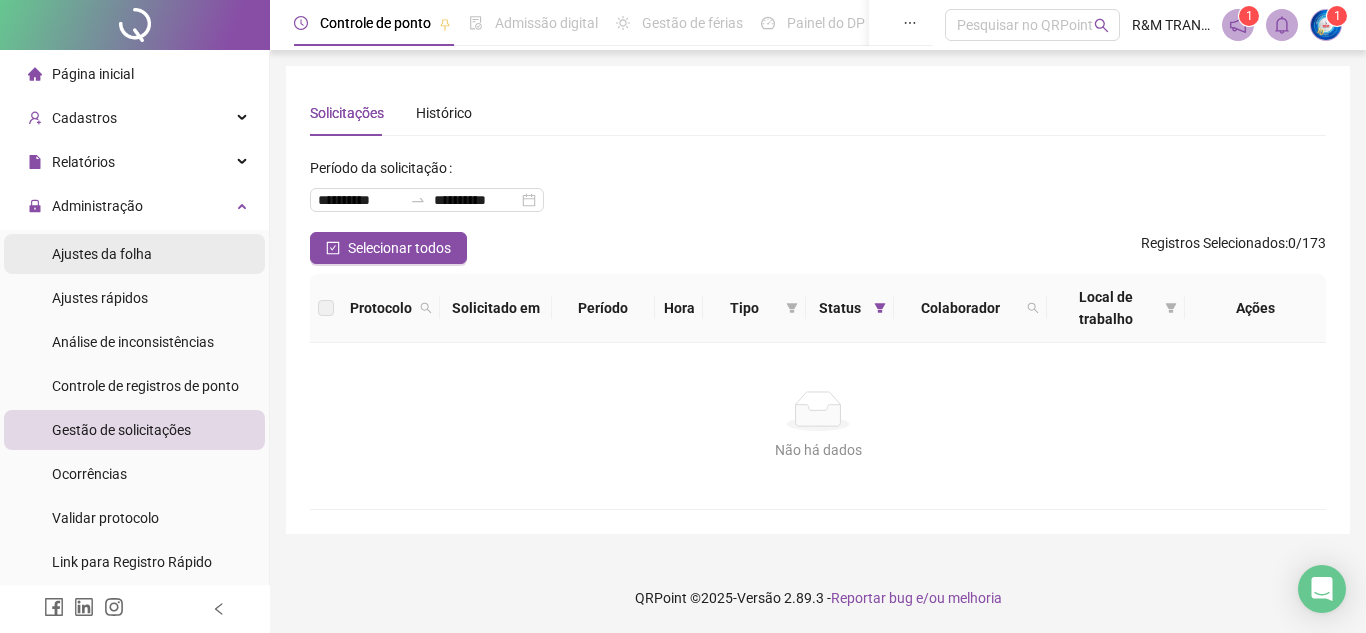 click on "Ajustes da folha" at bounding box center (102, 254) 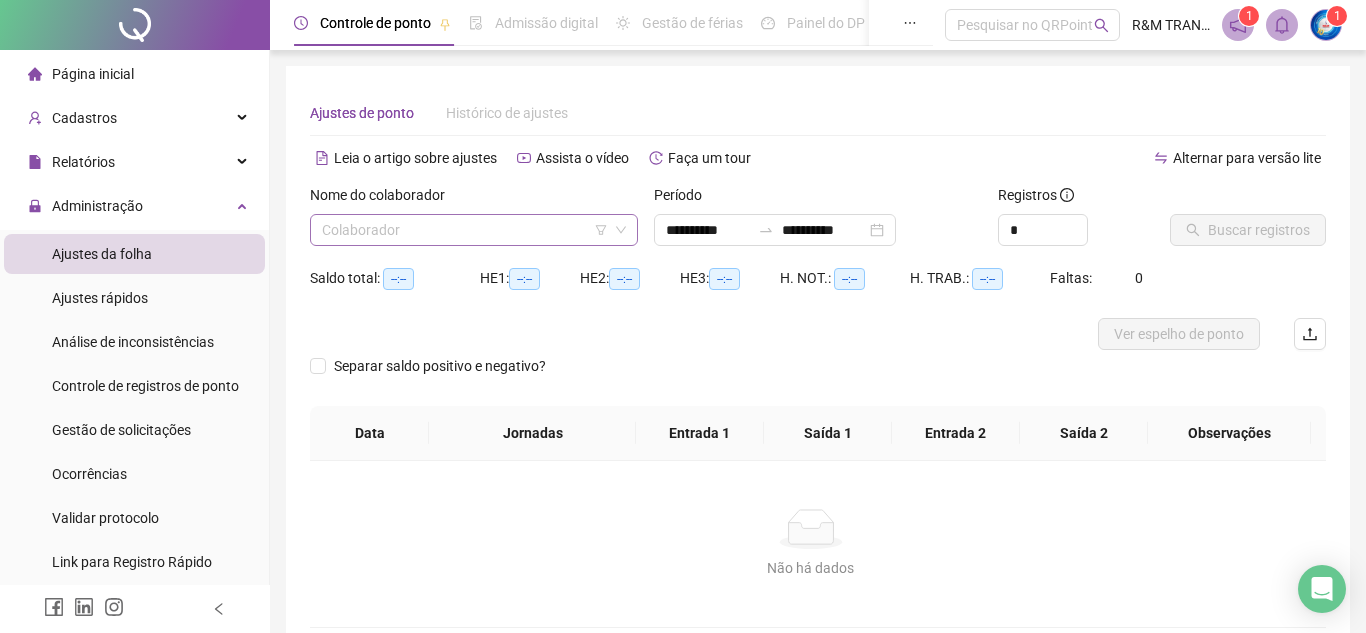 click at bounding box center [465, 230] 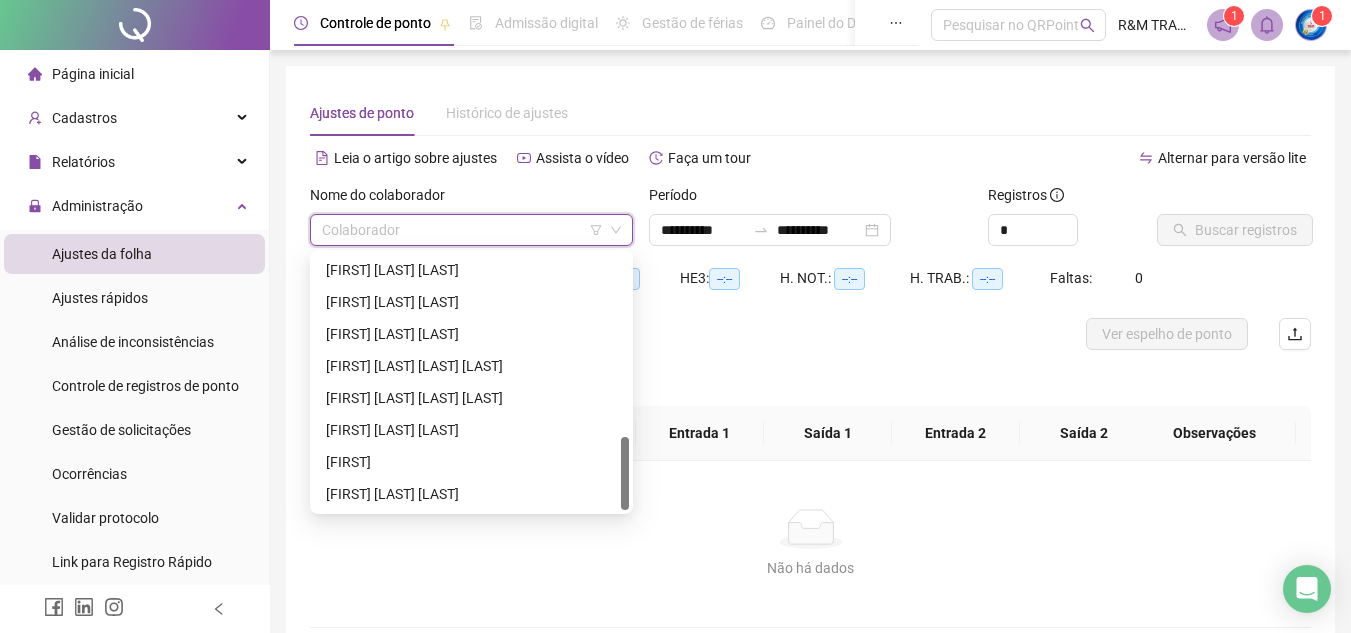 scroll, scrollTop: 640, scrollLeft: 0, axis: vertical 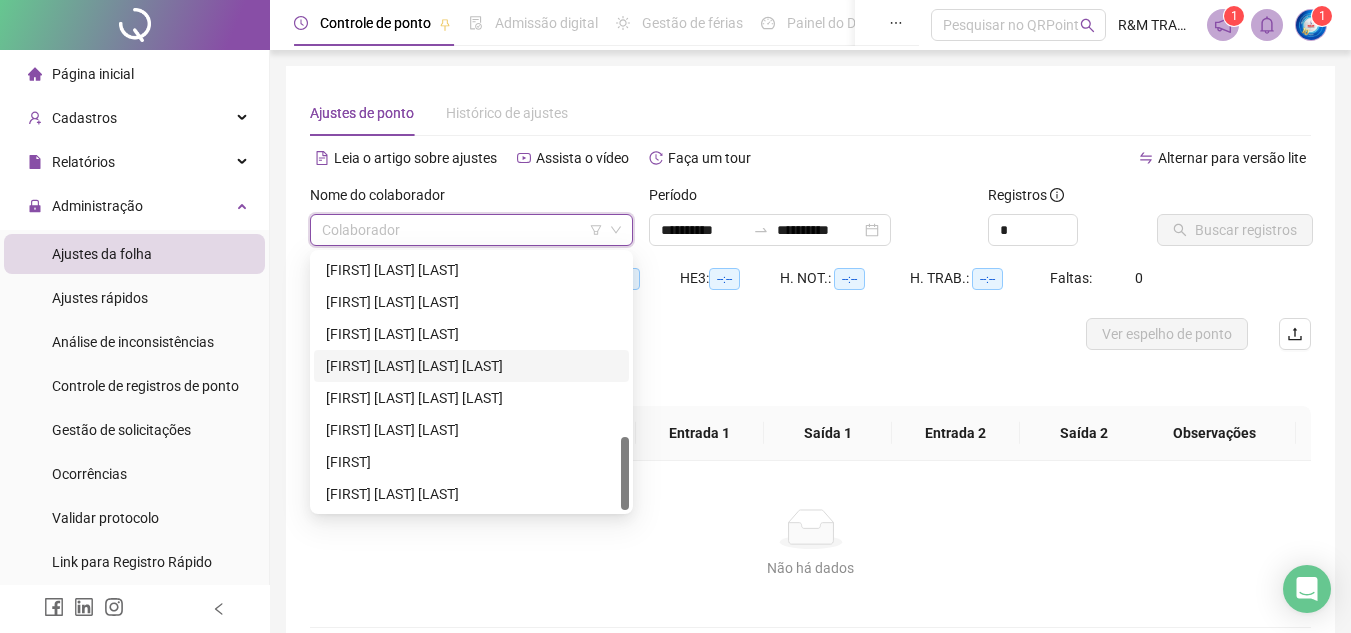 click on "[FIRST] [LAST] [LAST]" at bounding box center (471, 366) 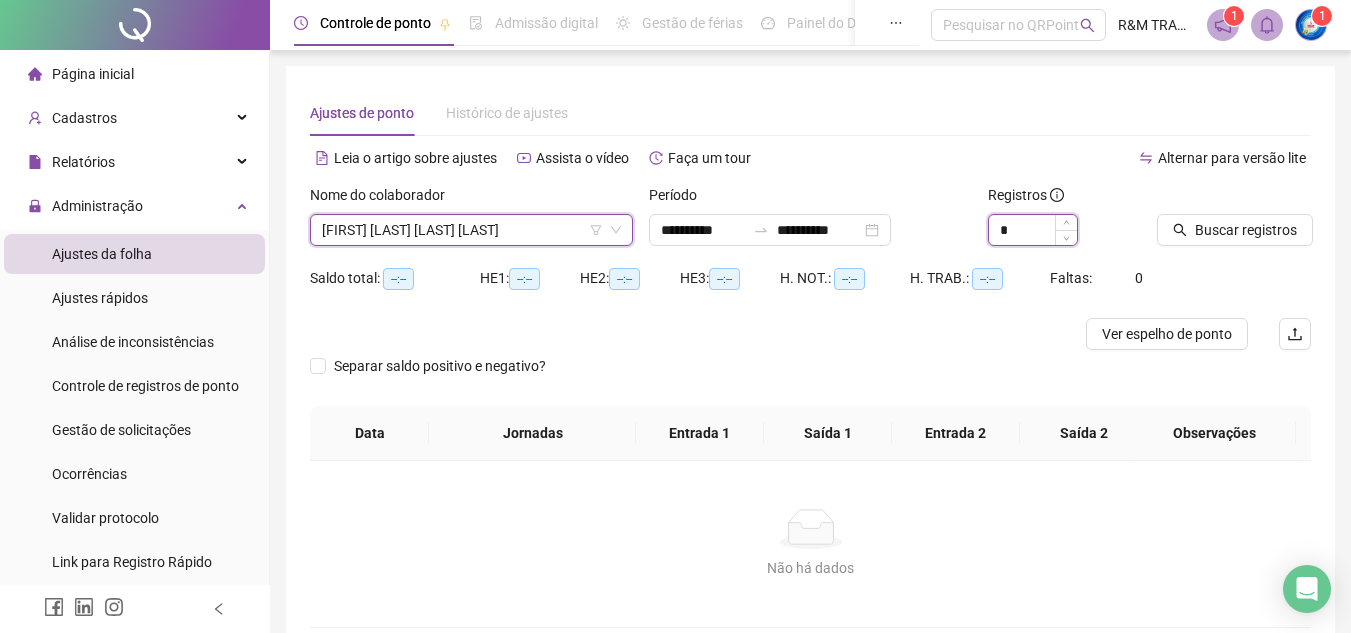 click on "*" at bounding box center [1033, 230] 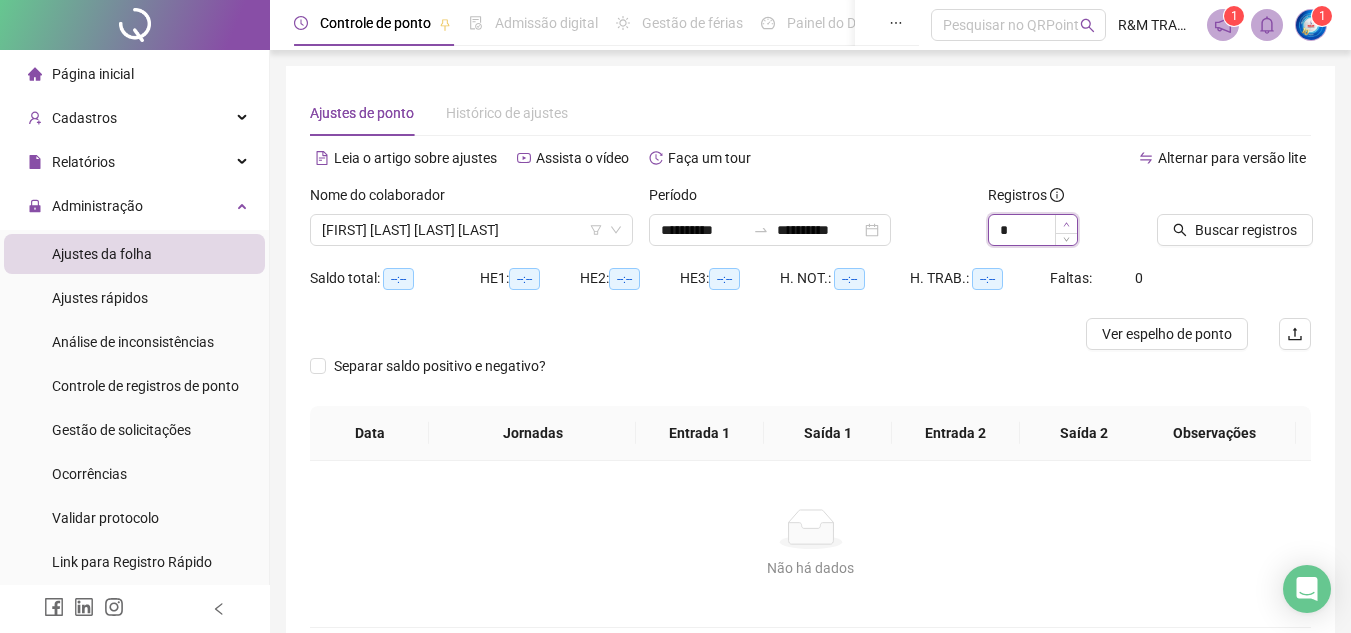 click at bounding box center [1066, 224] 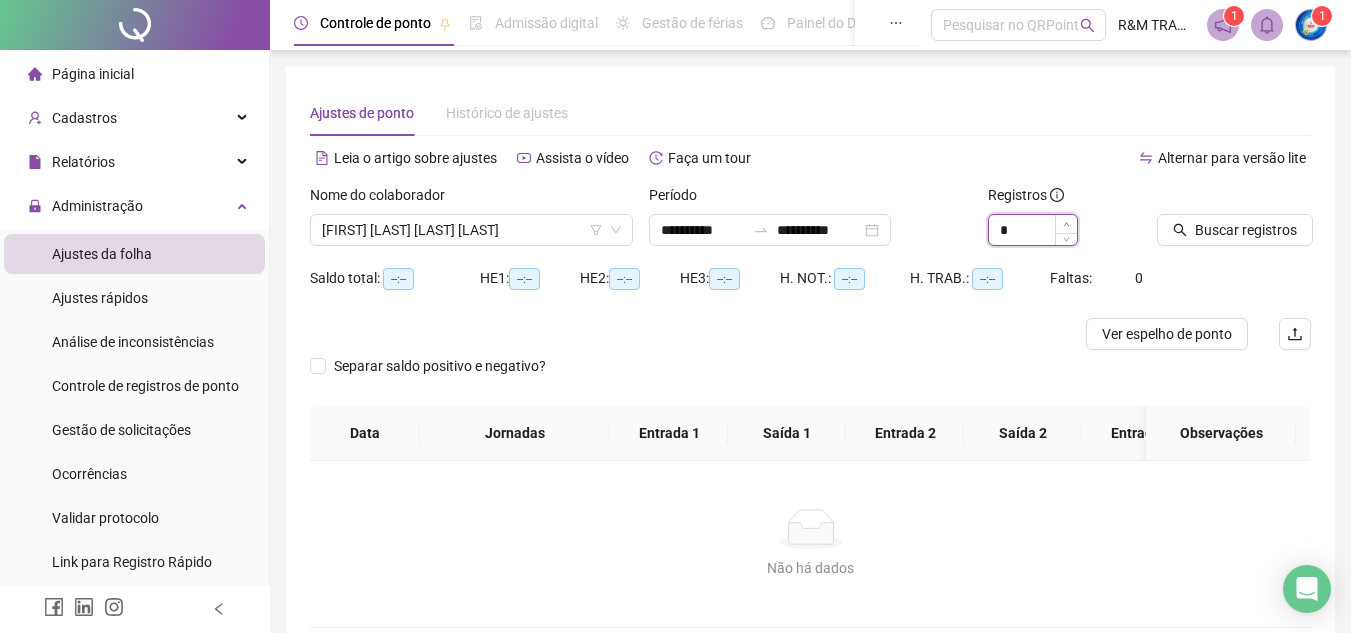 type on "*" 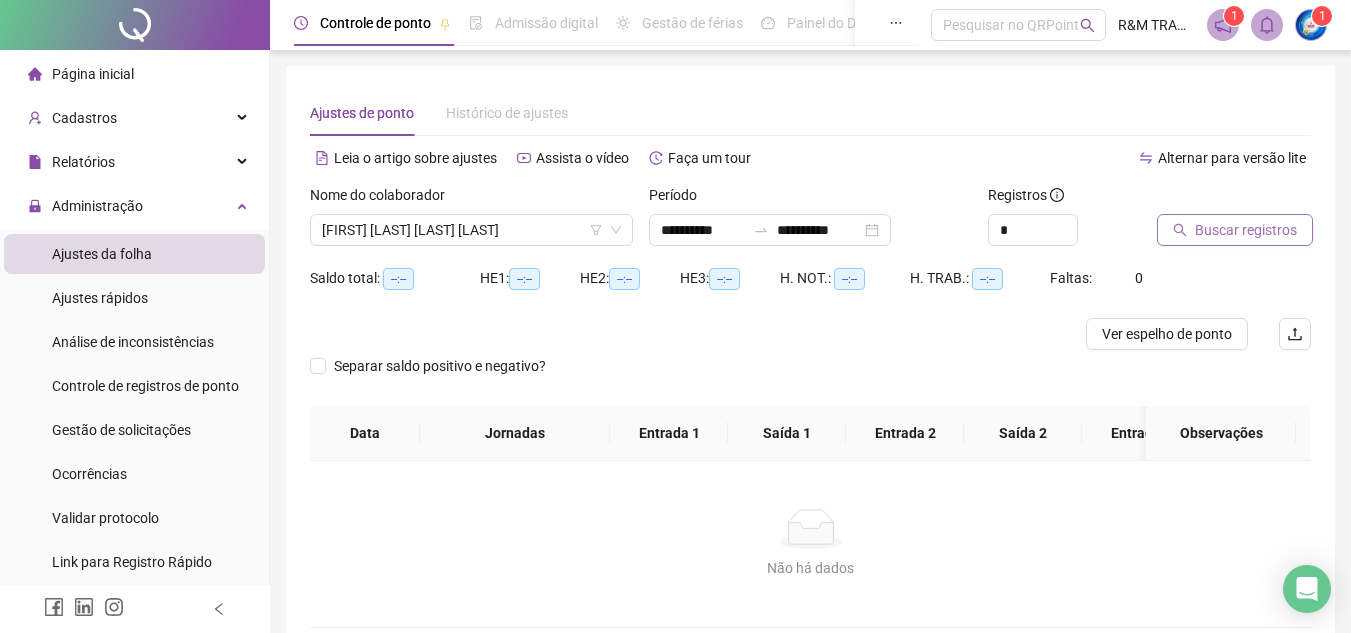 click on "Buscar registros" at bounding box center [1246, 230] 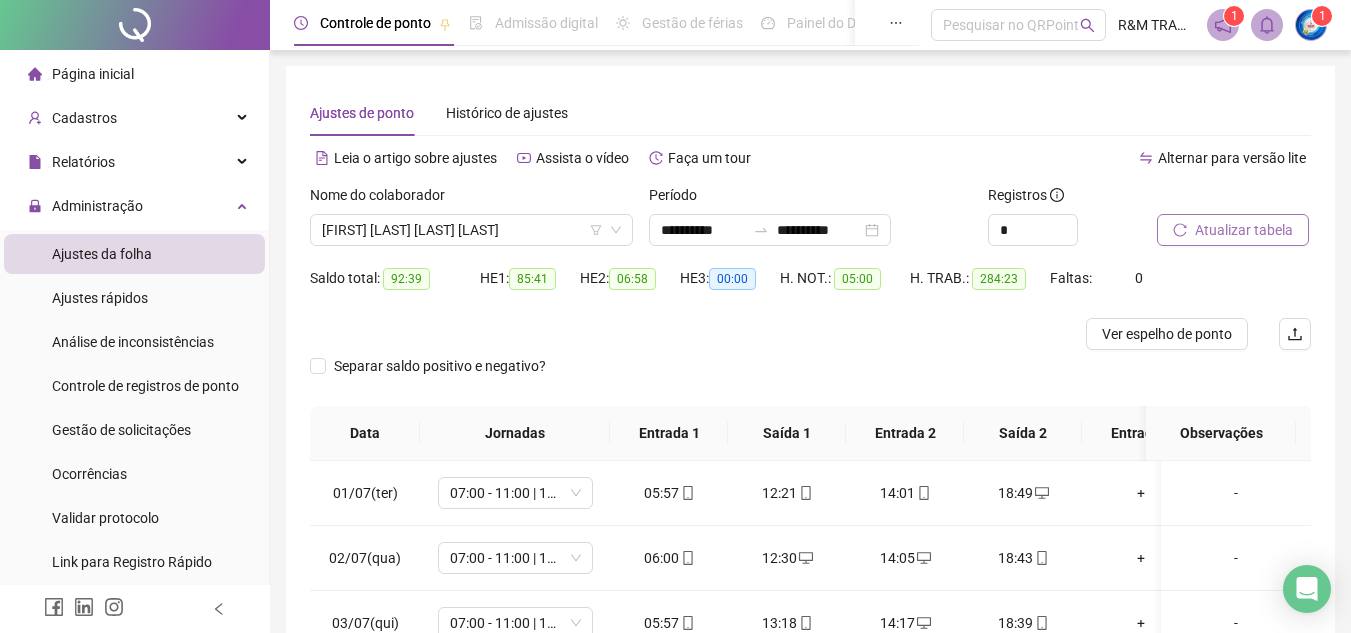 click on "Atualizar tabela" at bounding box center (1244, 230) 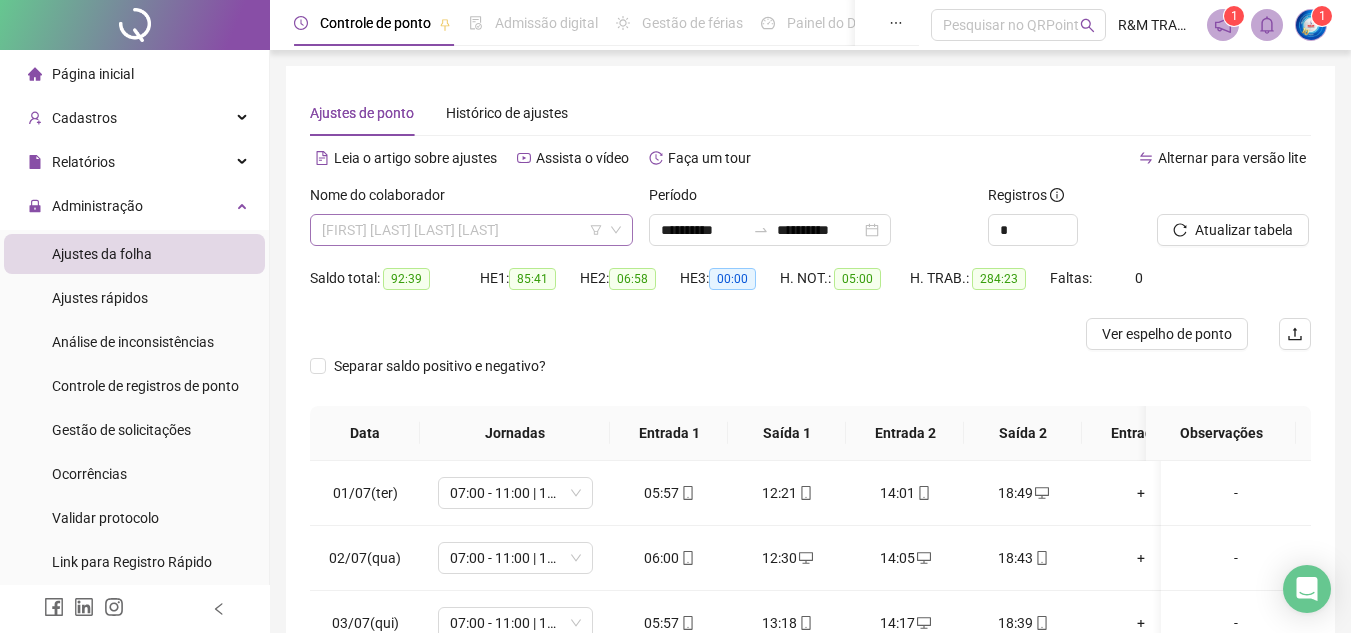 click on "[FIRST] [LAST] [LAST]" at bounding box center (471, 230) 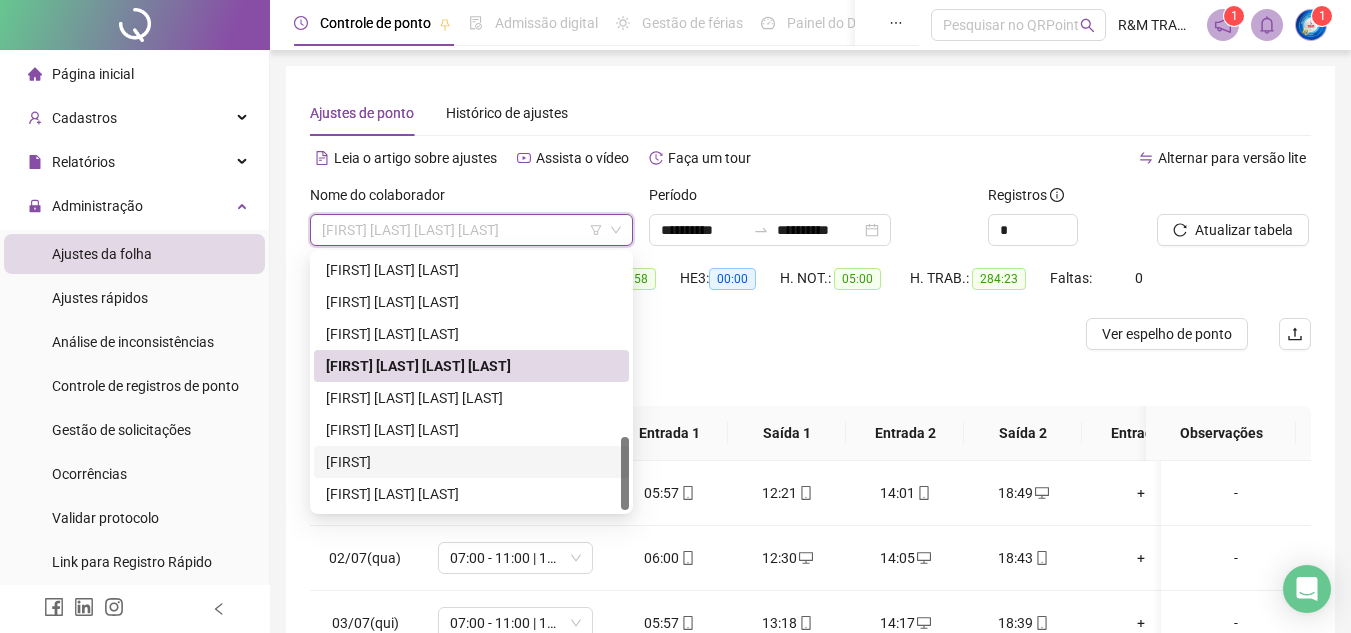 click on "[FIRST]" at bounding box center [471, 462] 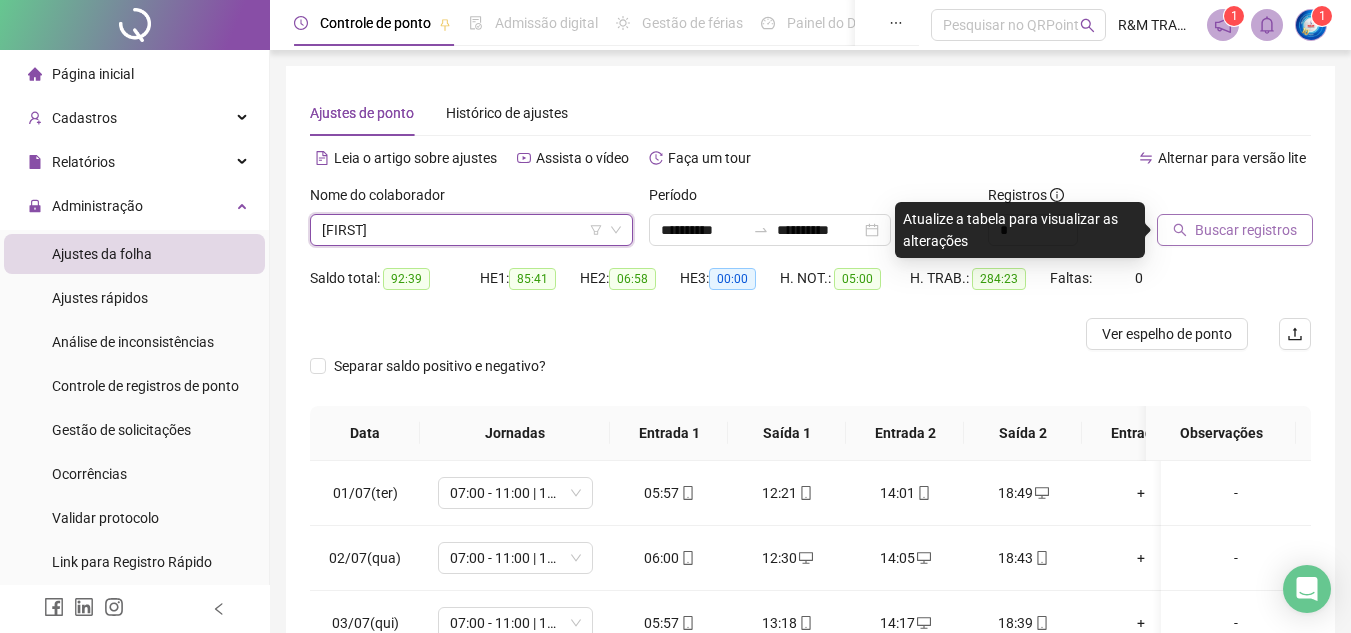 click on "Buscar registros" at bounding box center (1246, 230) 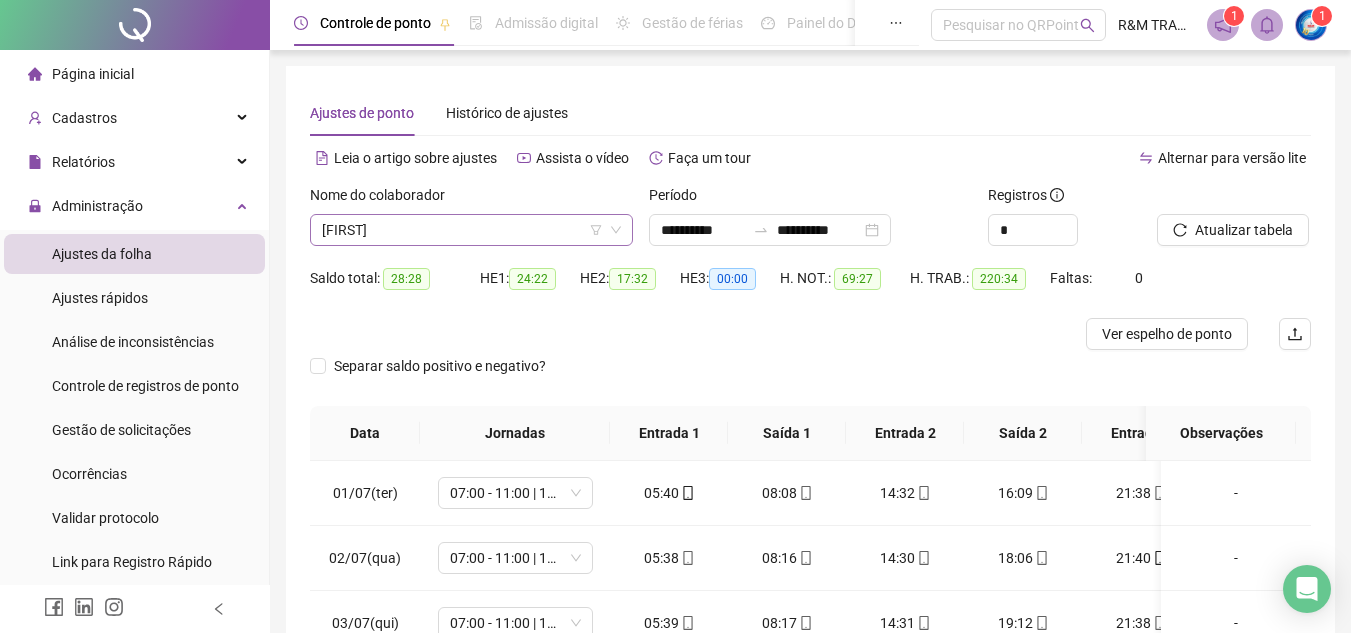 click on "[FIRST]" at bounding box center (471, 230) 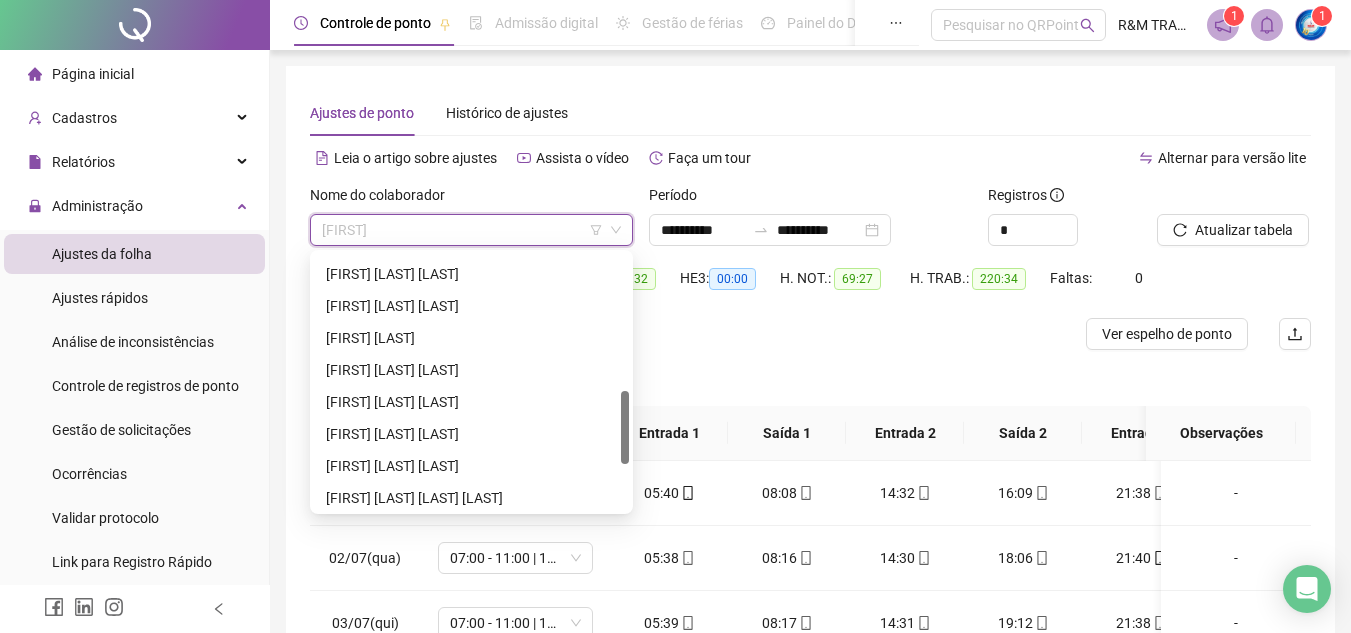 scroll, scrollTop: 480, scrollLeft: 0, axis: vertical 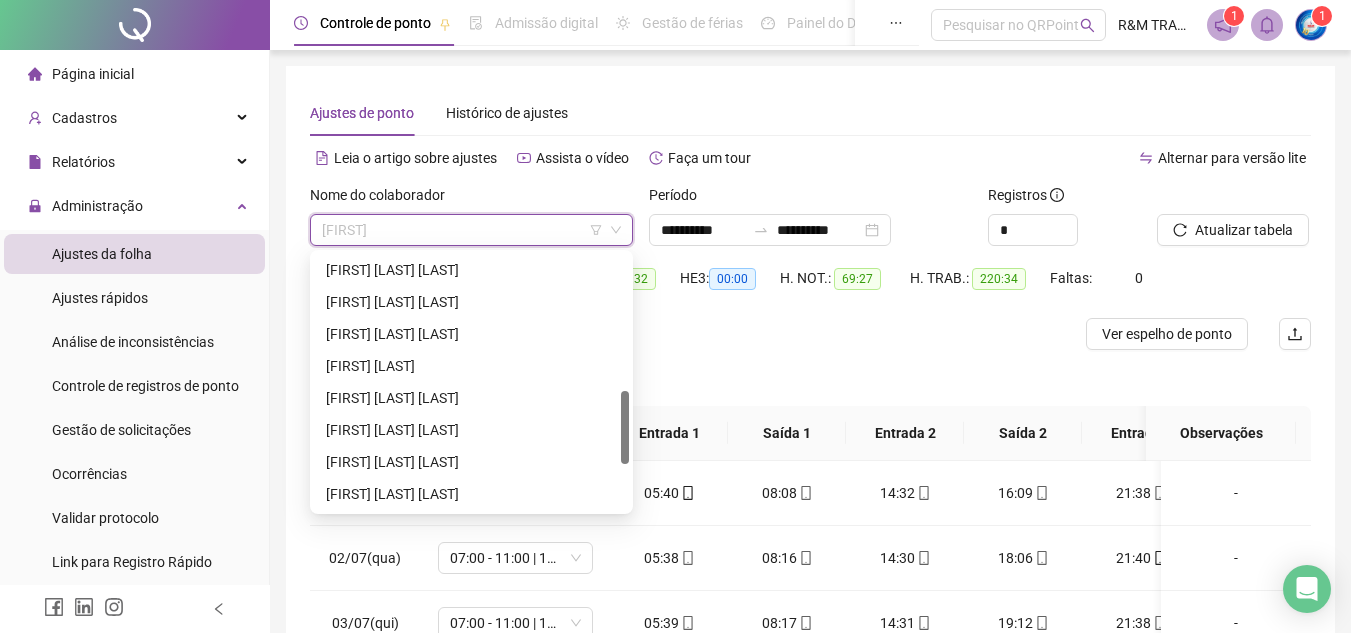 drag, startPoint x: 623, startPoint y: 472, endPoint x: 627, endPoint y: 426, distance: 46.173584 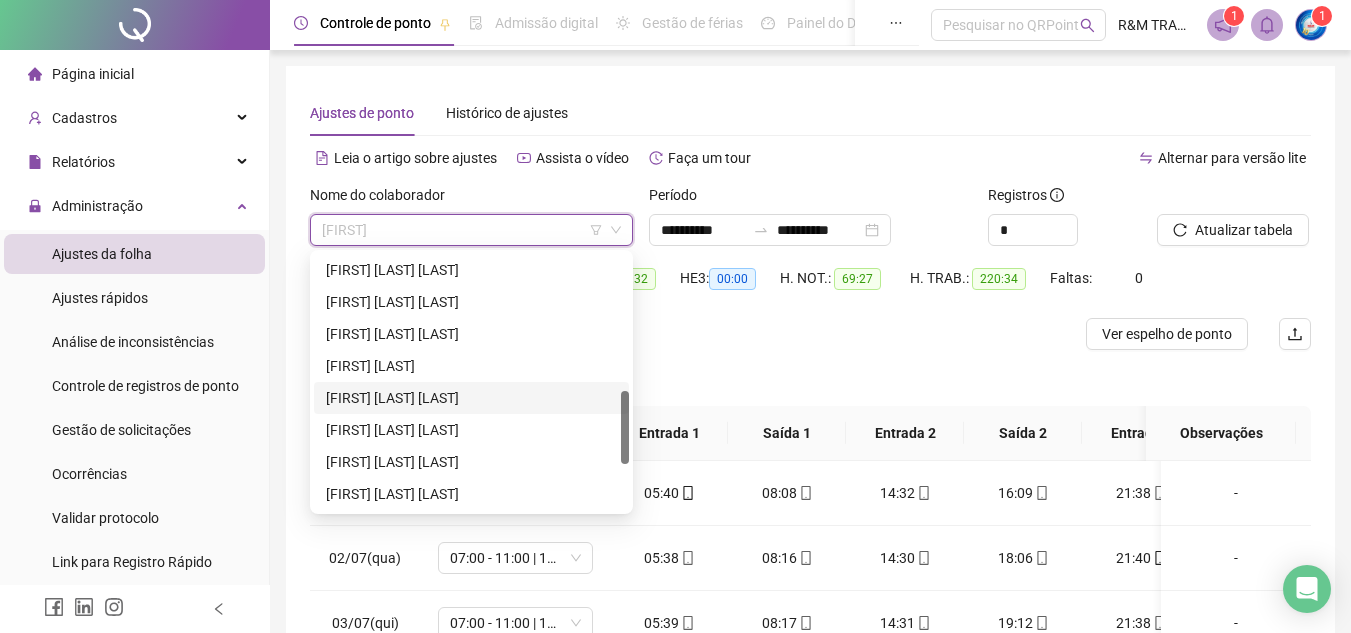 click on "[FIRST] [LAST] [LAST]" at bounding box center [471, 398] 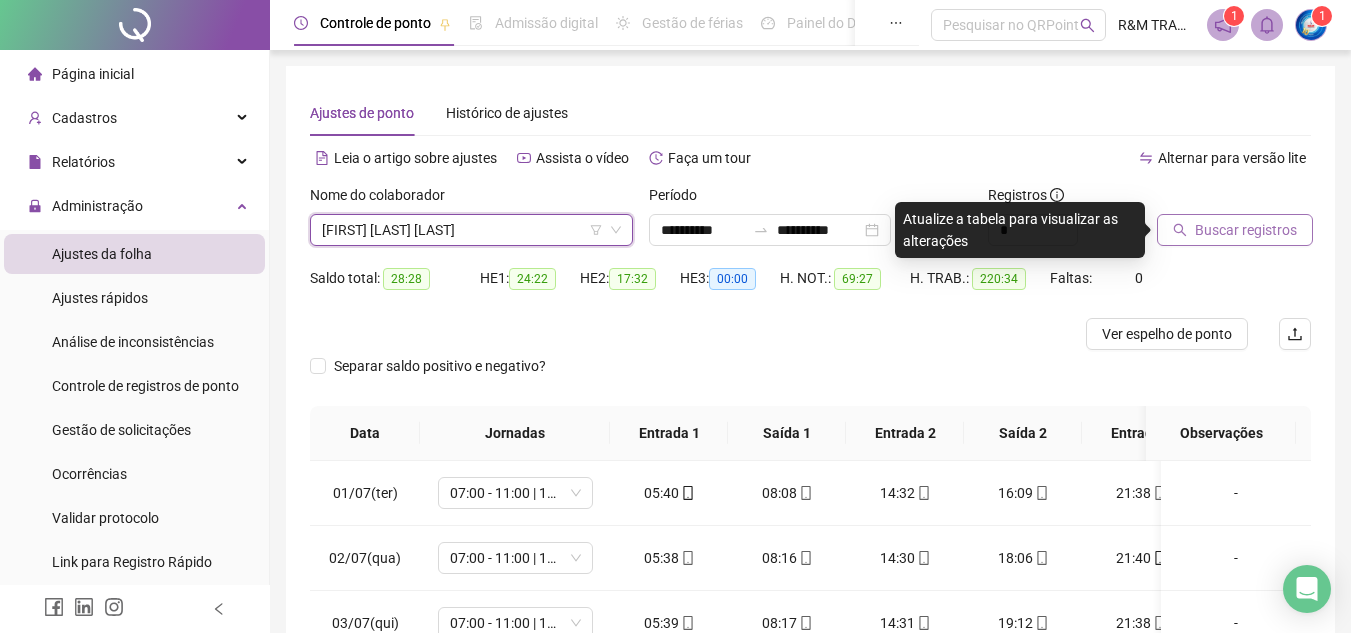 click on "Buscar registros" at bounding box center (1246, 230) 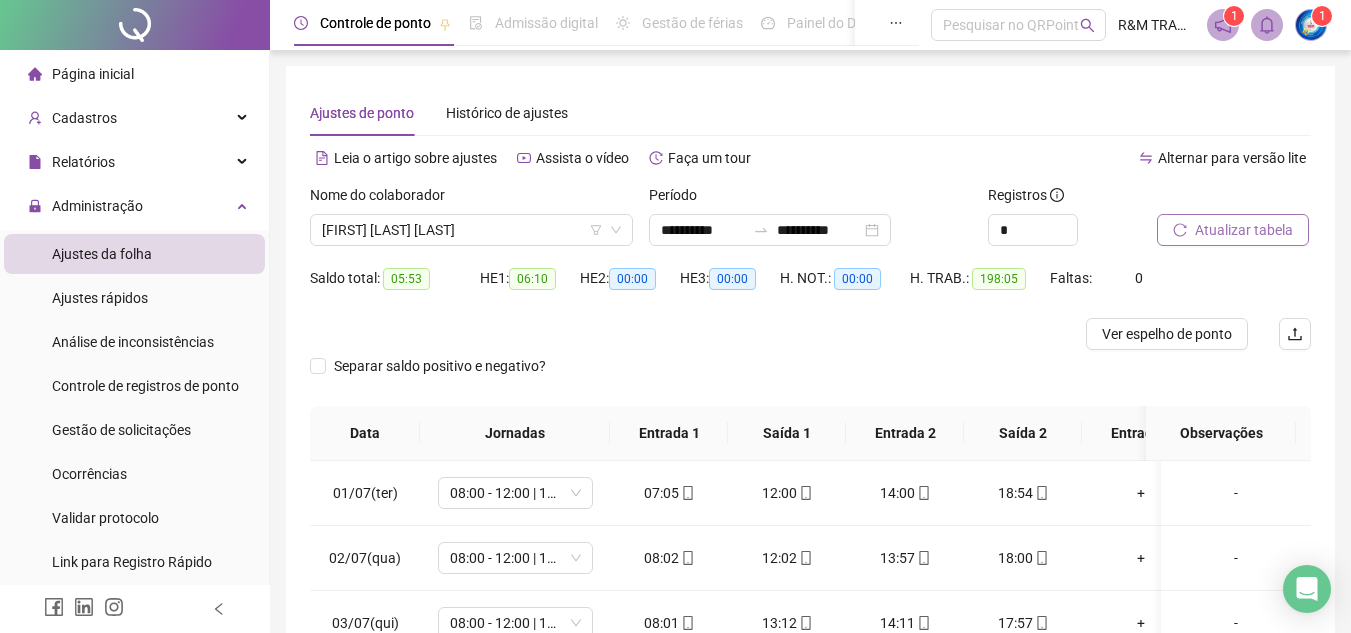 click on "Atualizar tabela" at bounding box center [1244, 230] 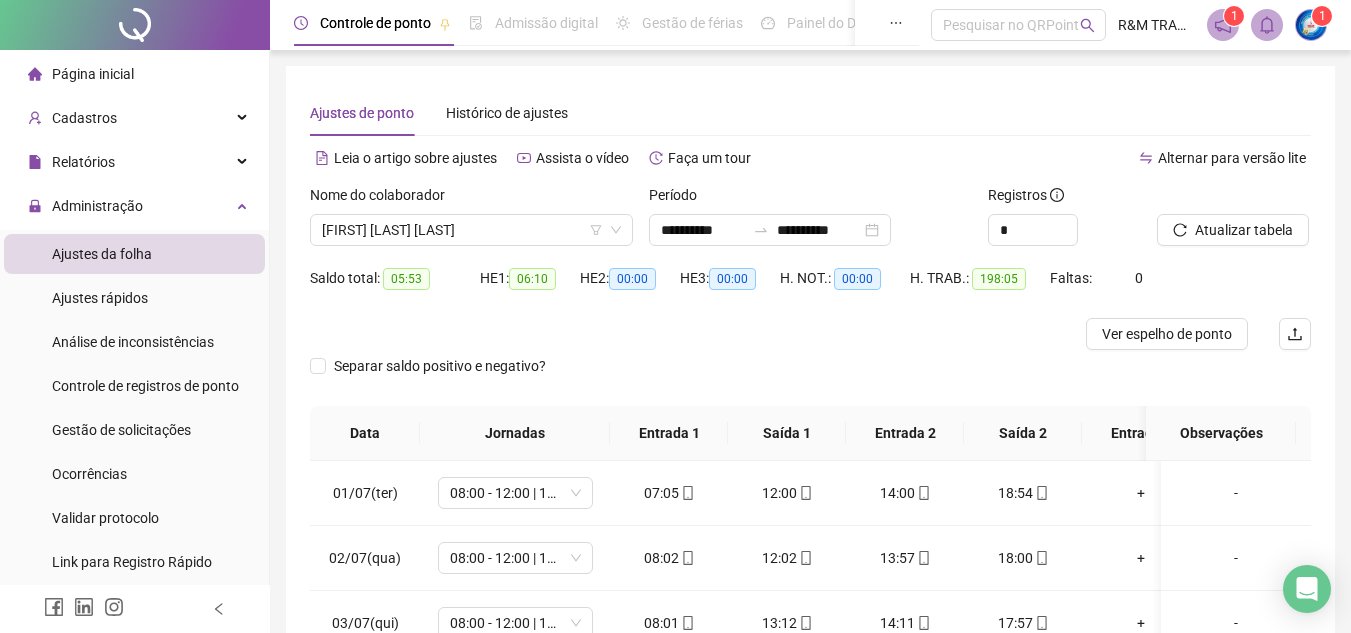type 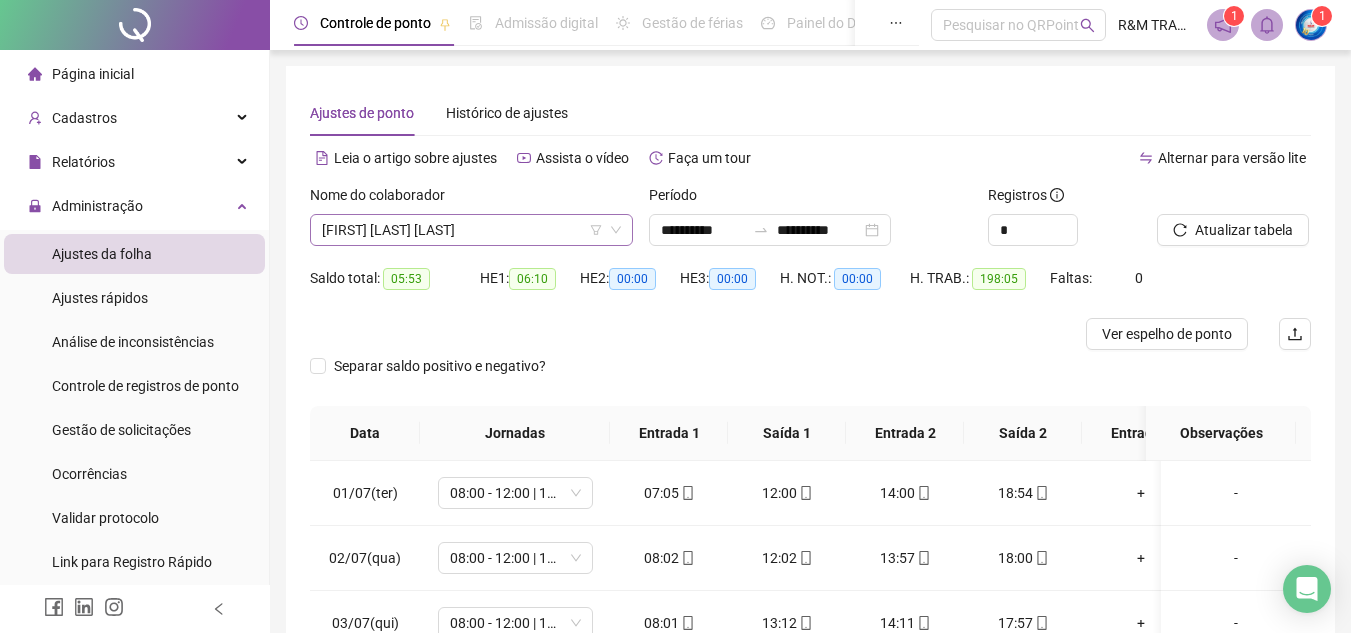 click on "[FIRST] [LAST] [LAST]" at bounding box center (471, 230) 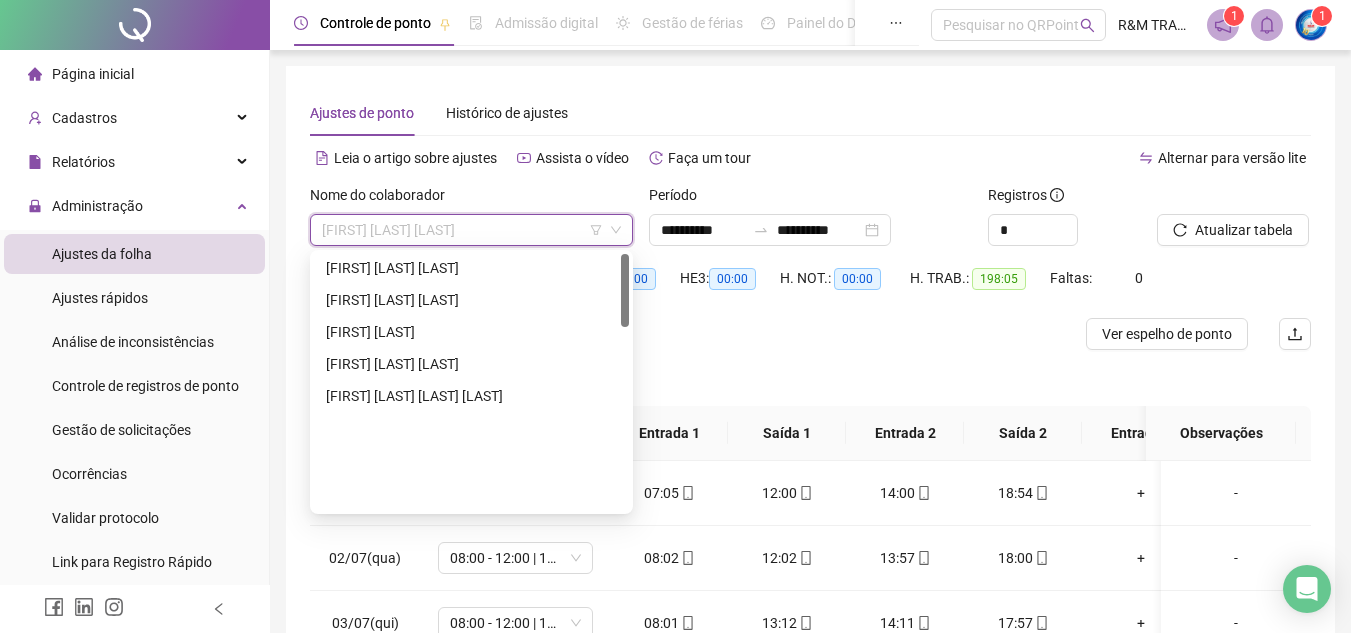 scroll, scrollTop: 0, scrollLeft: 0, axis: both 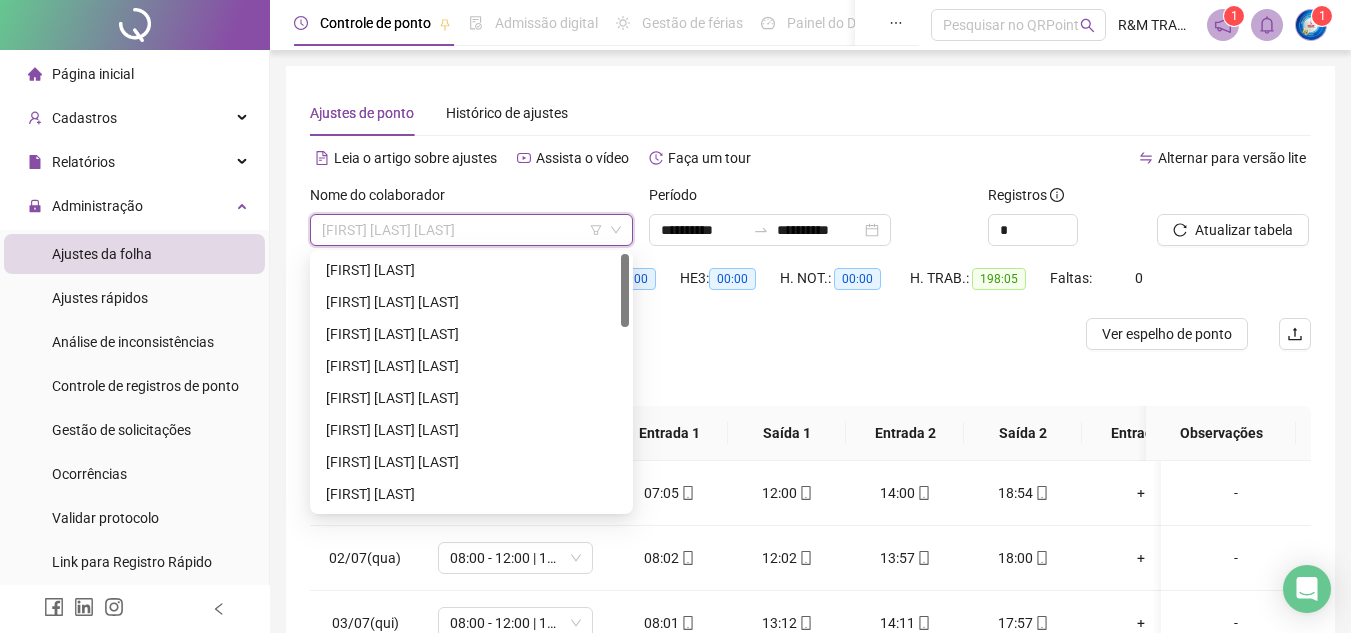 drag, startPoint x: 625, startPoint y: 452, endPoint x: 630, endPoint y: 290, distance: 162.07715 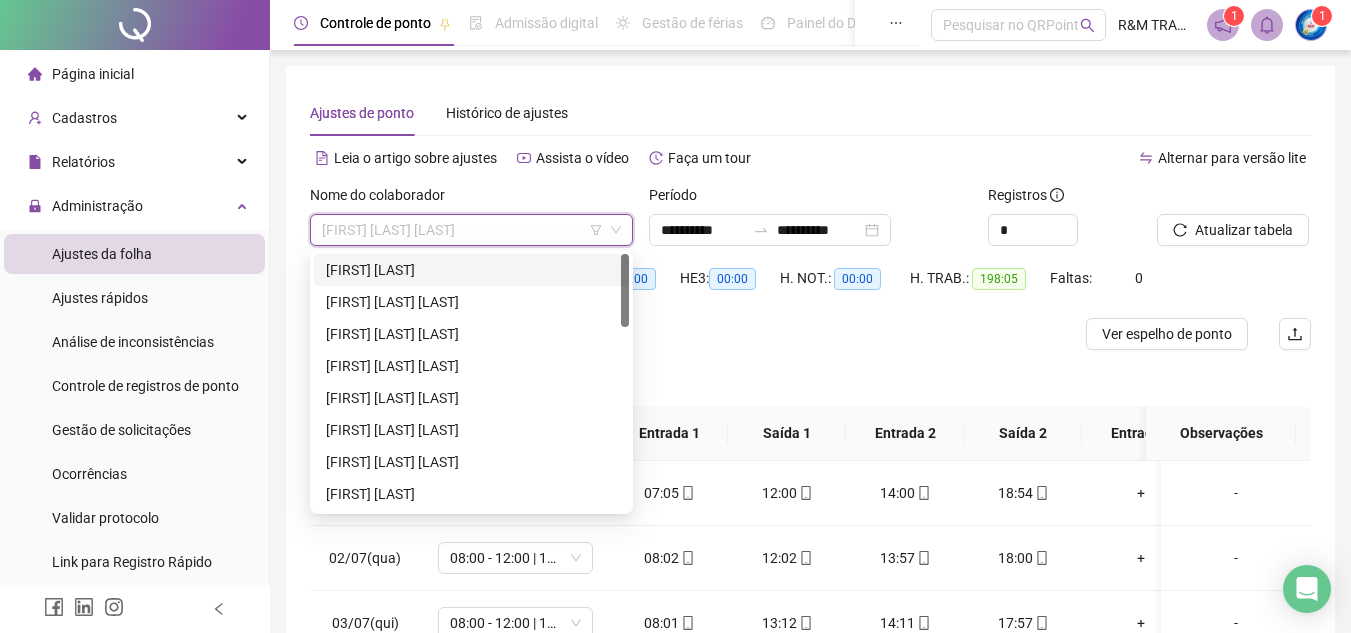 click on "[FIRST] [LAST]" at bounding box center [471, 270] 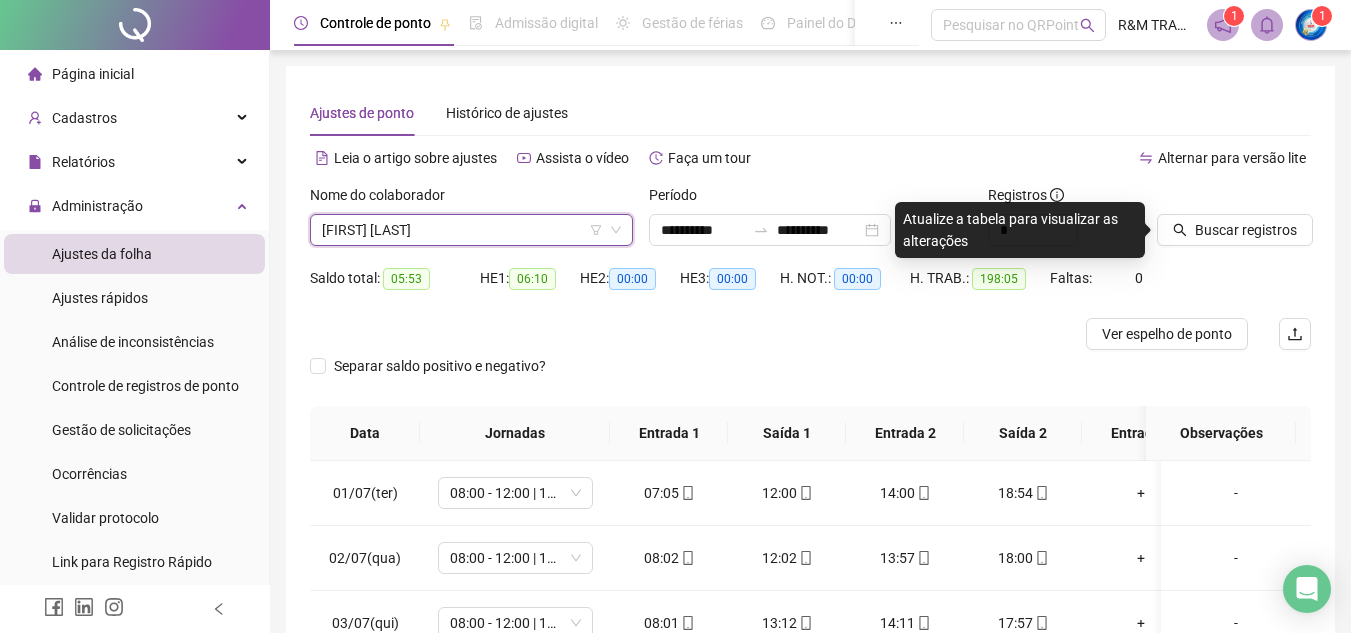 drag, startPoint x: 1224, startPoint y: 228, endPoint x: 727, endPoint y: 78, distance: 519.1426 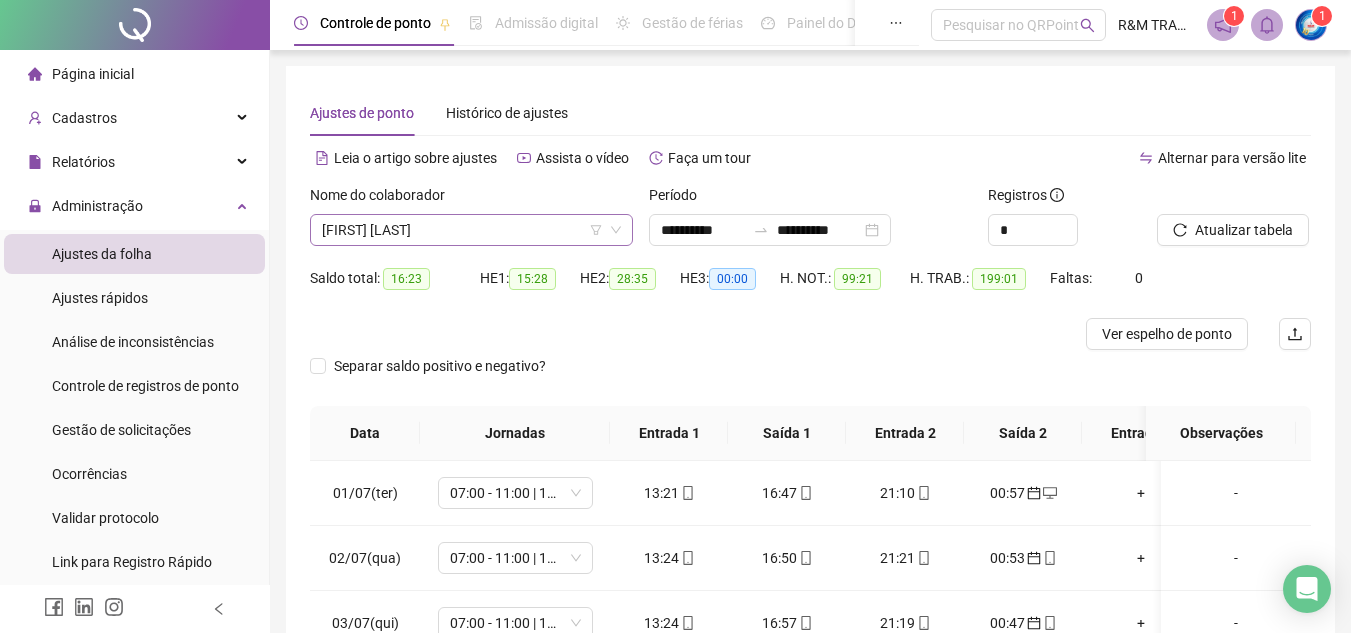 click on "[FIRST] [LAST]" at bounding box center [471, 230] 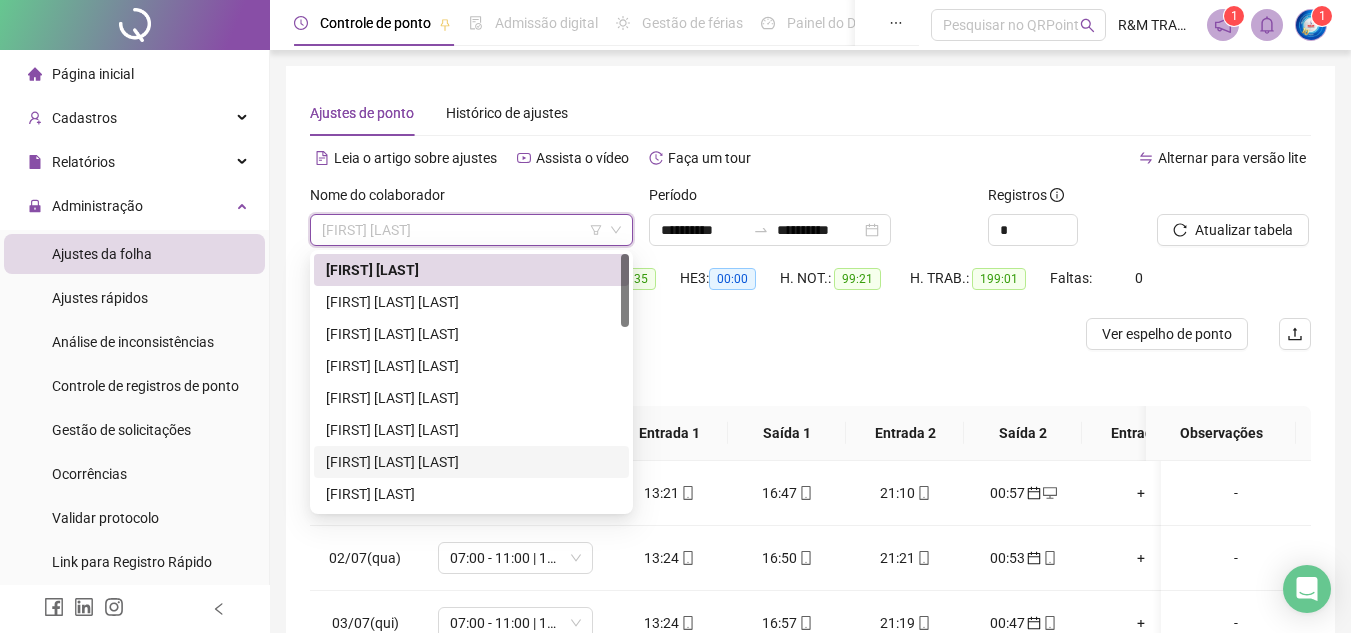 click on "[FIRST] [LAST]" at bounding box center [471, 462] 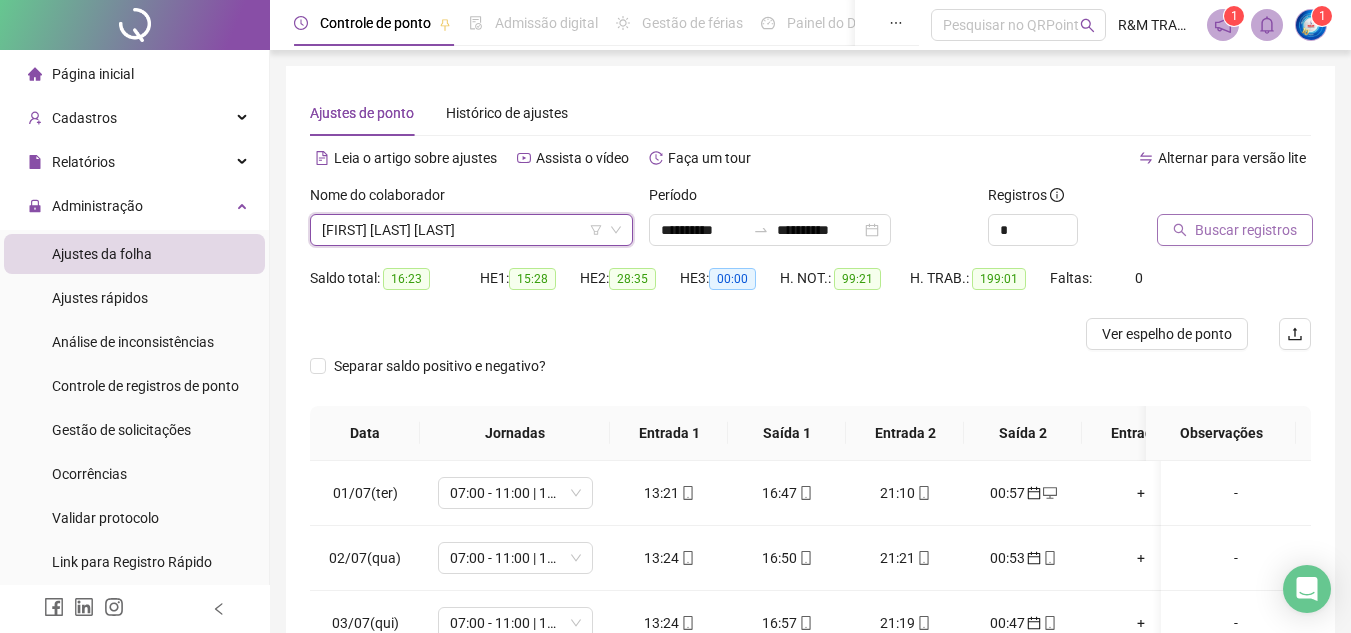 click on "Buscar registros" at bounding box center (1246, 230) 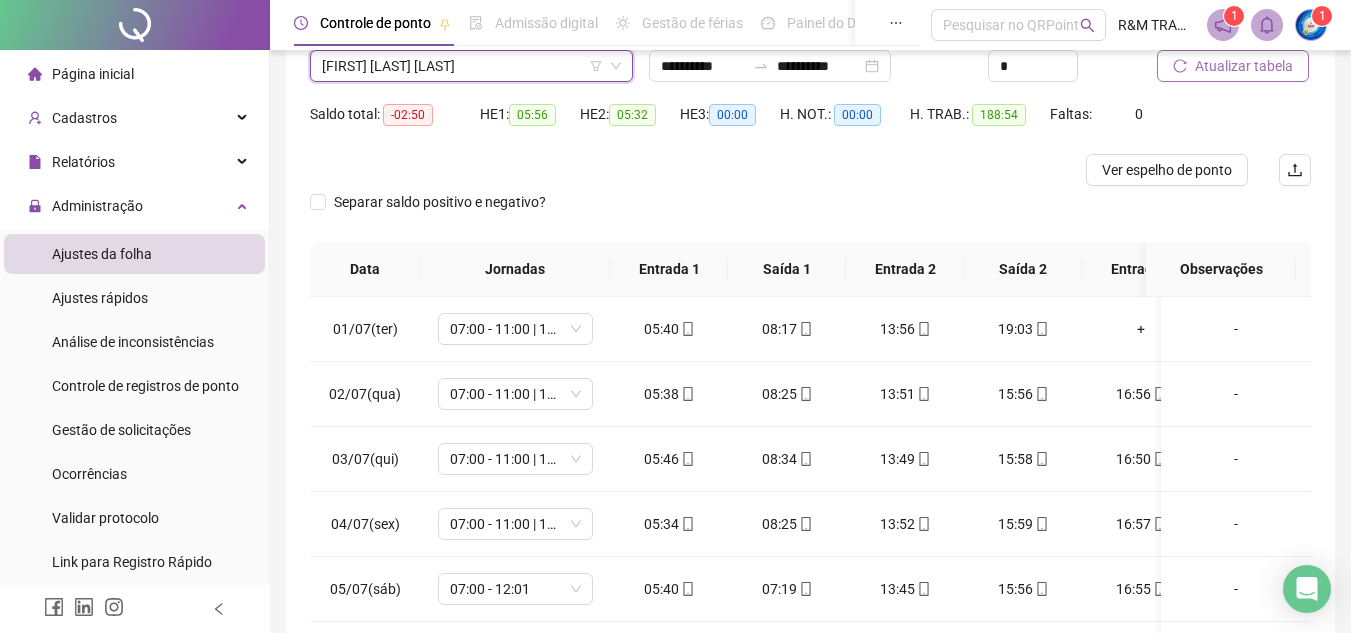 scroll, scrollTop: 0, scrollLeft: 0, axis: both 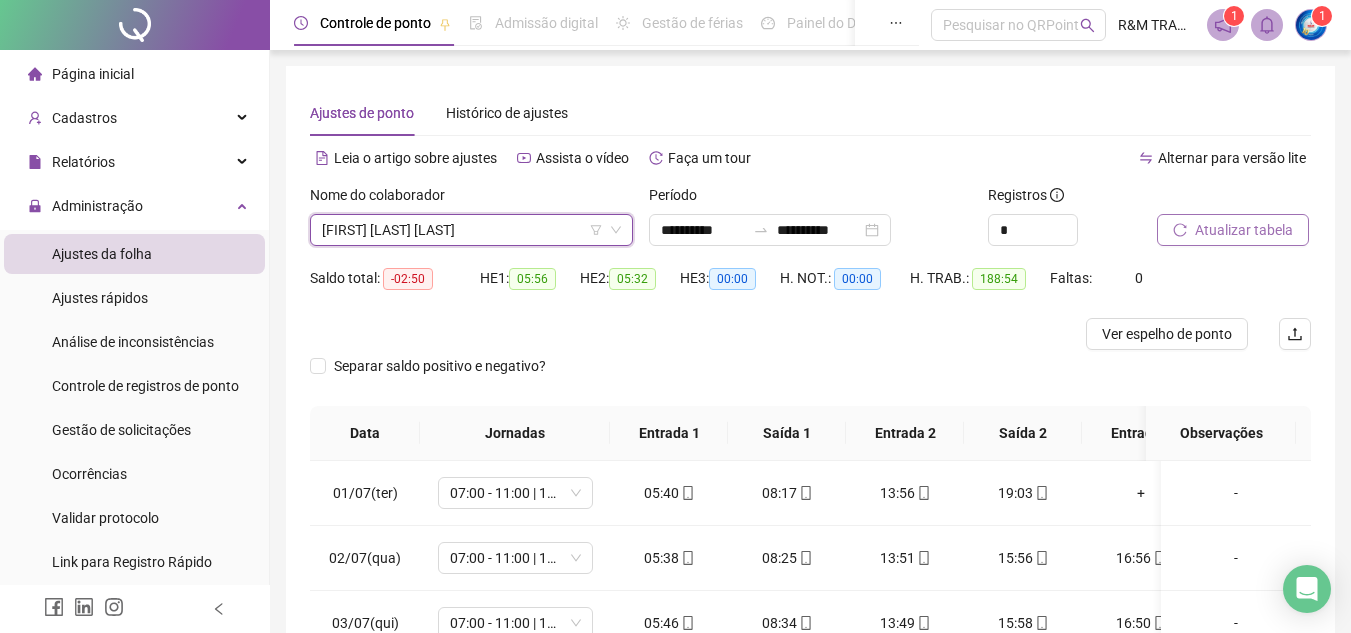 click on "[FIRST] [LAST]" at bounding box center [471, 230] 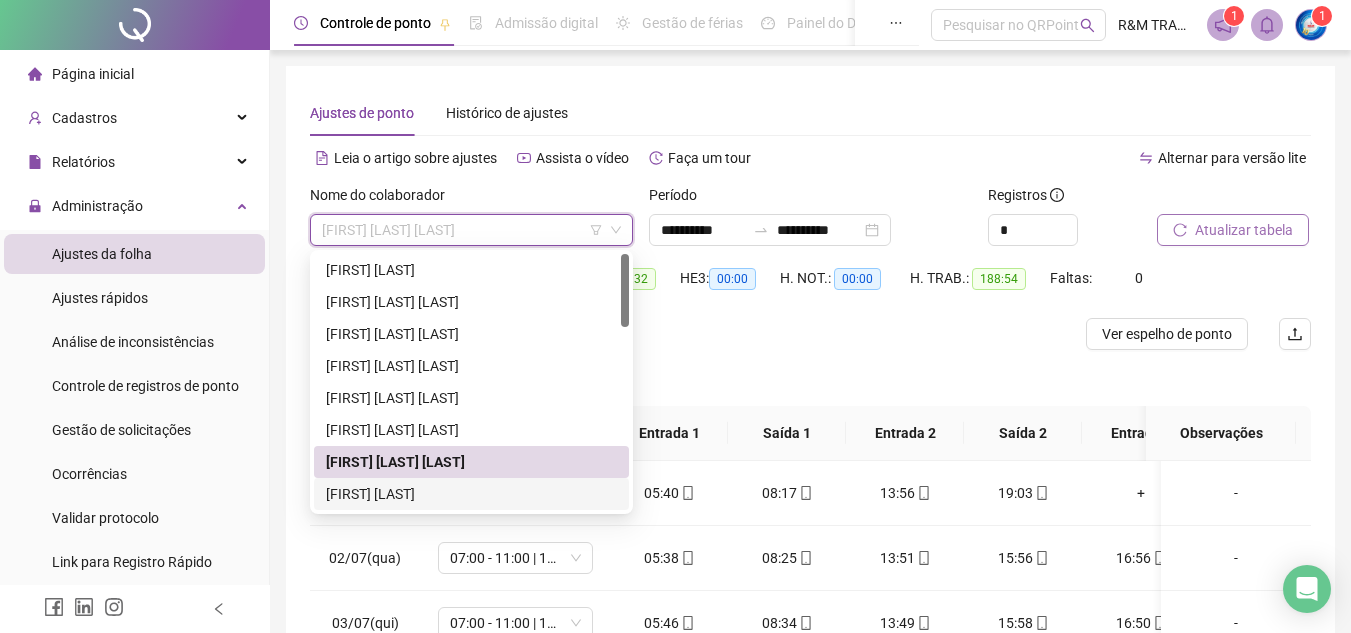 click on "[FIRST] [LAST]" at bounding box center (471, 494) 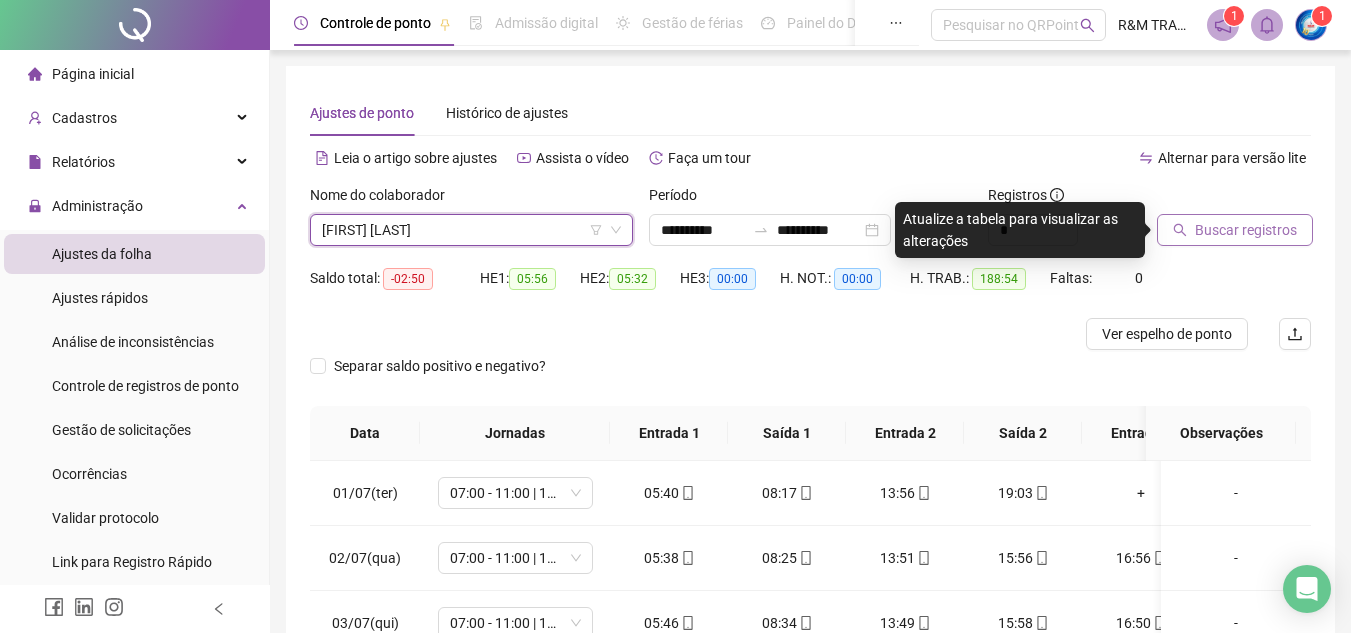 click on "Buscar registros" at bounding box center [1246, 230] 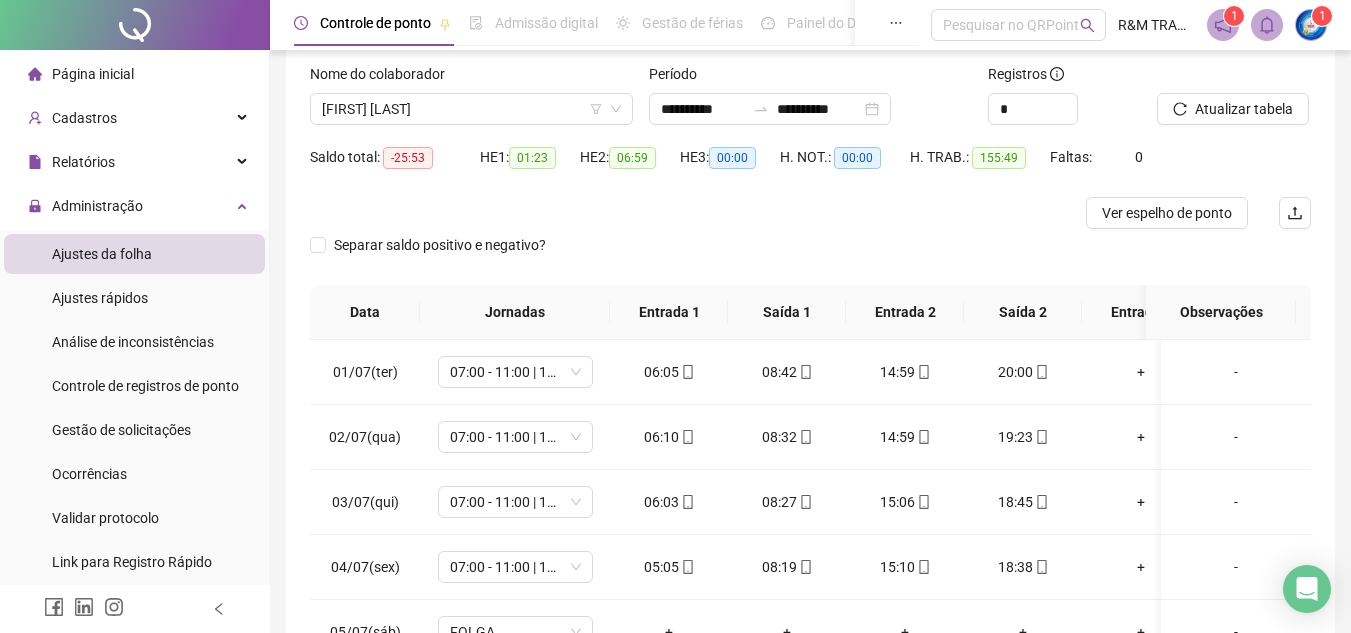 scroll, scrollTop: 0, scrollLeft: 0, axis: both 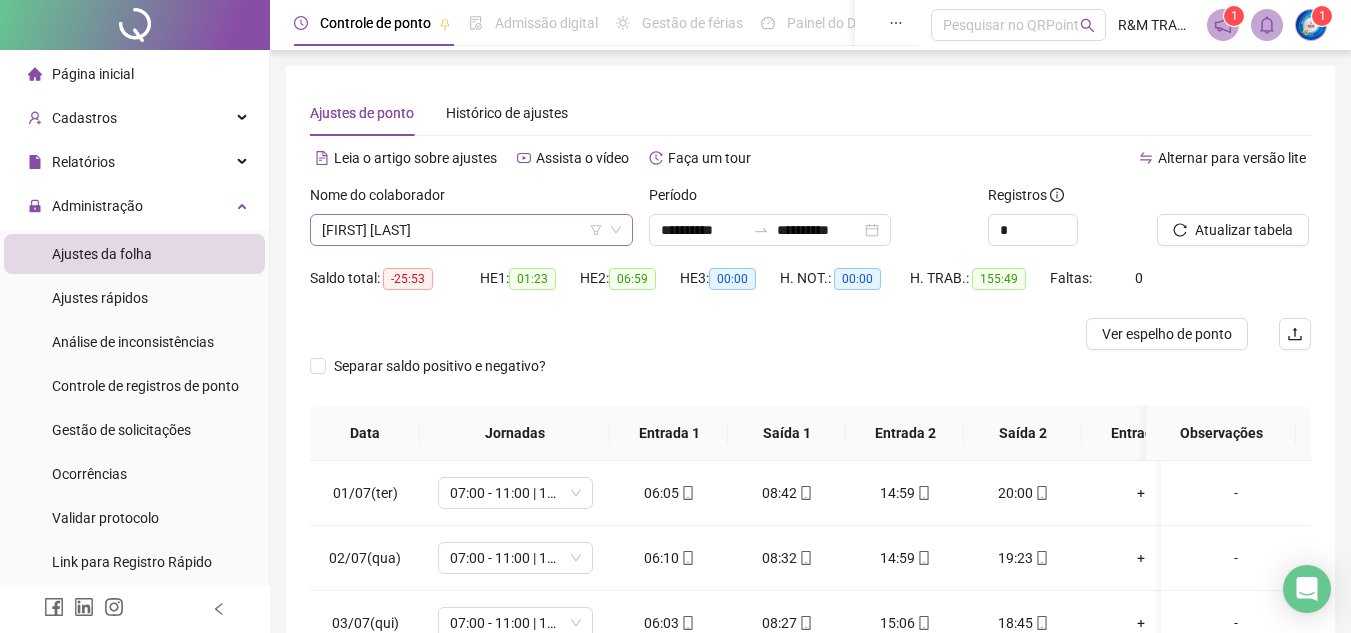 click on "[FIRST] [LAST]" at bounding box center [471, 230] 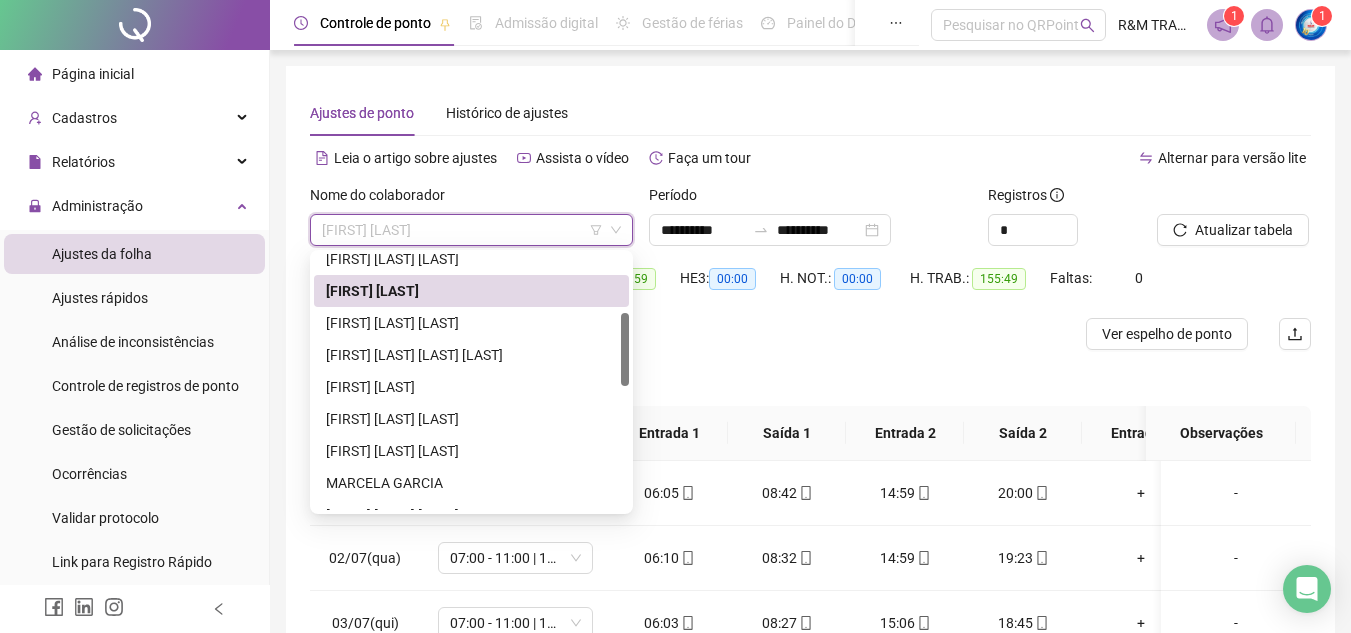 scroll, scrollTop: 207, scrollLeft: 0, axis: vertical 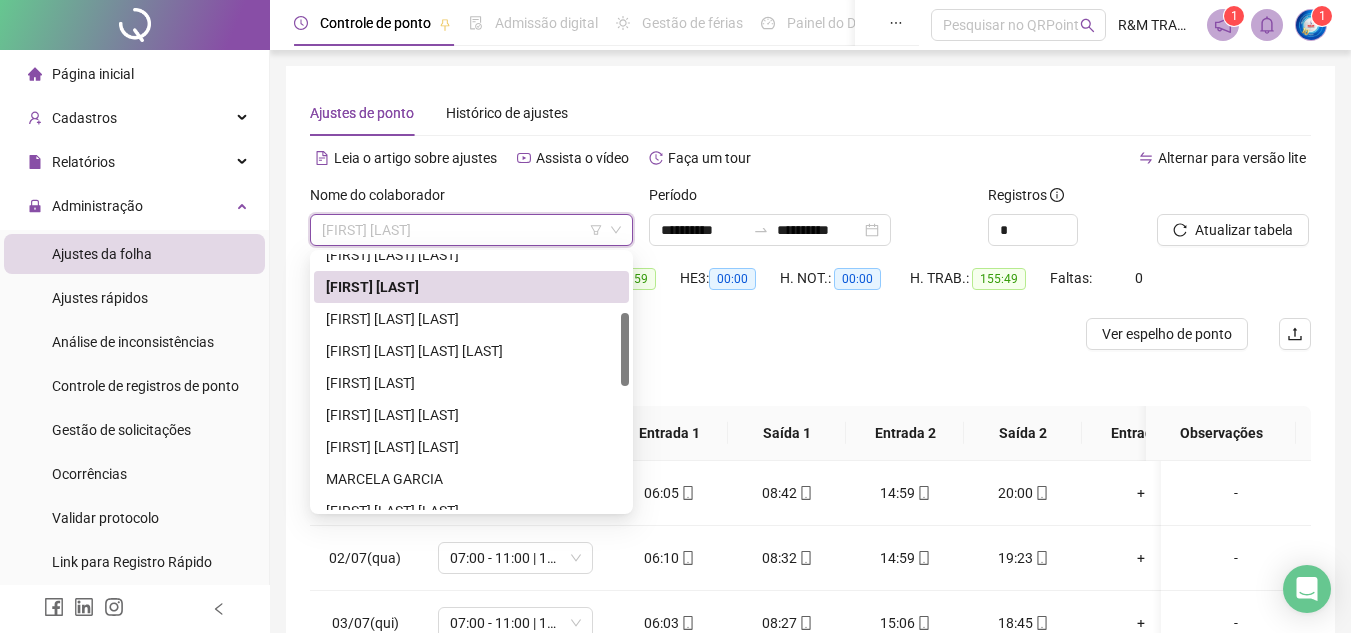 drag, startPoint x: 623, startPoint y: 281, endPoint x: 627, endPoint y: 340, distance: 59.135437 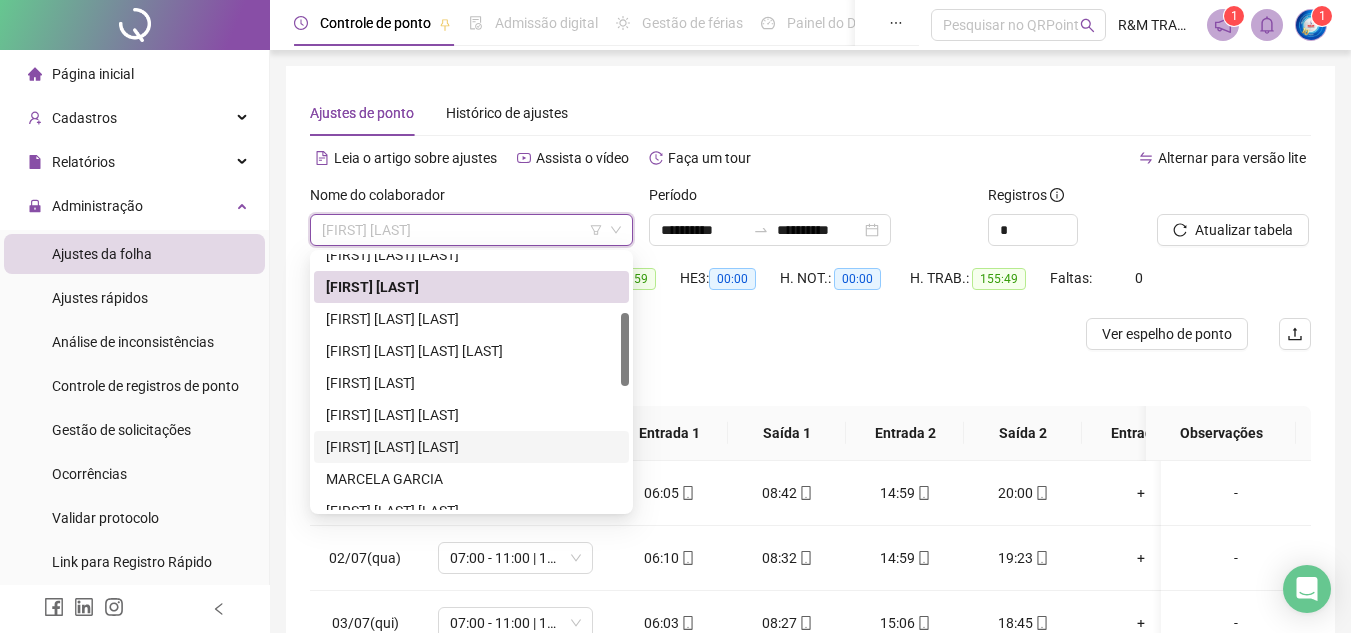 click on "[FIRST] [LAST] [LAST]" at bounding box center (471, 447) 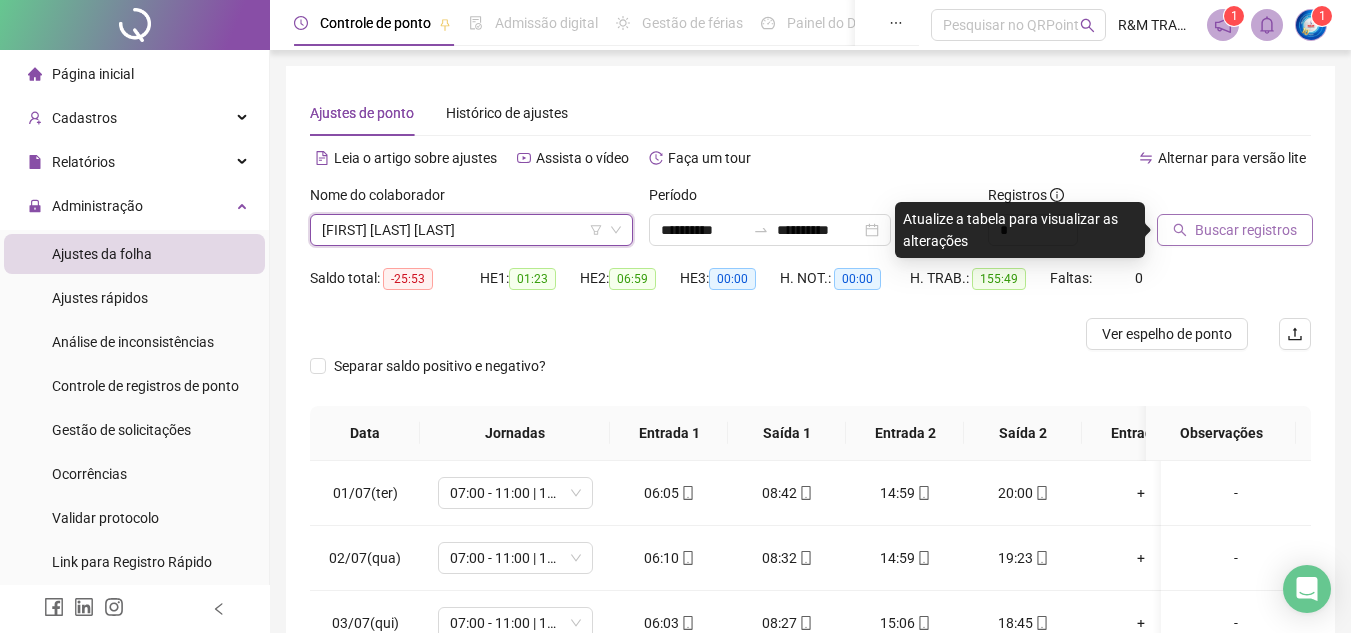 click on "Buscar registros" at bounding box center (1246, 230) 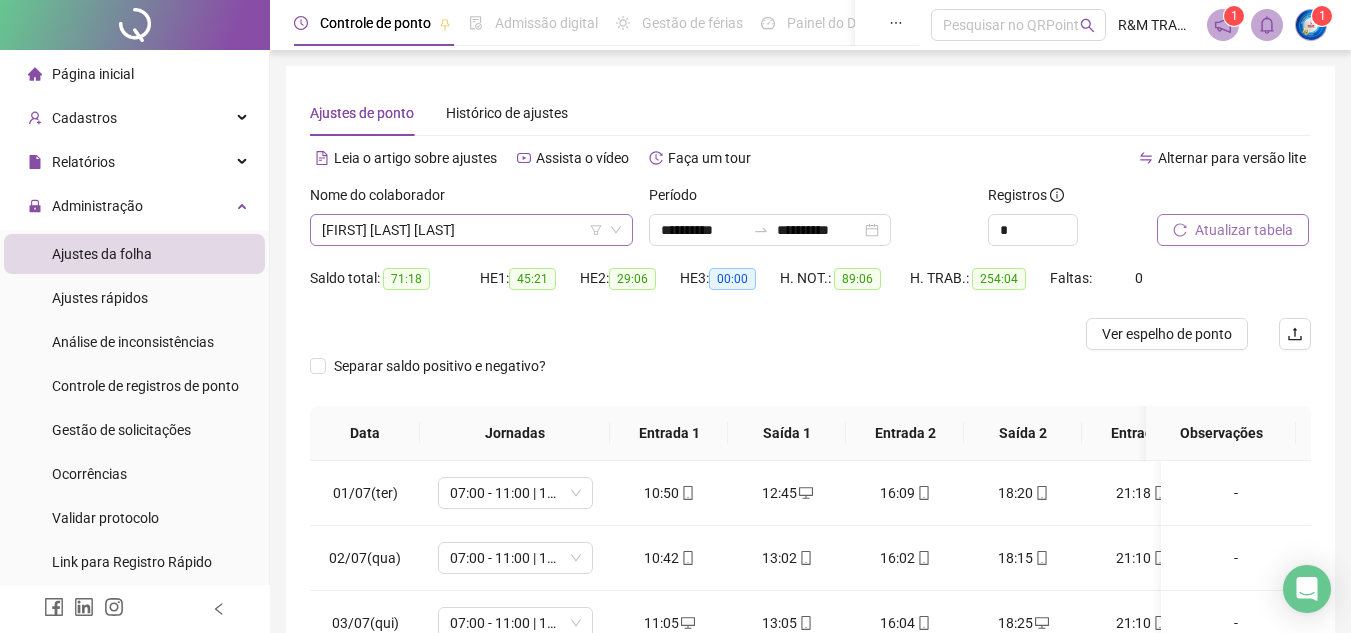 click on "[FIRST] [LAST] [LAST]" at bounding box center (471, 230) 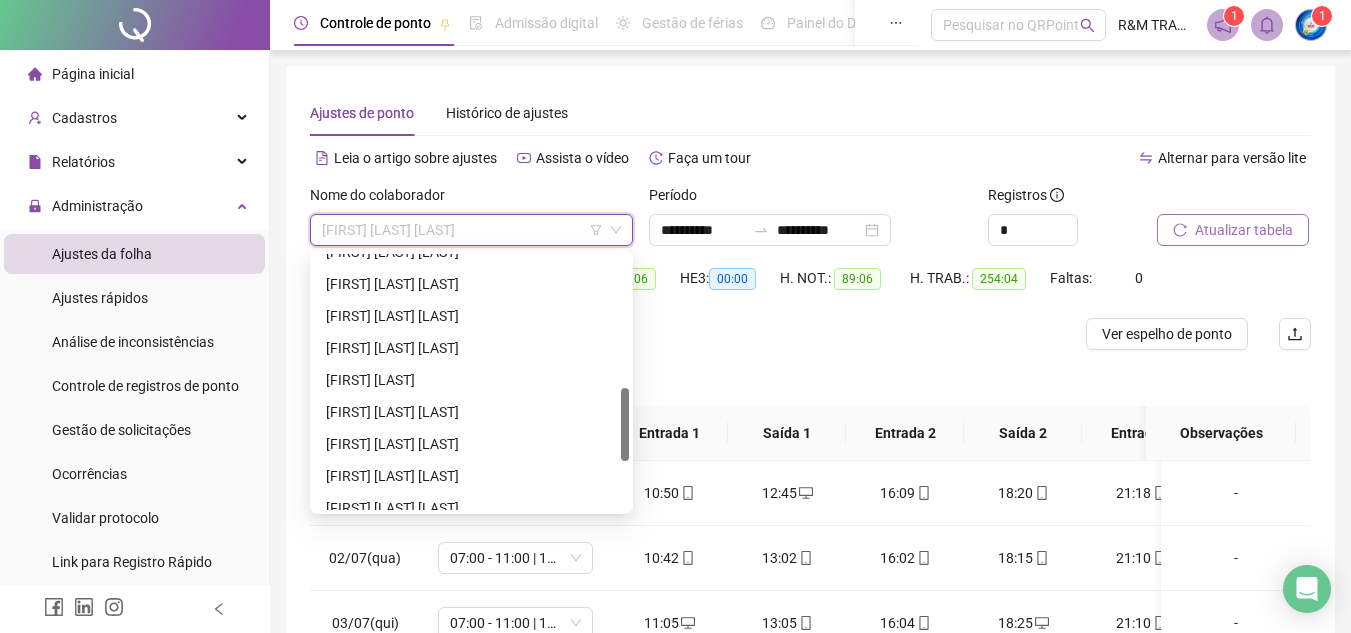 scroll, scrollTop: 470, scrollLeft: 0, axis: vertical 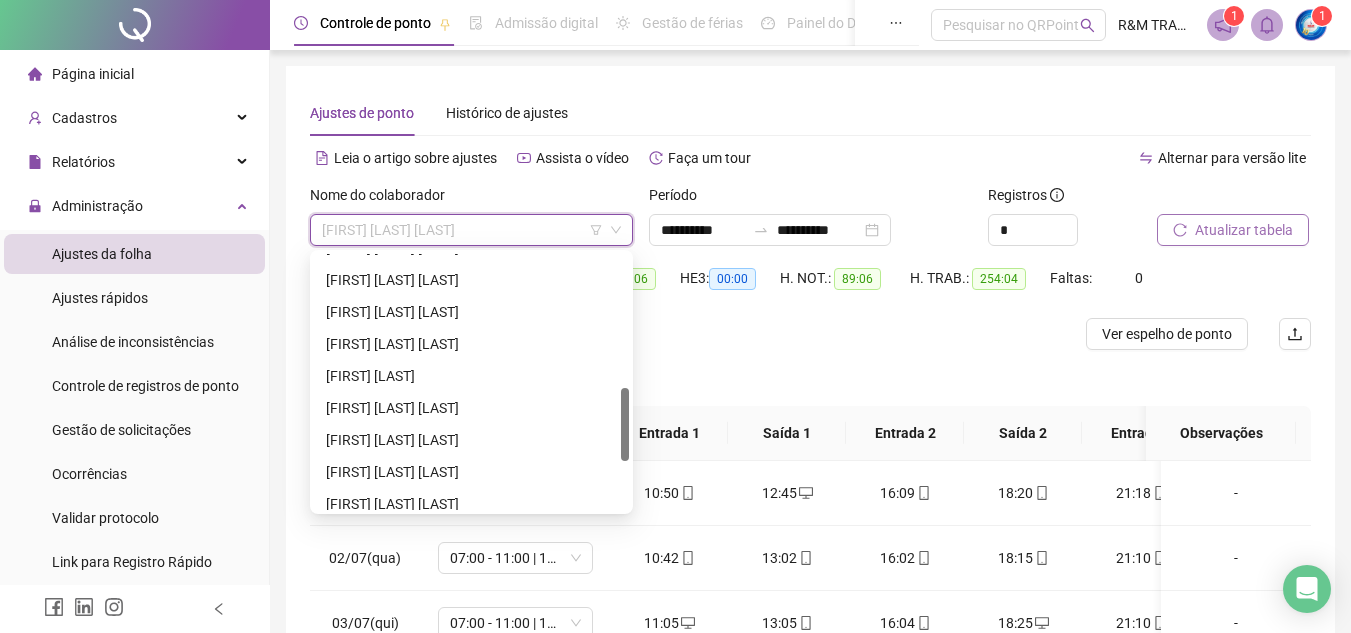 drag, startPoint x: 623, startPoint y: 323, endPoint x: 633, endPoint y: 398, distance: 75.66373 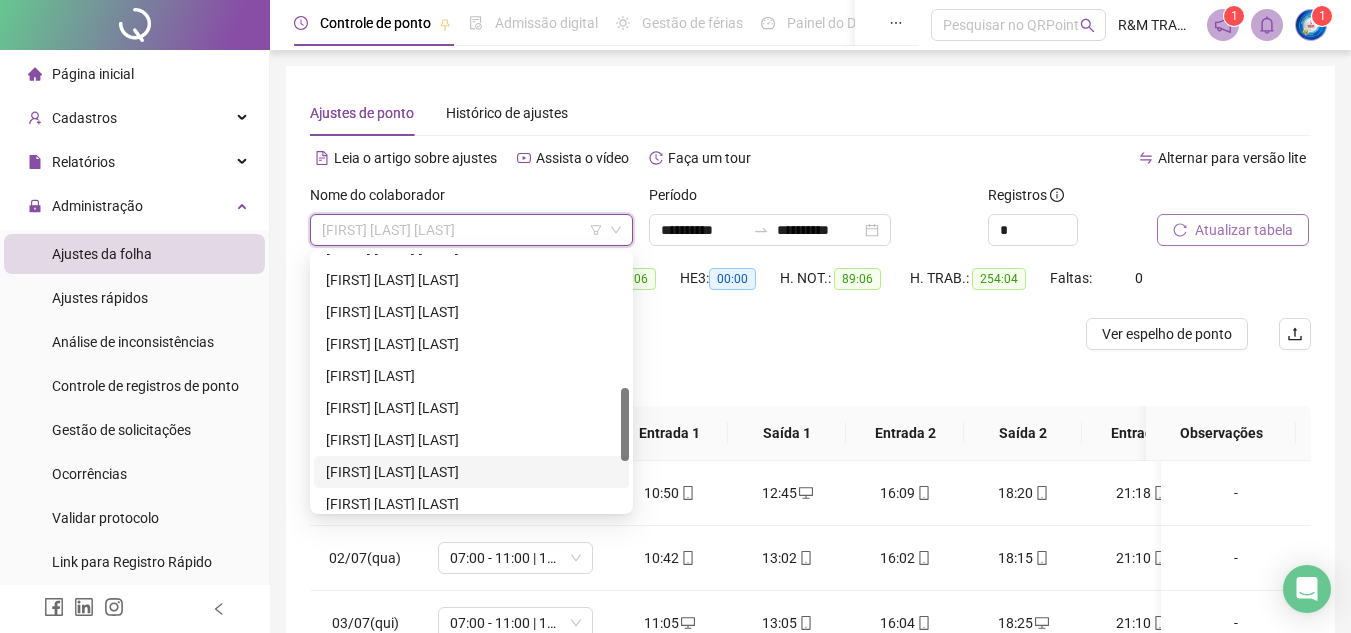 click on "[FIRST] [LAST]" at bounding box center (471, 472) 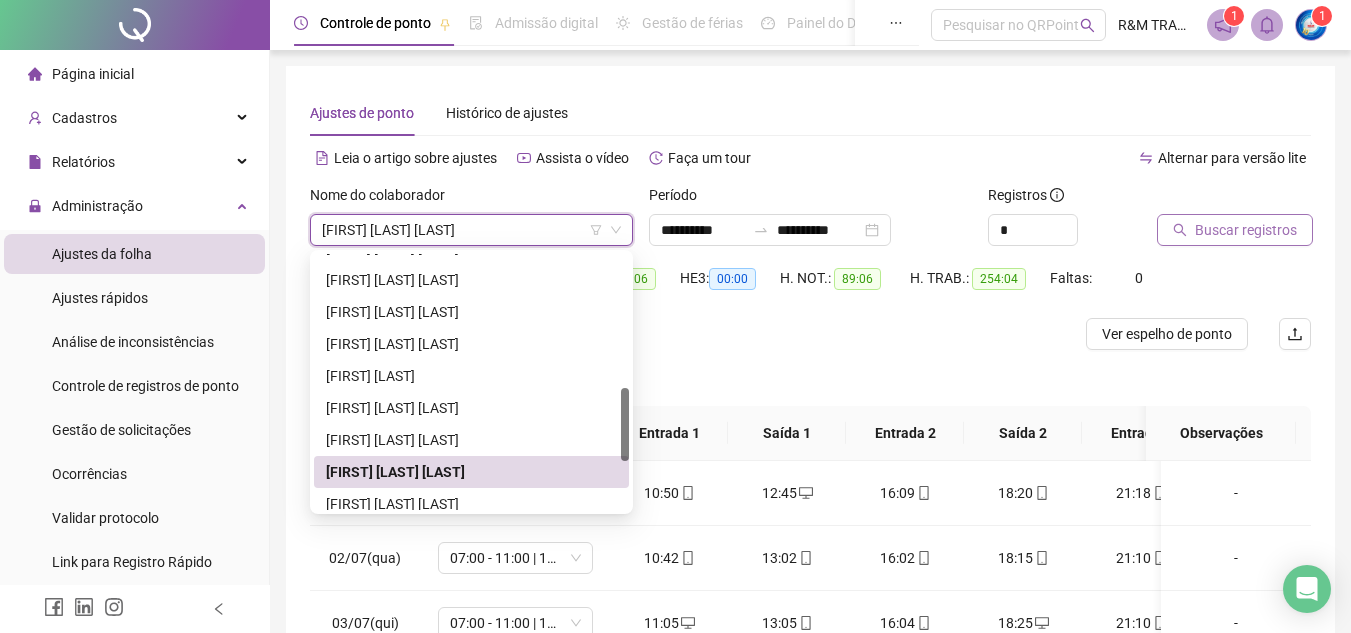 click on "07:00 - 11:00 | 12:30 - 16:20" at bounding box center (515, 493) 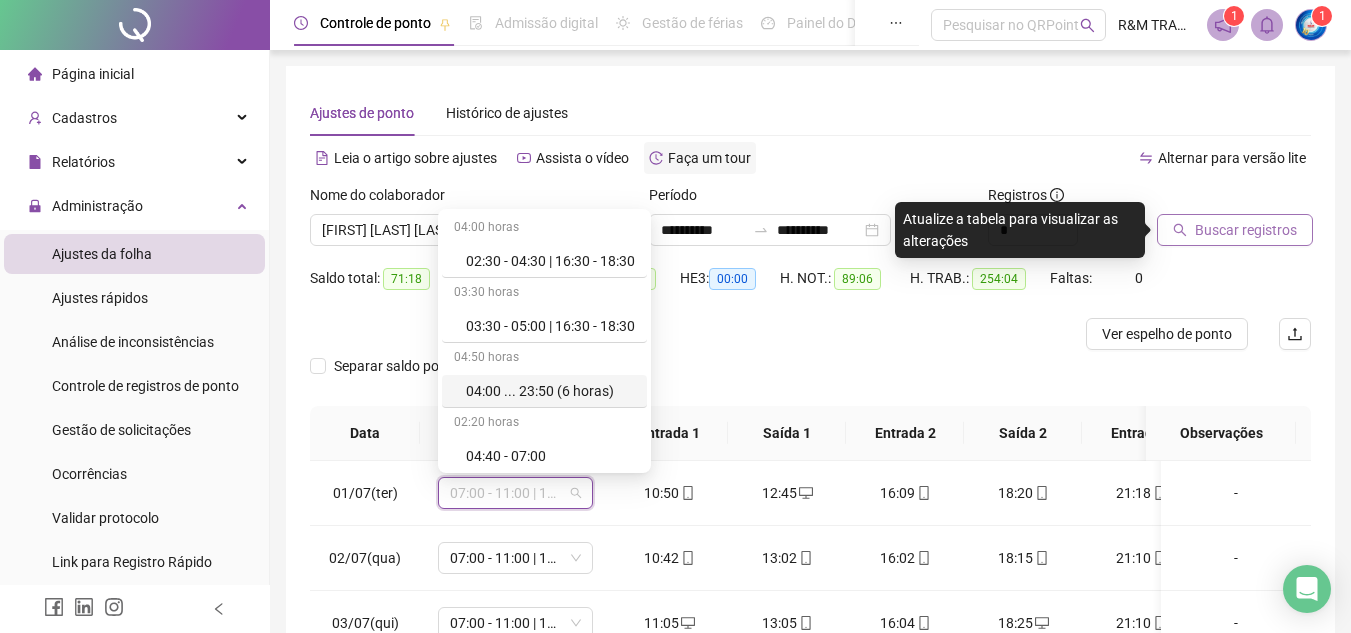 click on "Faça um tour" at bounding box center [709, 158] 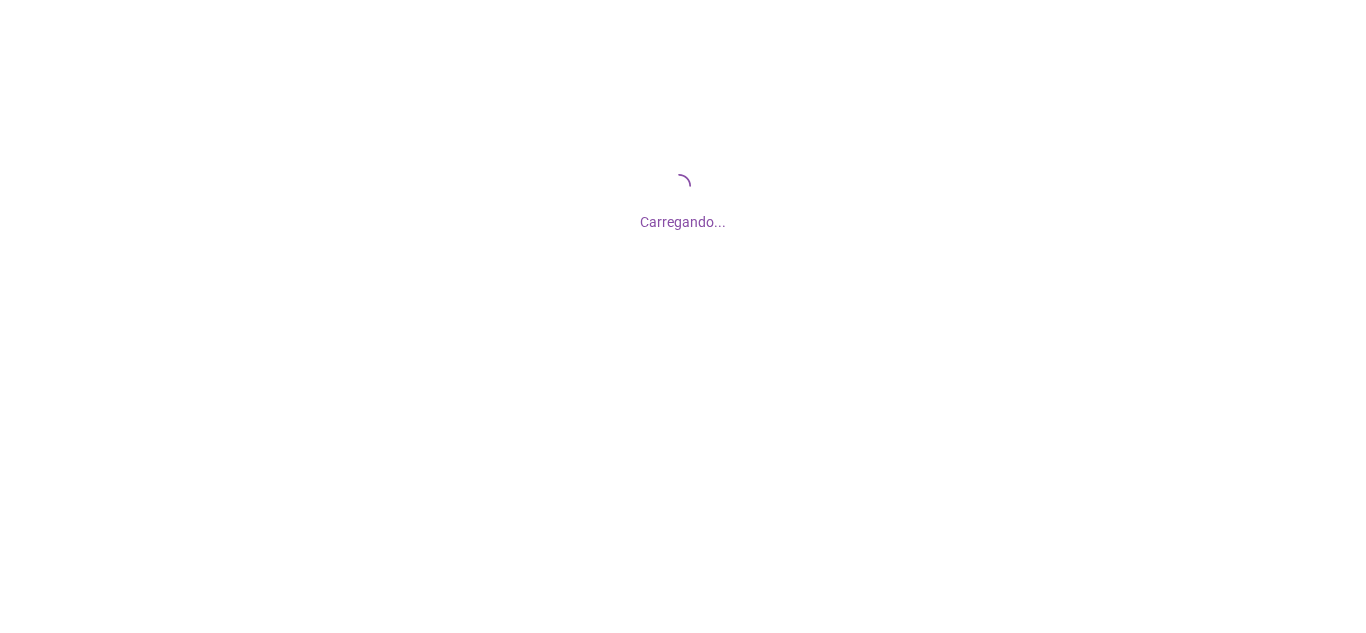 scroll, scrollTop: 0, scrollLeft: 0, axis: both 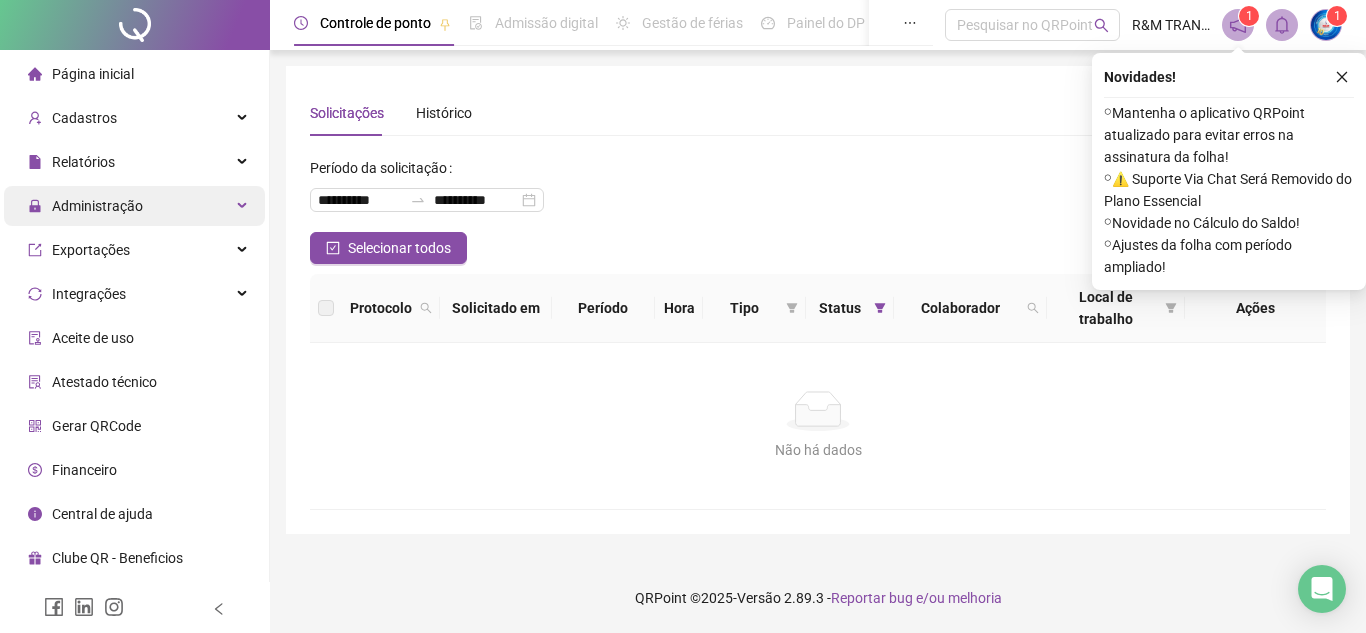 click on "Administração" at bounding box center [134, 206] 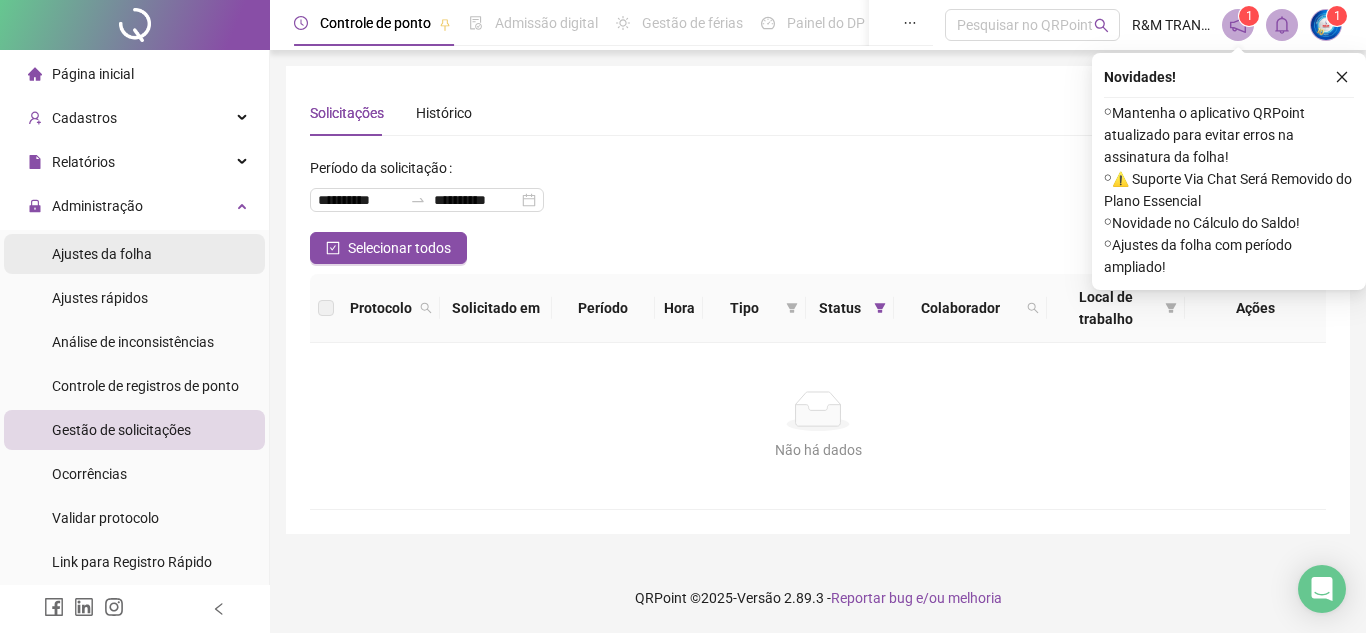 click on "Ajustes da folha" at bounding box center [134, 254] 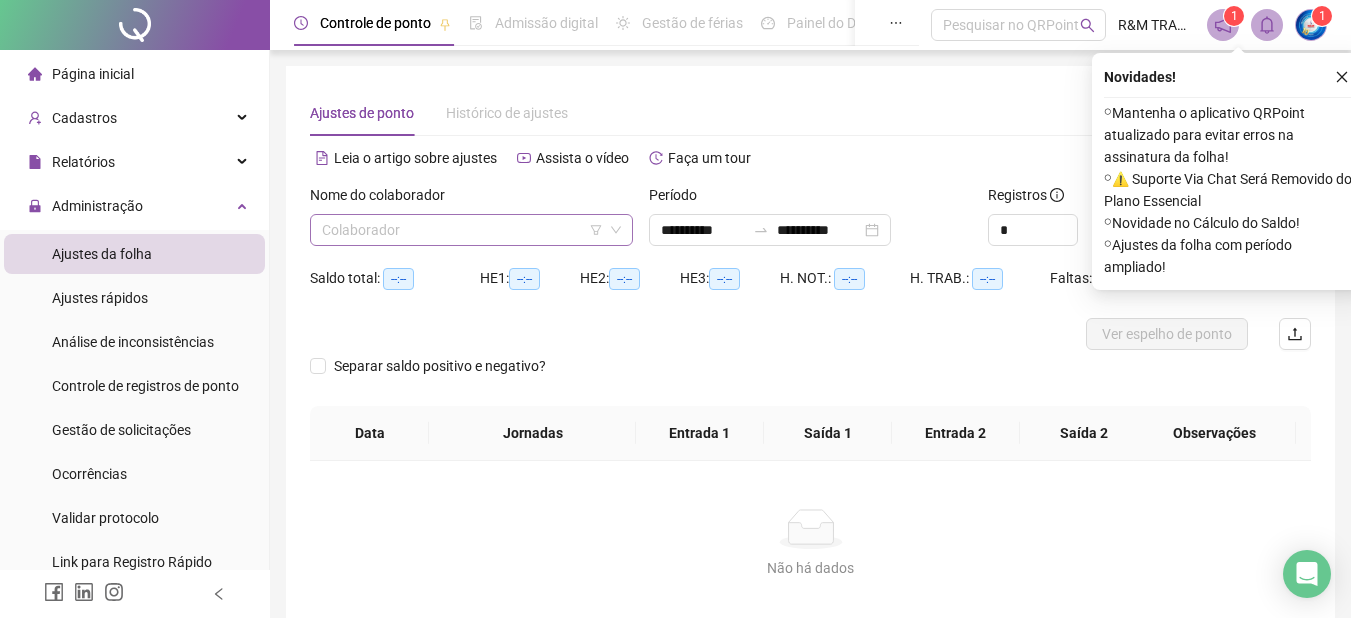 click at bounding box center (462, 230) 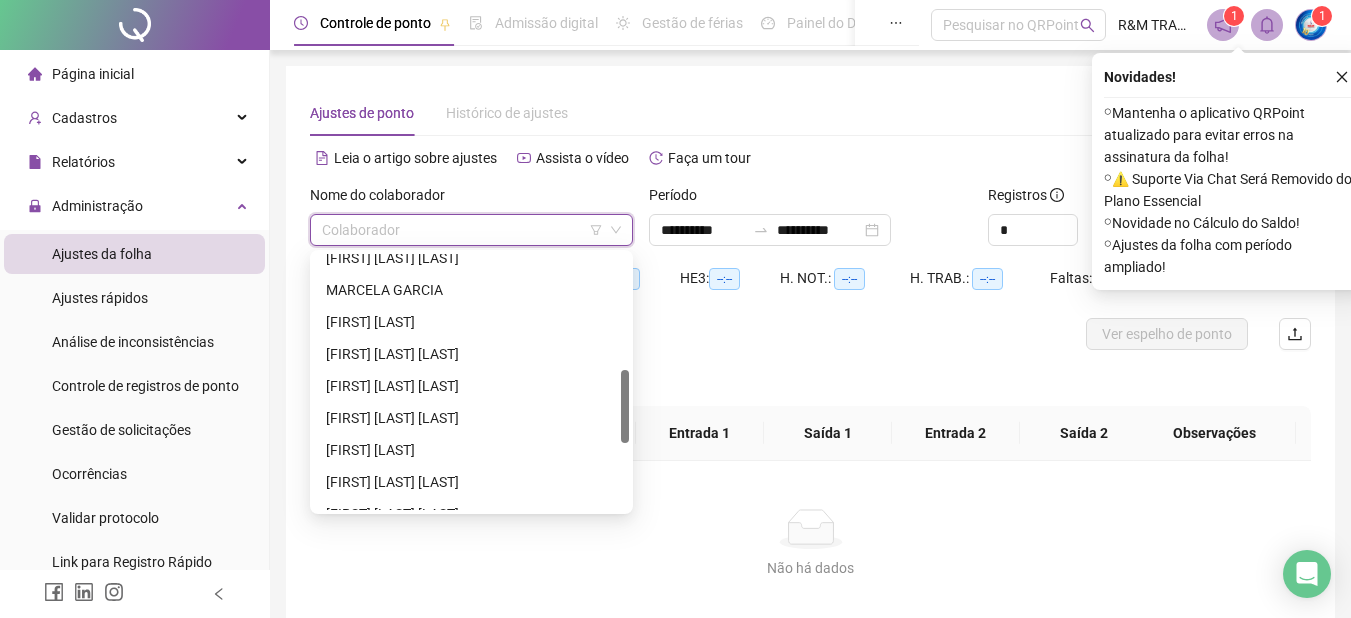 scroll, scrollTop: 410, scrollLeft: 0, axis: vertical 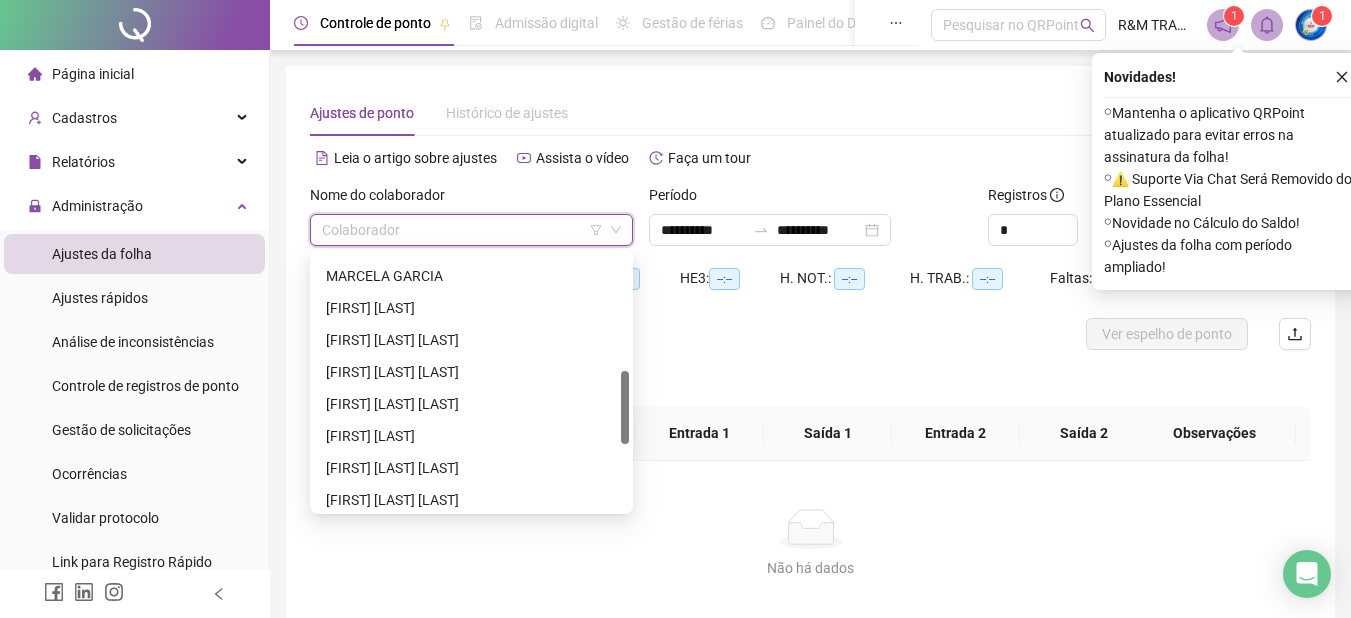 drag, startPoint x: 624, startPoint y: 281, endPoint x: 620, endPoint y: 398, distance: 117.06836 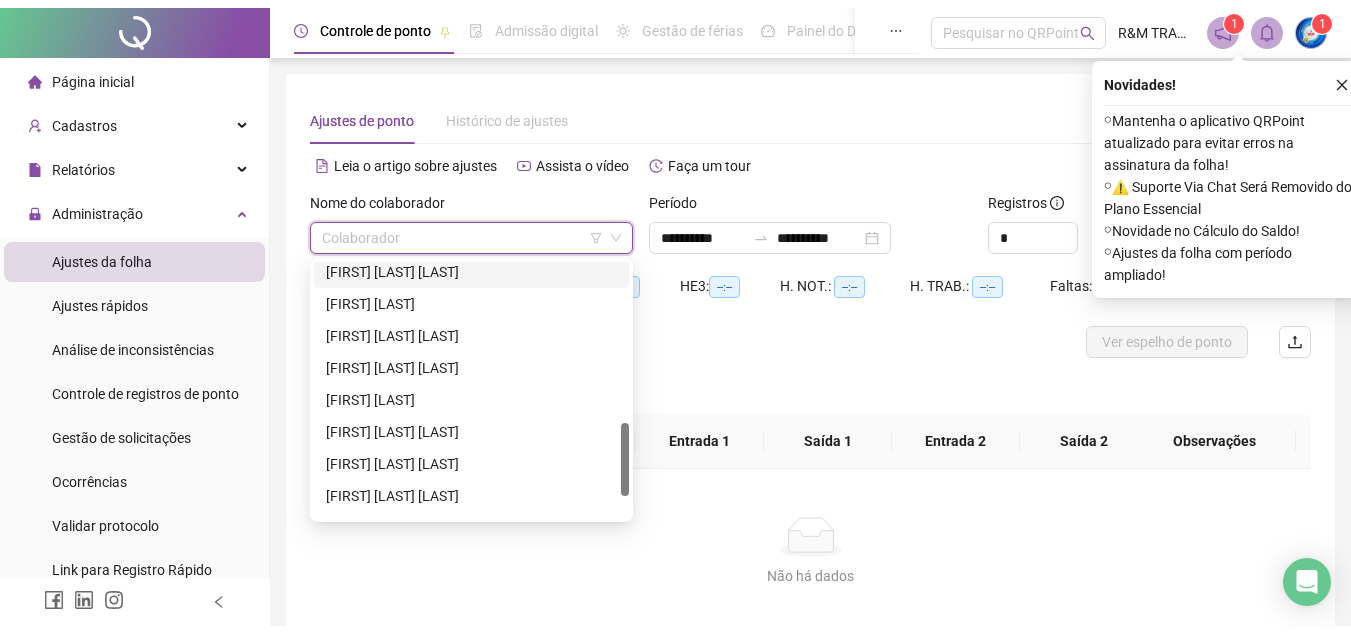 scroll, scrollTop: 564, scrollLeft: 0, axis: vertical 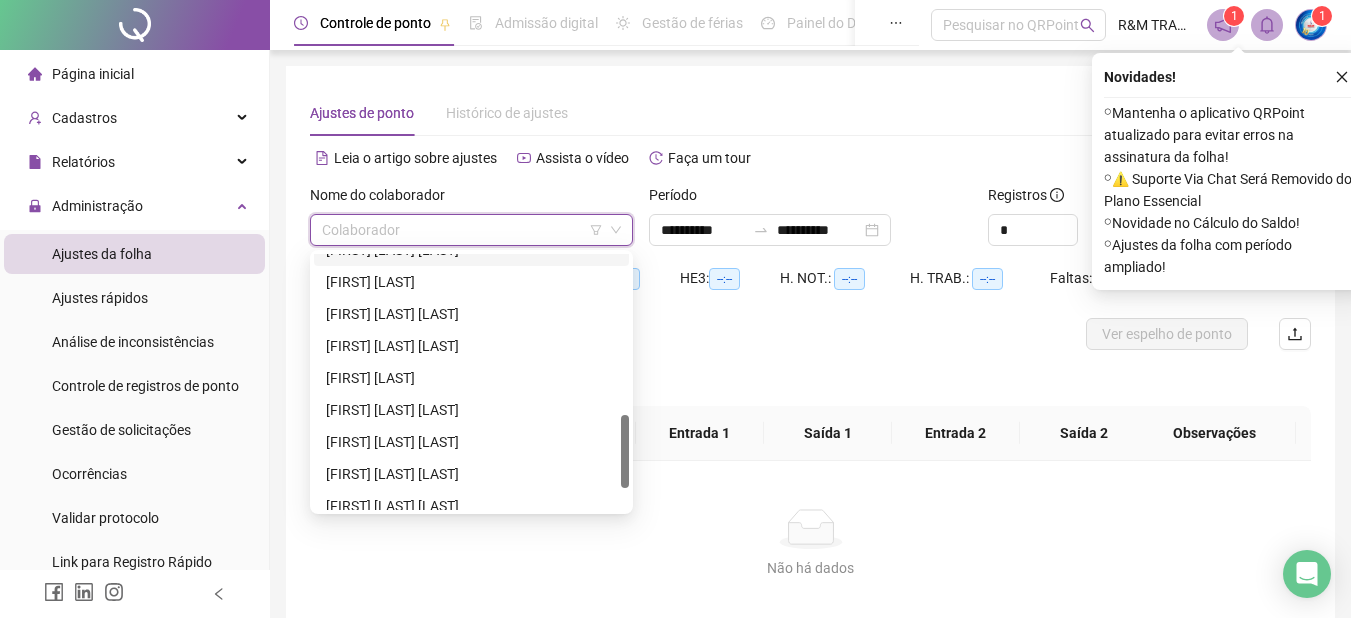 drag, startPoint x: 623, startPoint y: 382, endPoint x: 620, endPoint y: 426, distance: 44.102154 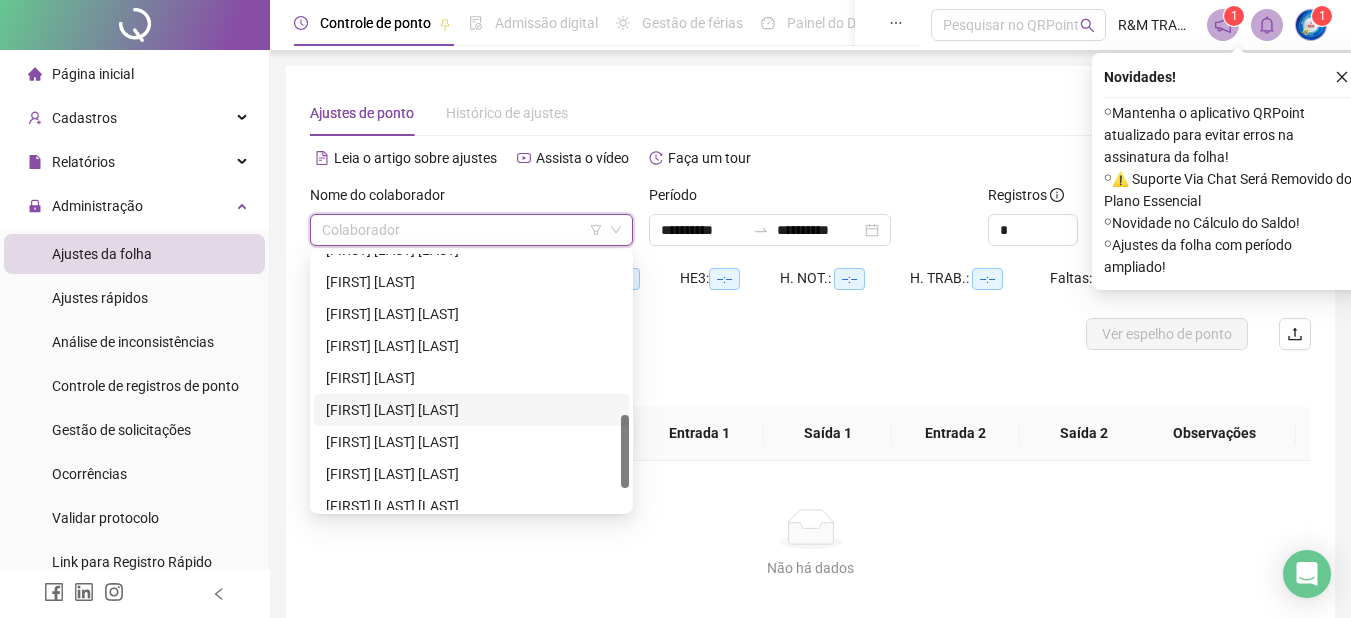 drag, startPoint x: 473, startPoint y: 407, endPoint x: 514, endPoint y: 401, distance: 41.4367 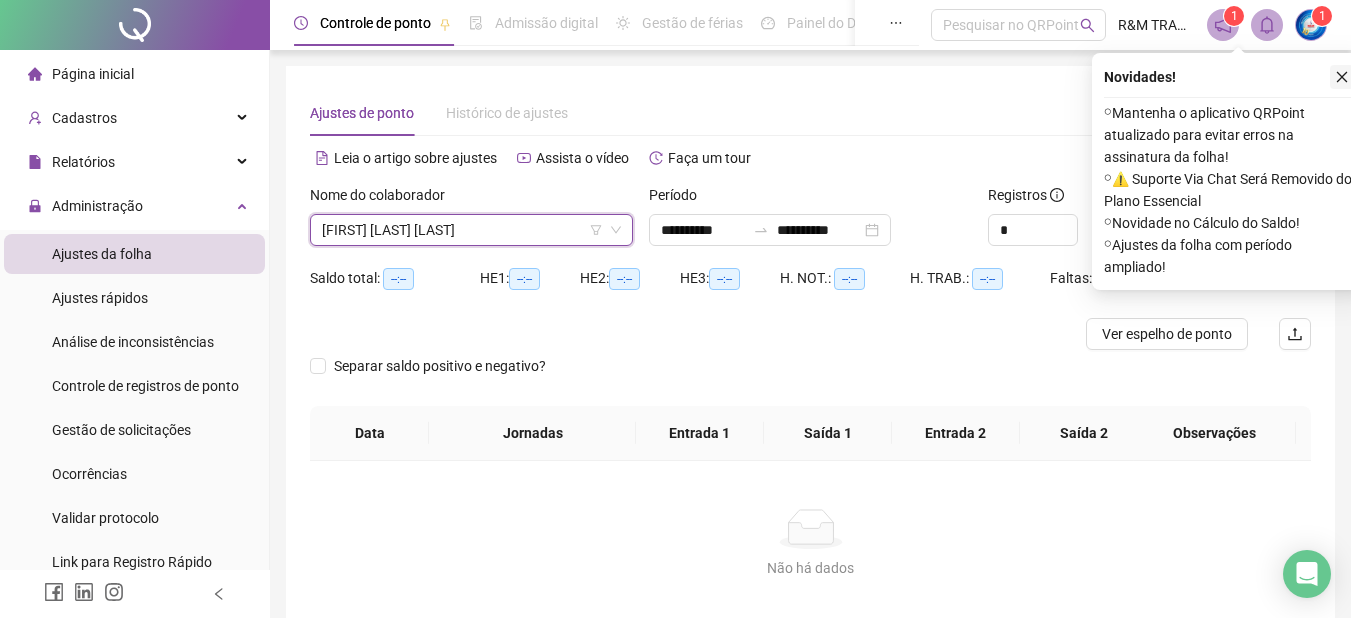 click at bounding box center [1342, 77] 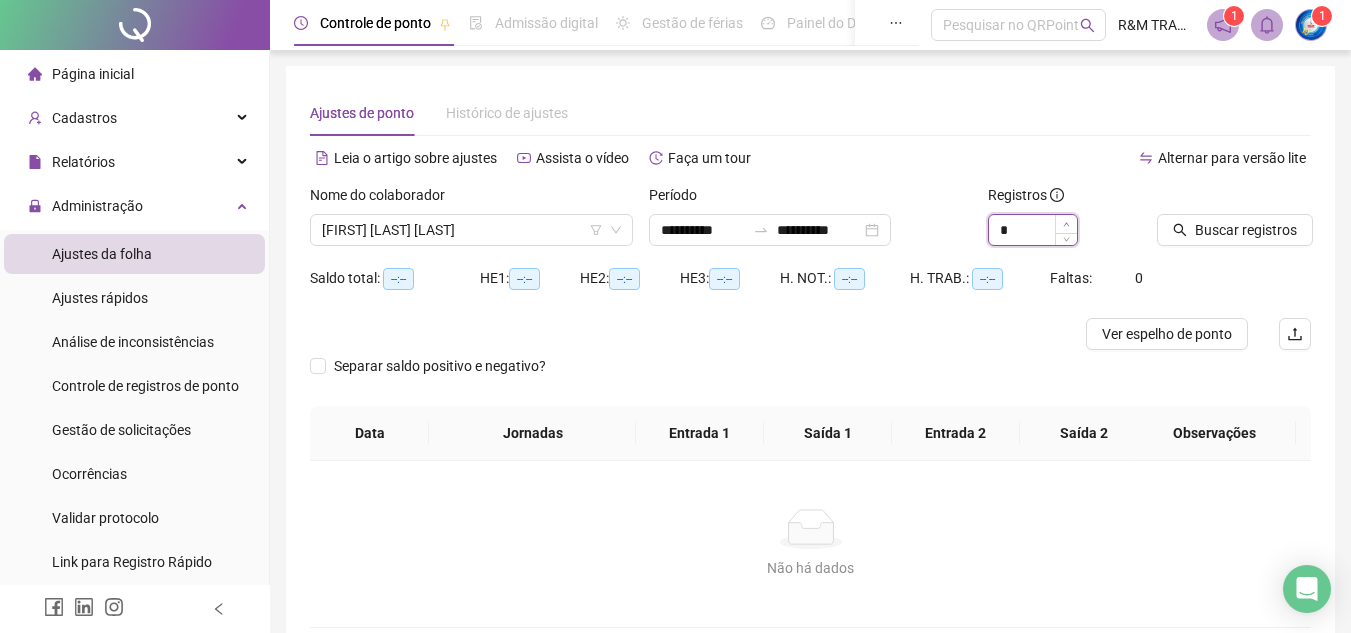 click at bounding box center [1066, 224] 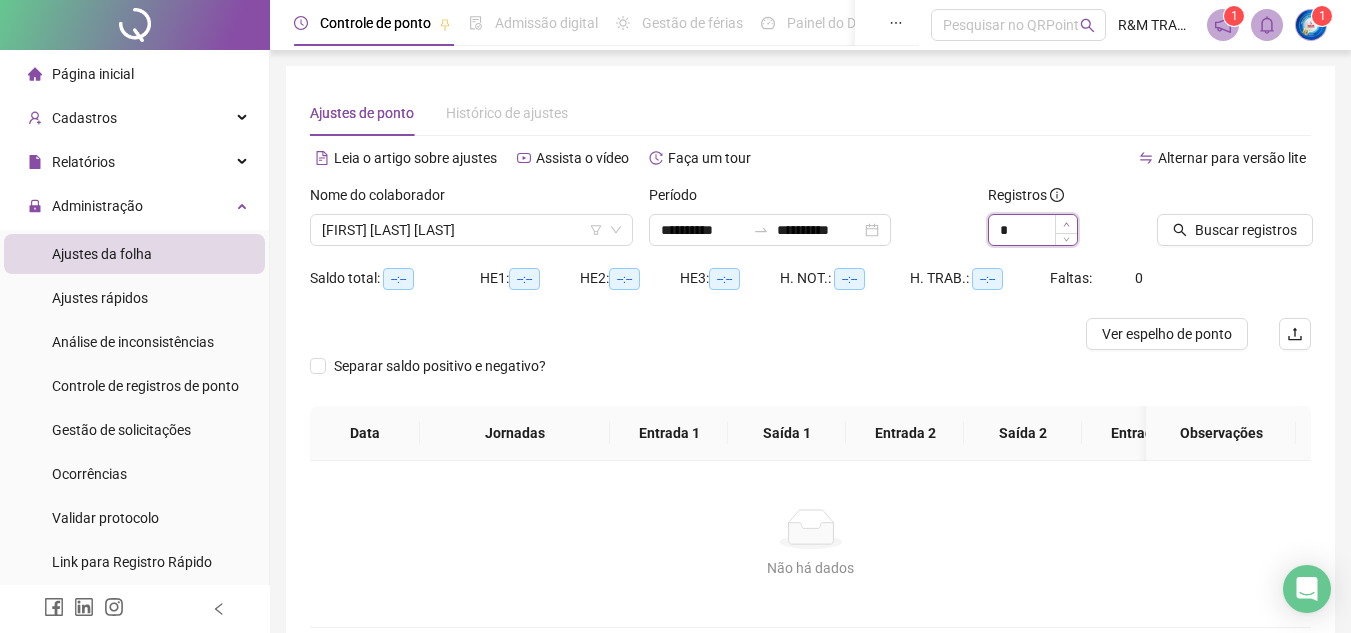type on "*" 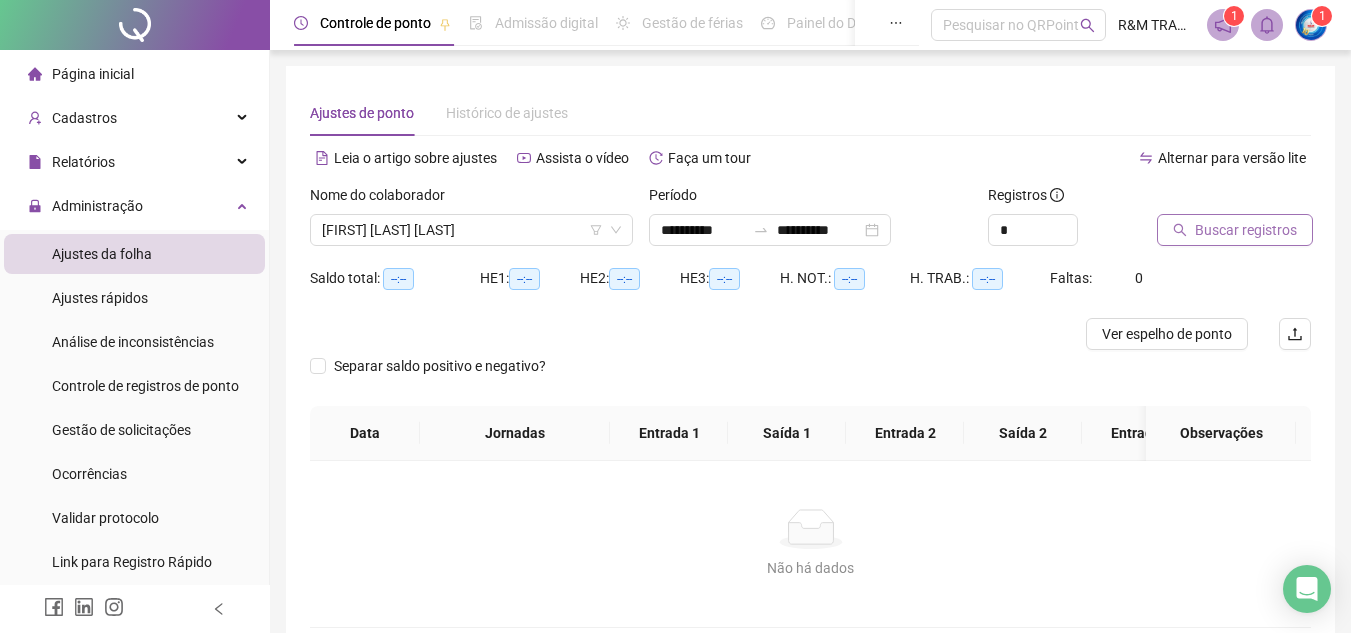 click on "Buscar registros" at bounding box center (1246, 230) 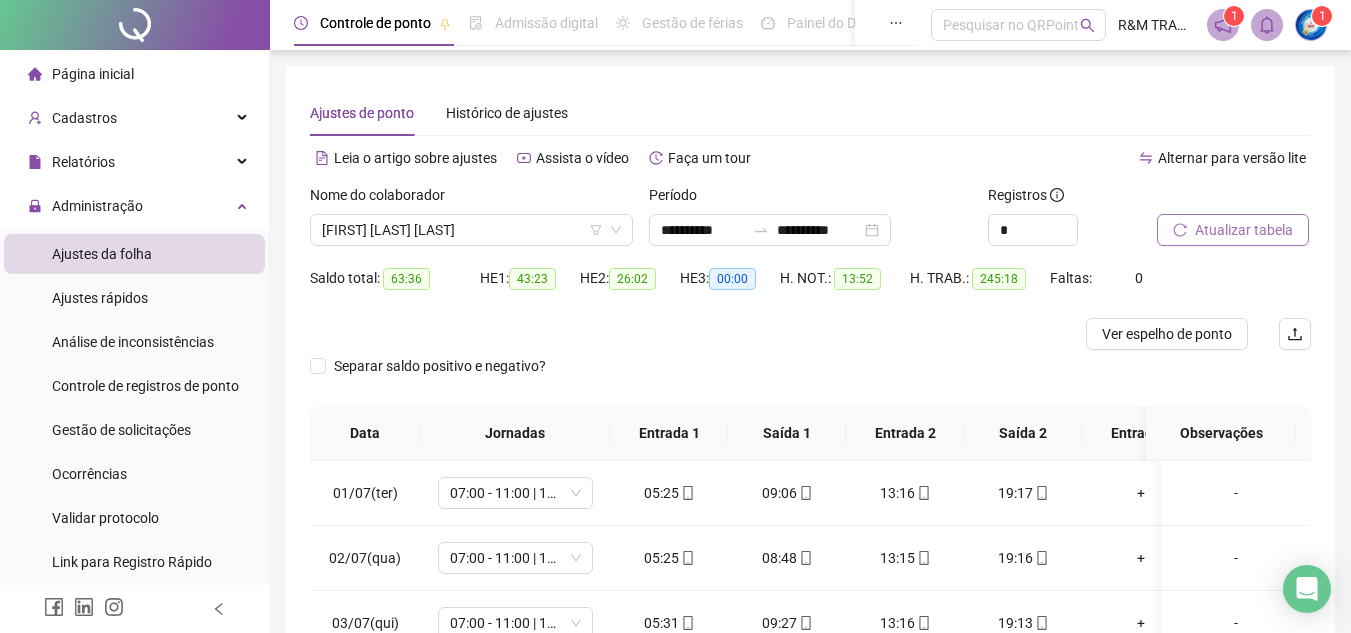click on "Atualizar tabela" at bounding box center [1244, 230] 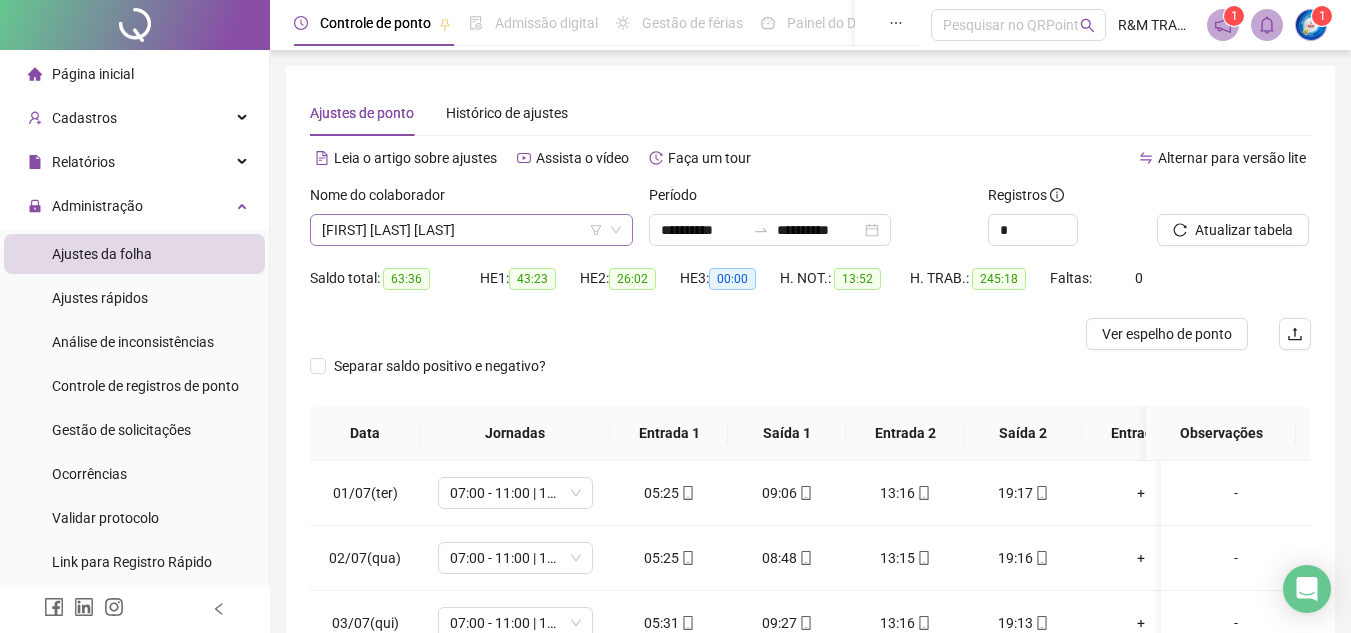 click on "[FIRST] [LAST] [LAST]" at bounding box center [471, 230] 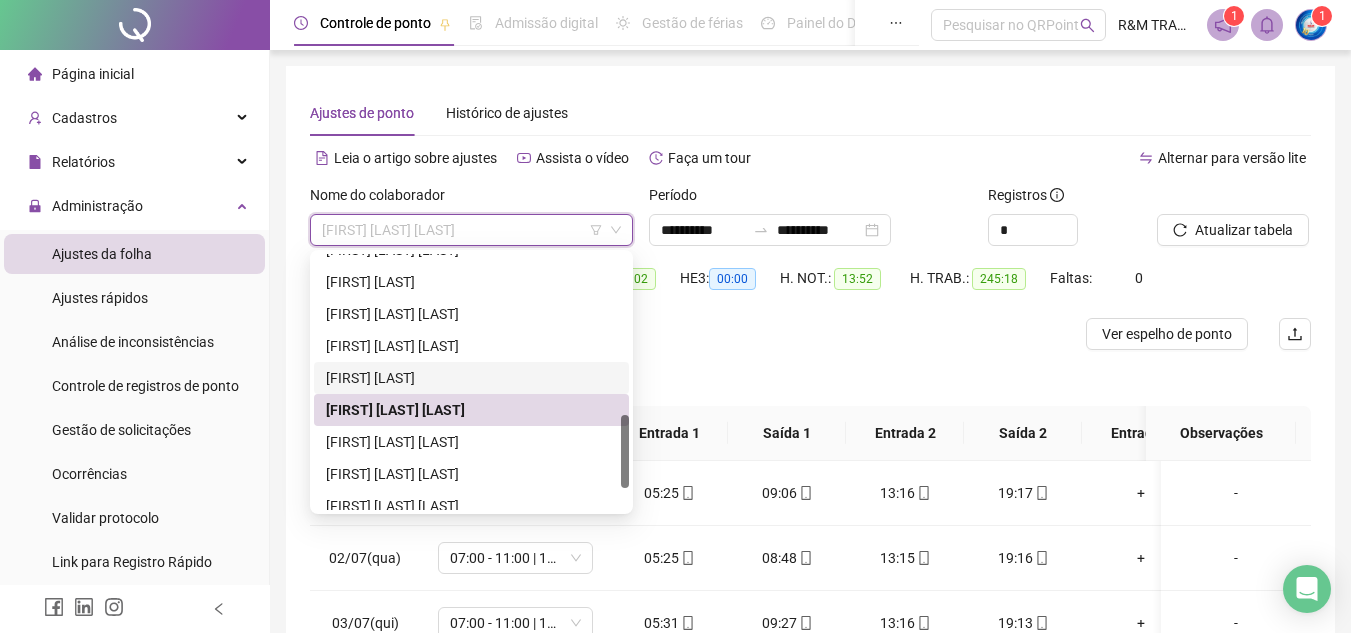 click on "[FIRST] [LAST]" at bounding box center (471, 378) 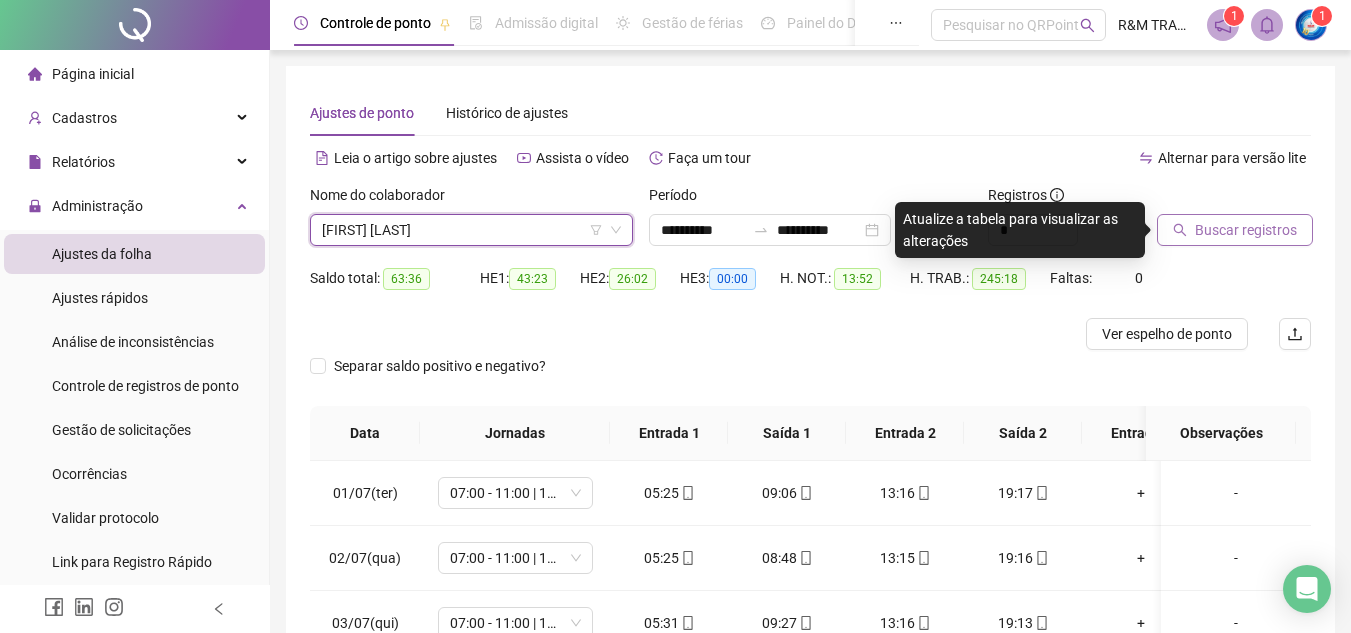 click on "Buscar registros" at bounding box center [1246, 230] 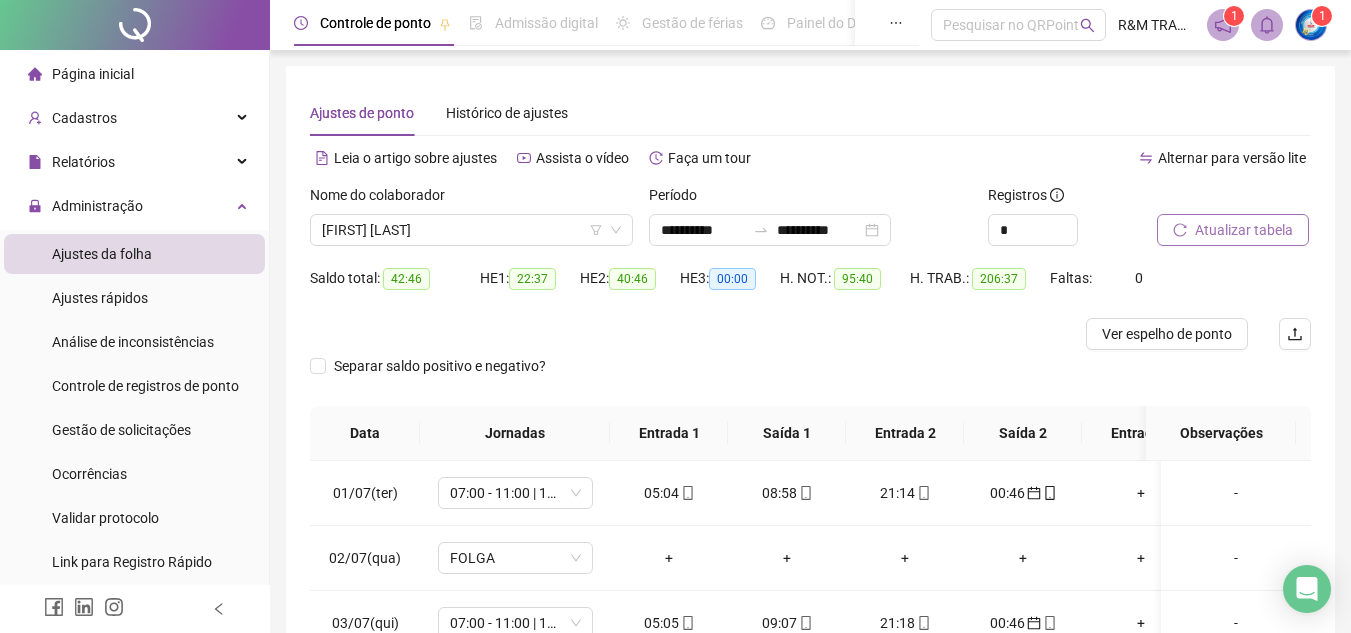 click on "Atualizar tabela" at bounding box center [1244, 230] 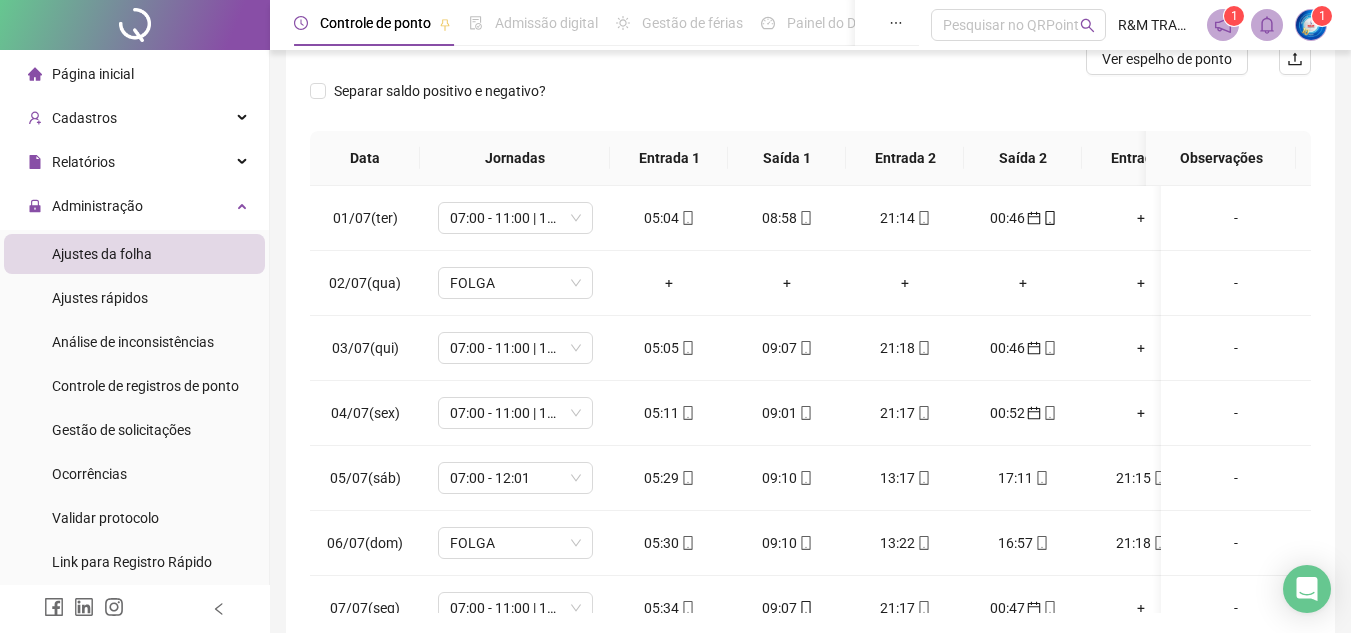 scroll, scrollTop: 365, scrollLeft: 0, axis: vertical 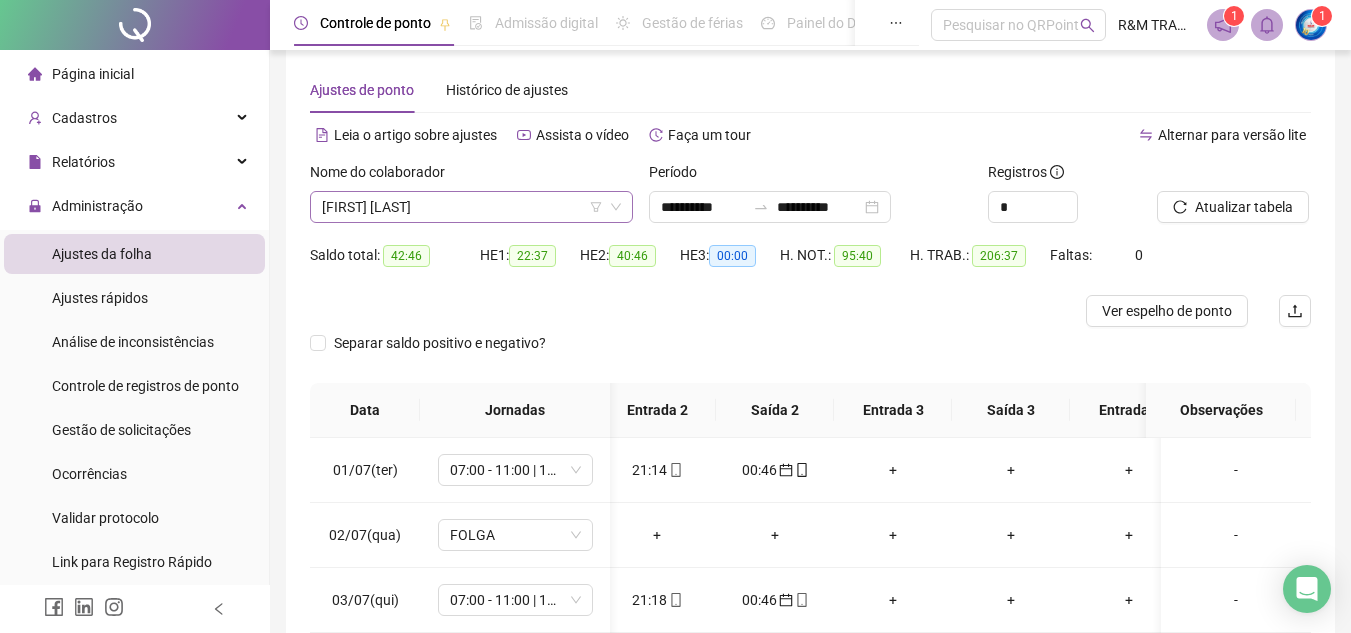 click on "[FIRST] [LAST]" at bounding box center [471, 207] 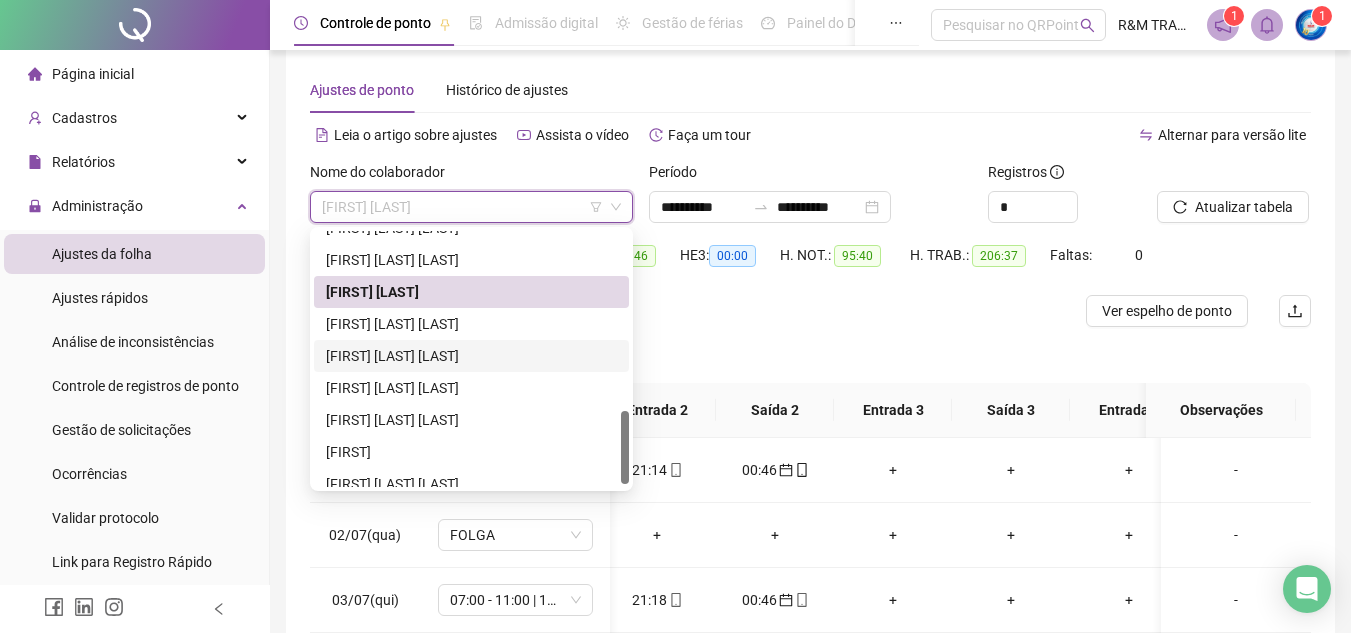 drag, startPoint x: 626, startPoint y: 403, endPoint x: 482, endPoint y: 419, distance: 144.88617 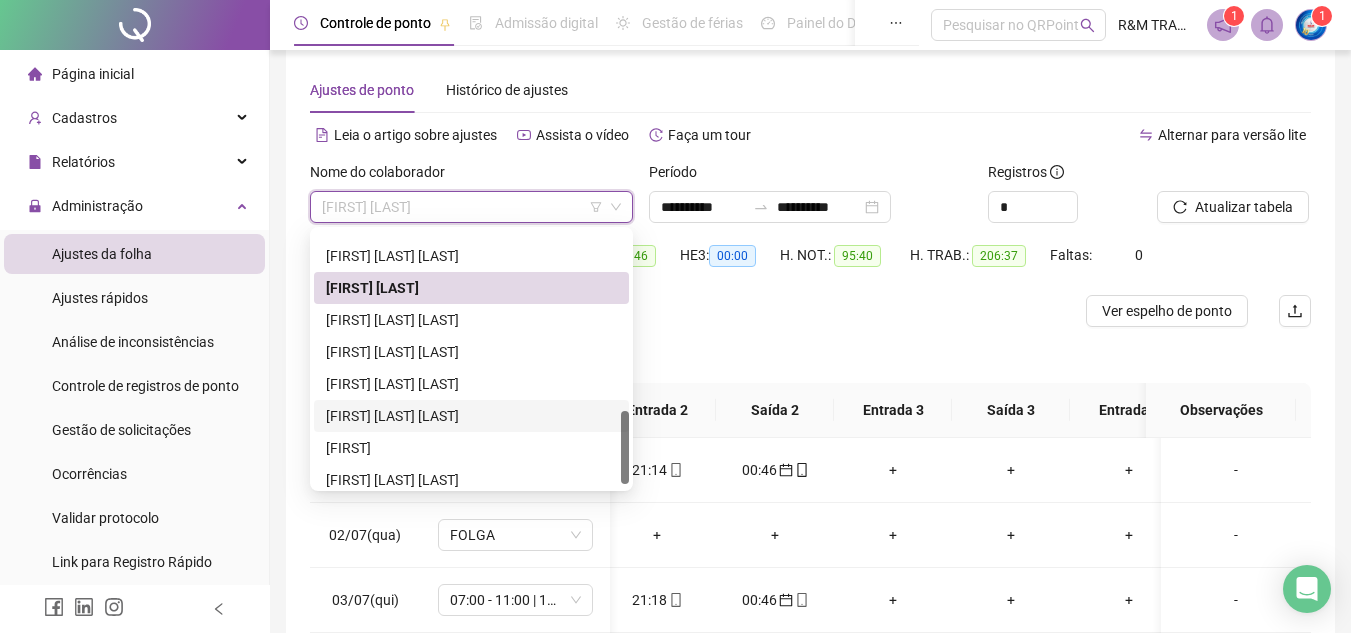 click on "[FIRST] [LAST] [LAST]" at bounding box center (471, 416) 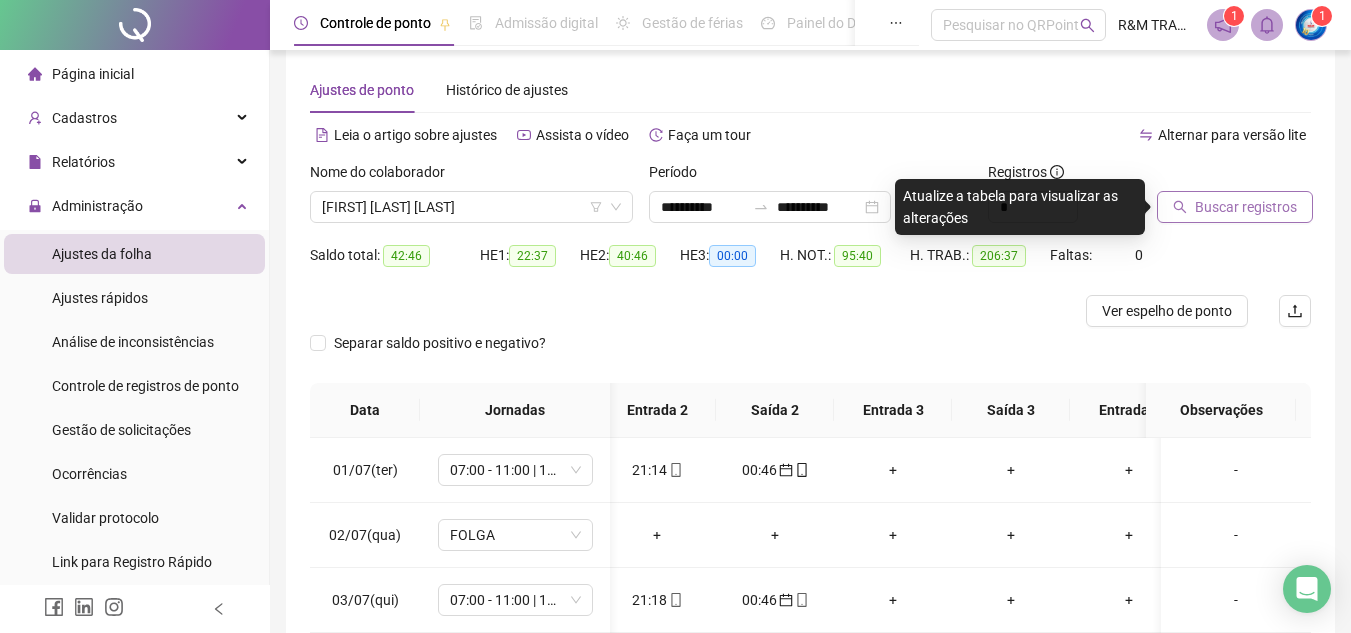 click on "Buscar registros" at bounding box center (1246, 207) 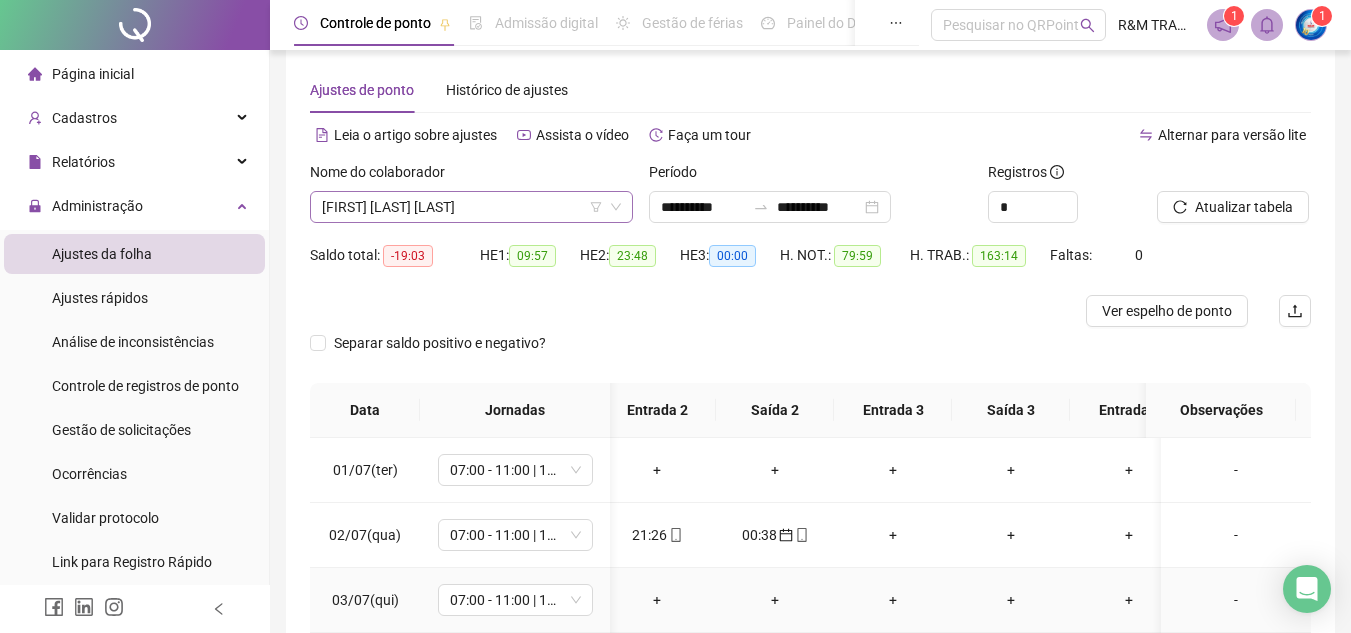 click on "[FIRST] [LAST] [LAST]" at bounding box center [471, 207] 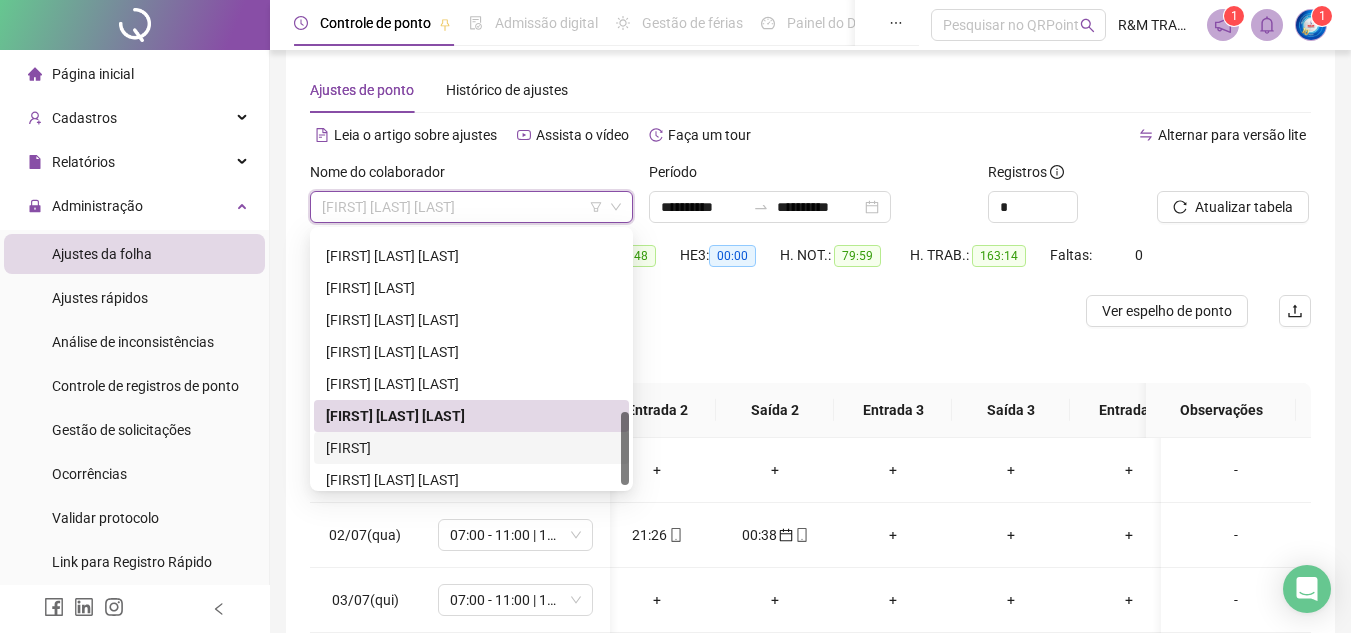 drag, startPoint x: 625, startPoint y: 465, endPoint x: 614, endPoint y: 401, distance: 64.93843 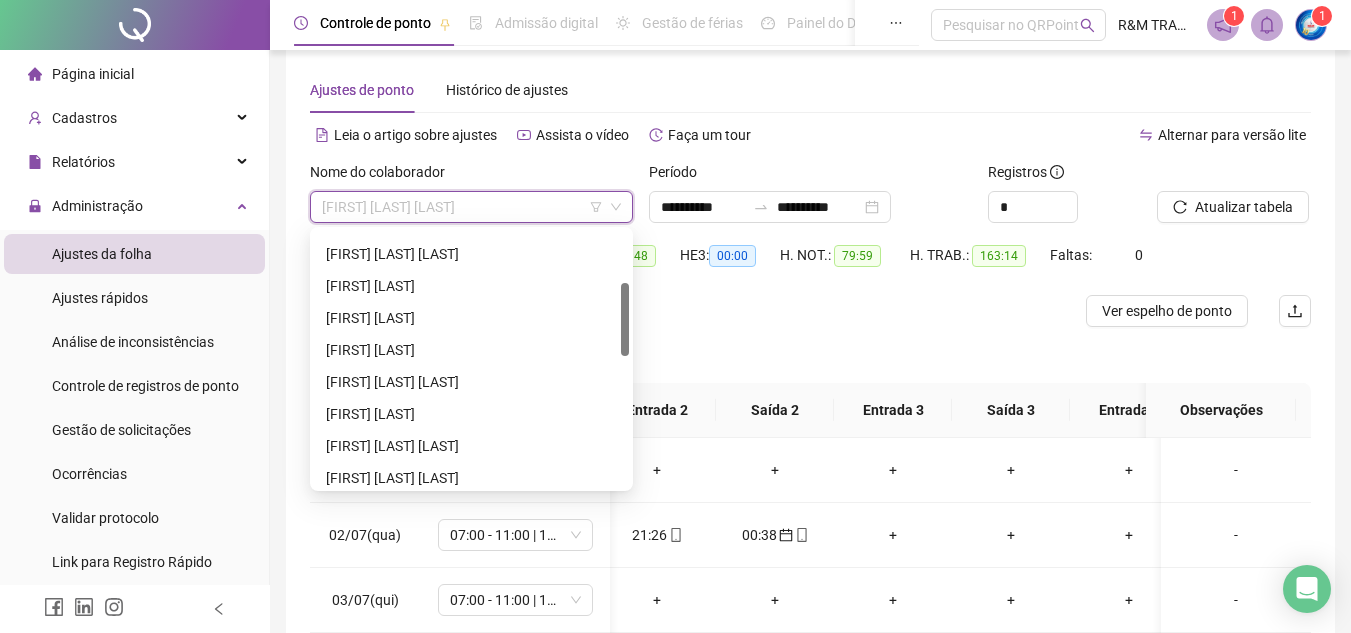 scroll, scrollTop: 132, scrollLeft: 0, axis: vertical 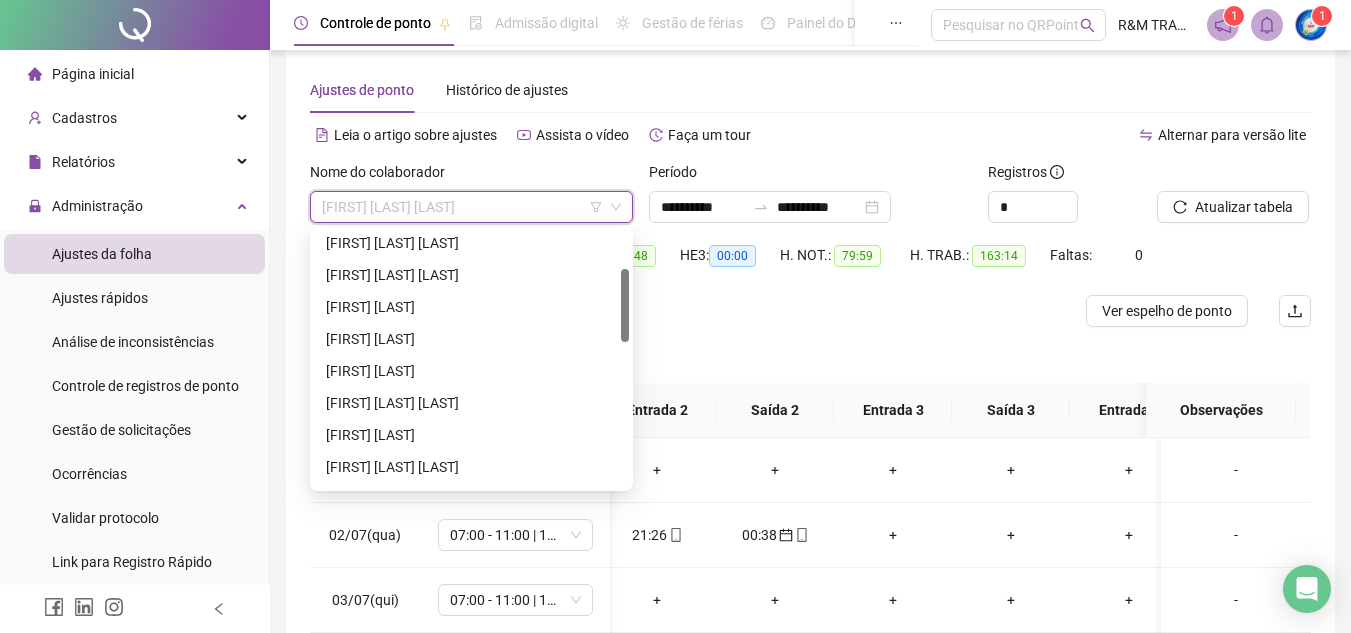 drag, startPoint x: 621, startPoint y: 395, endPoint x: 619, endPoint y: 316, distance: 79.025314 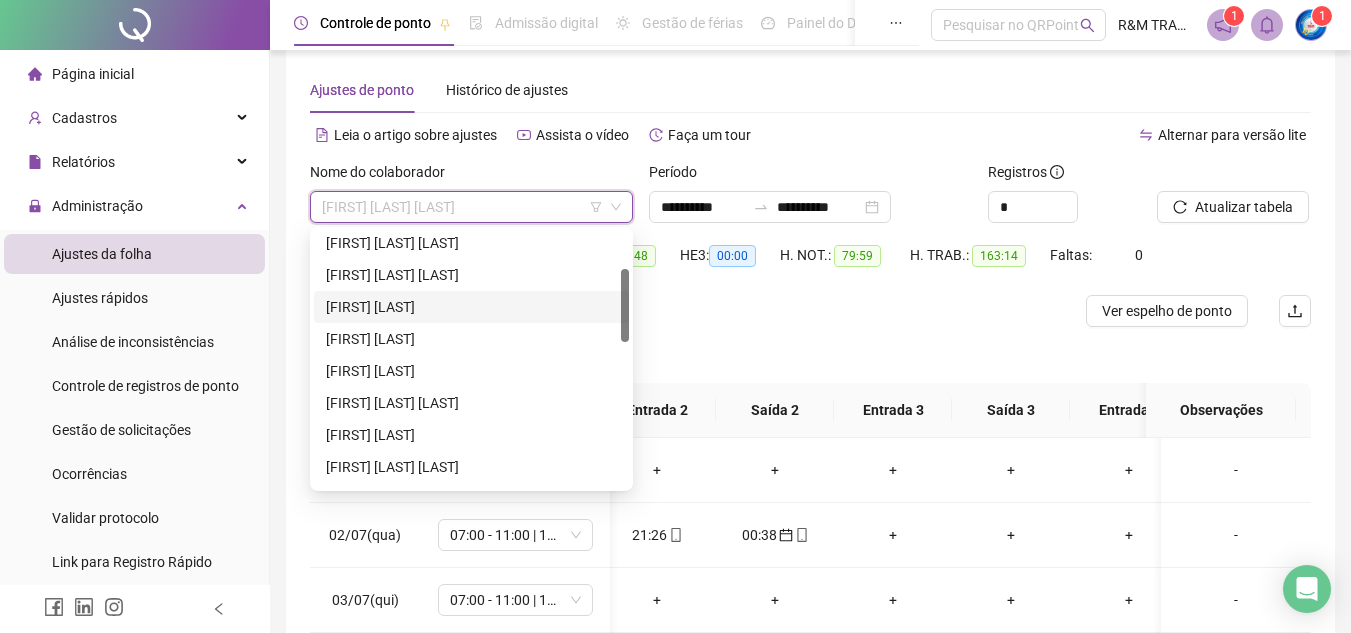 click on "[FIRST] [LAST]" at bounding box center (471, 307) 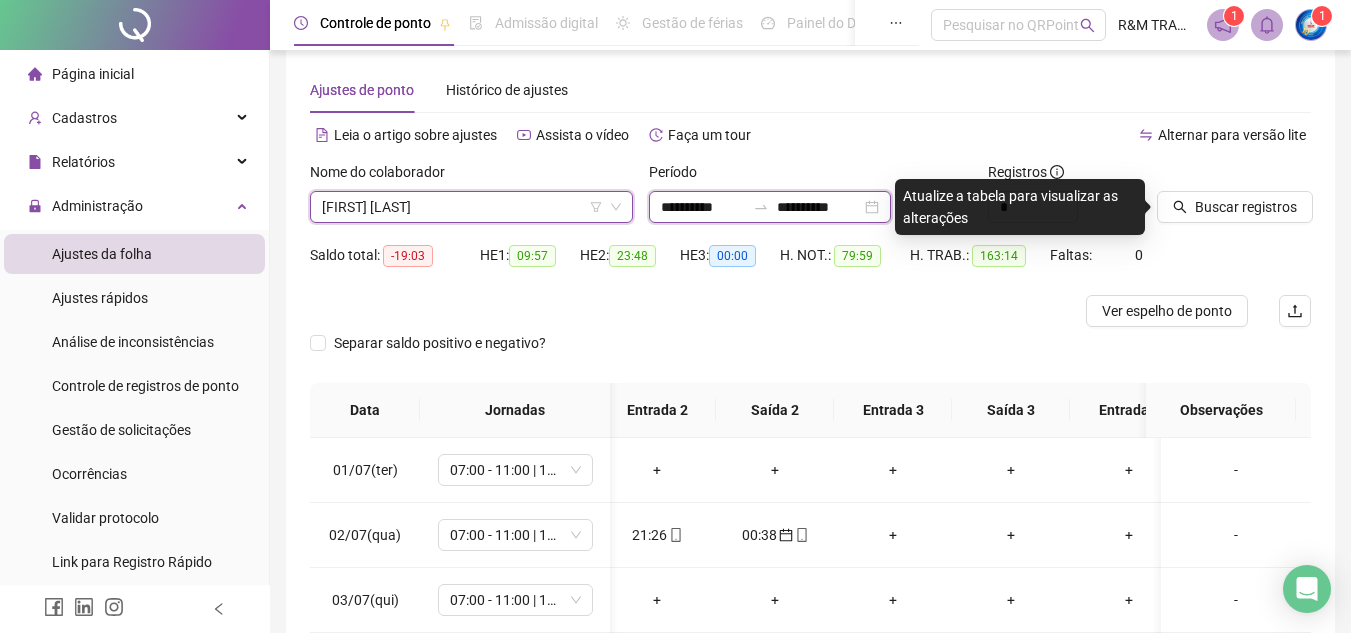 click on "**********" at bounding box center [703, 207] 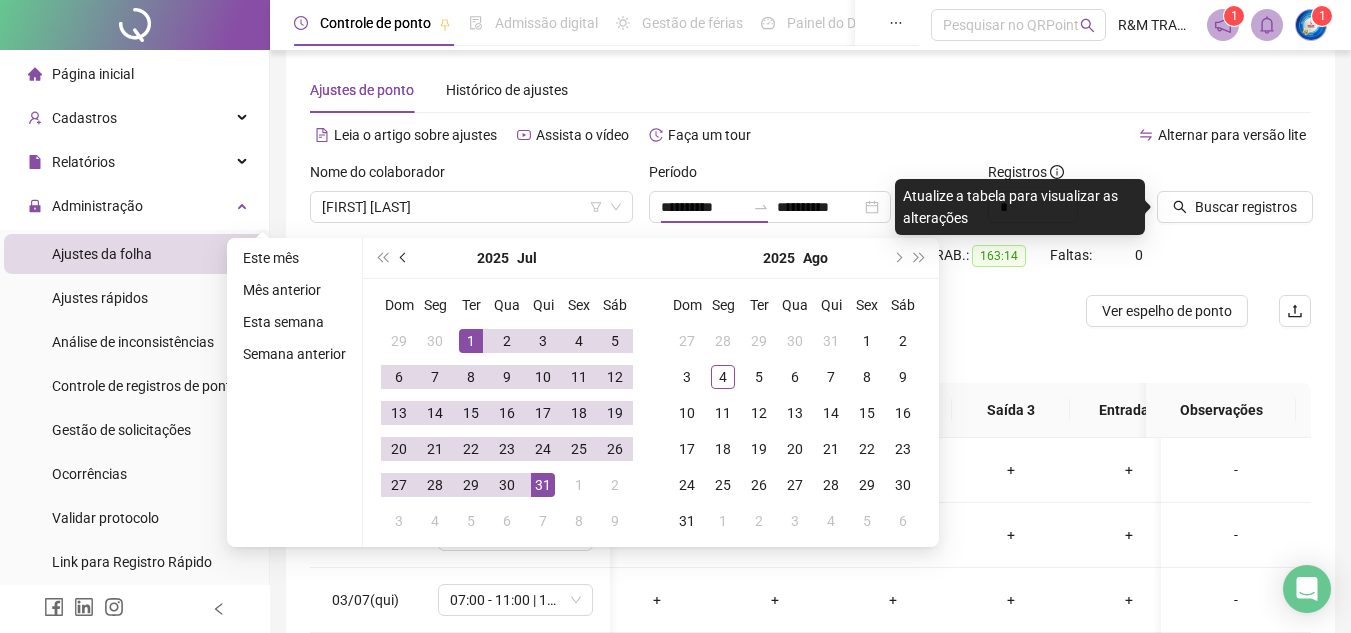 click at bounding box center (405, 258) 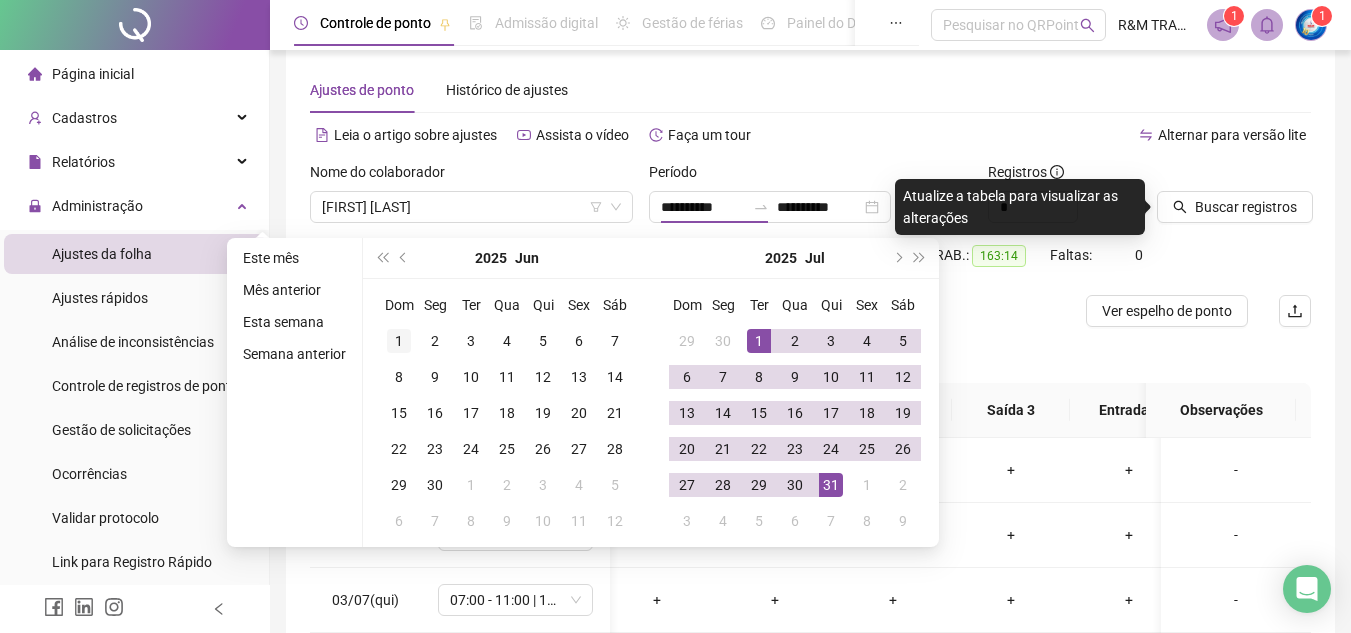 type on "**********" 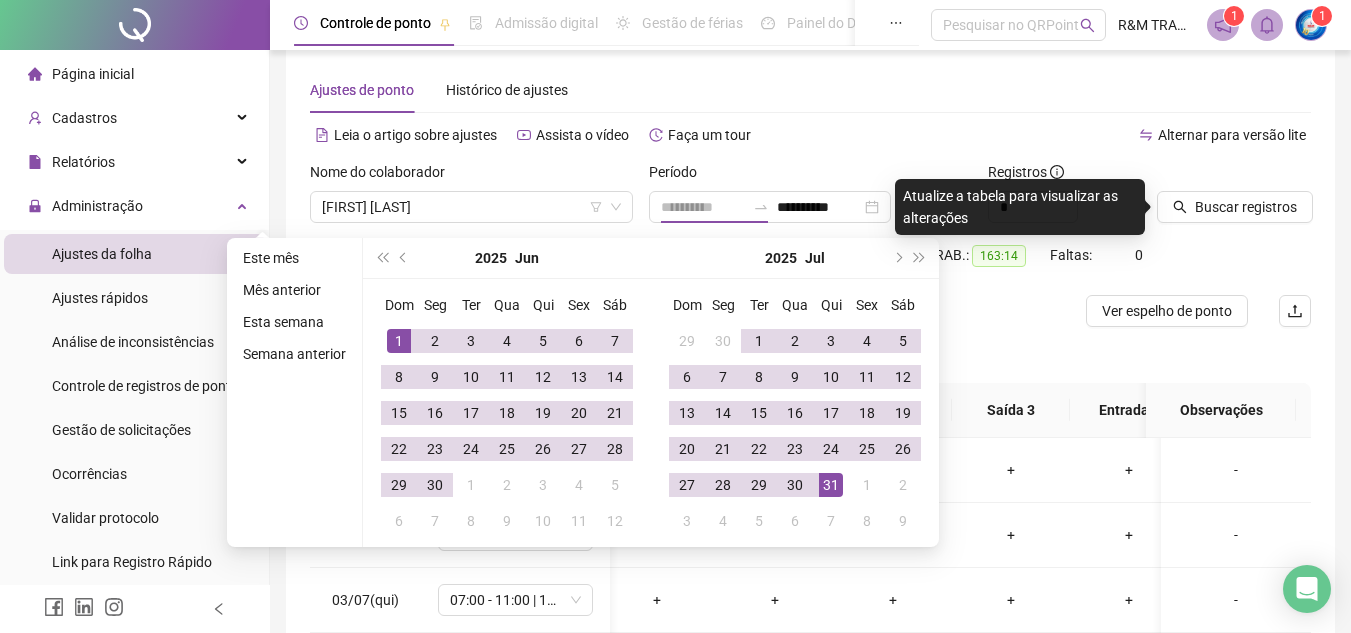 click on "1" at bounding box center (399, 341) 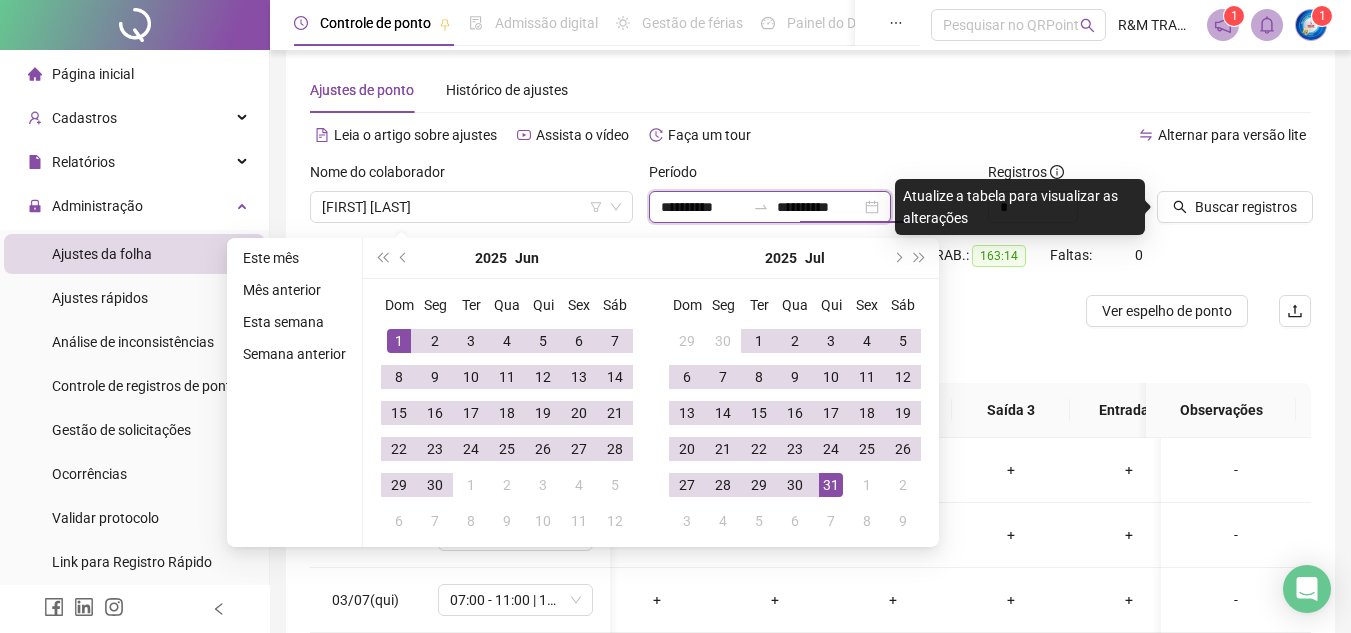 click on "**********" at bounding box center [819, 207] 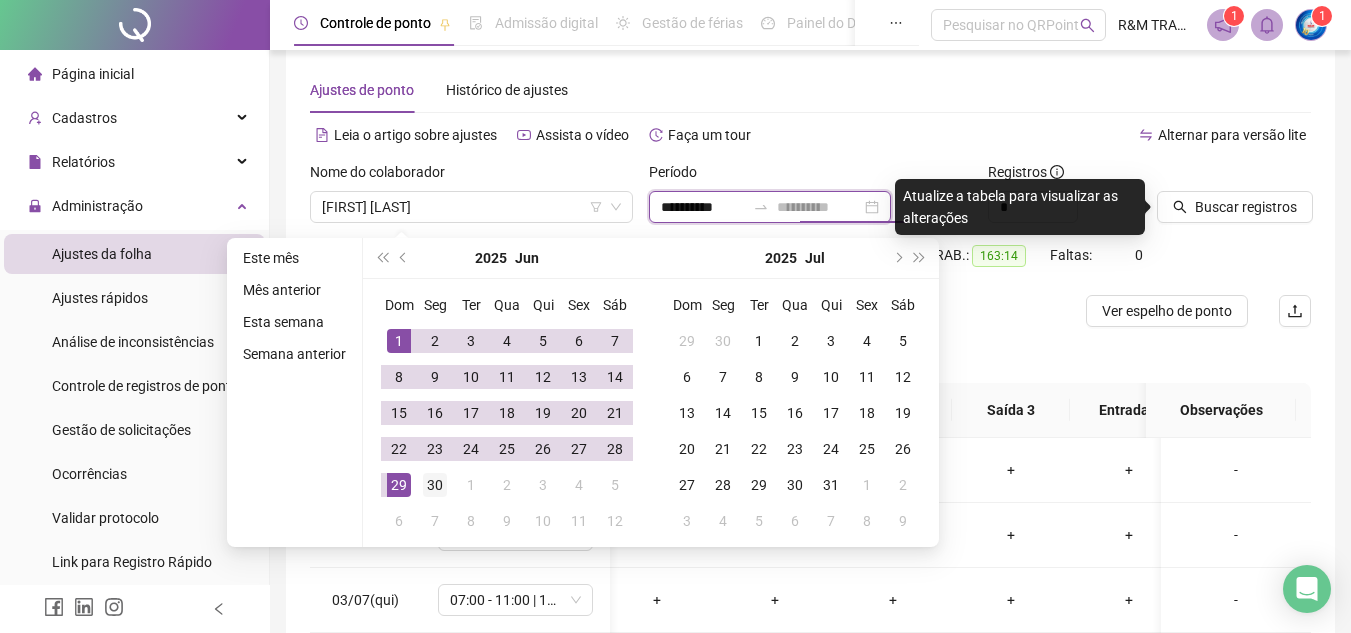 type on "**********" 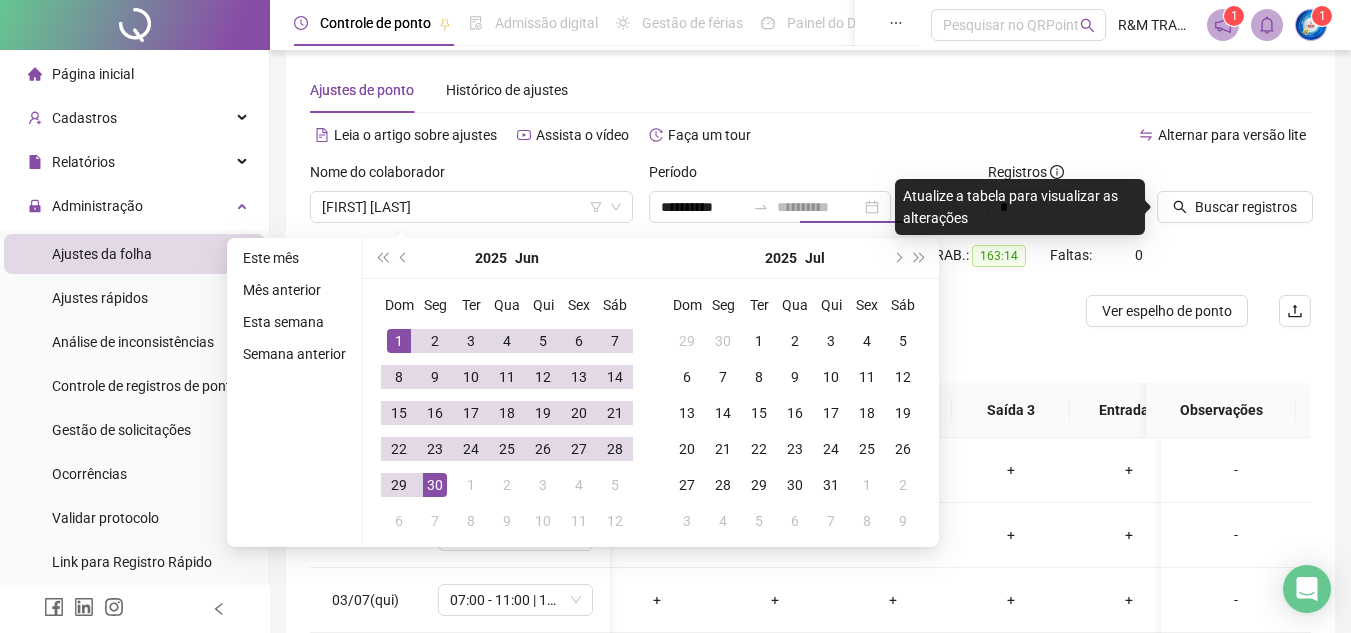 click on "30" at bounding box center (435, 485) 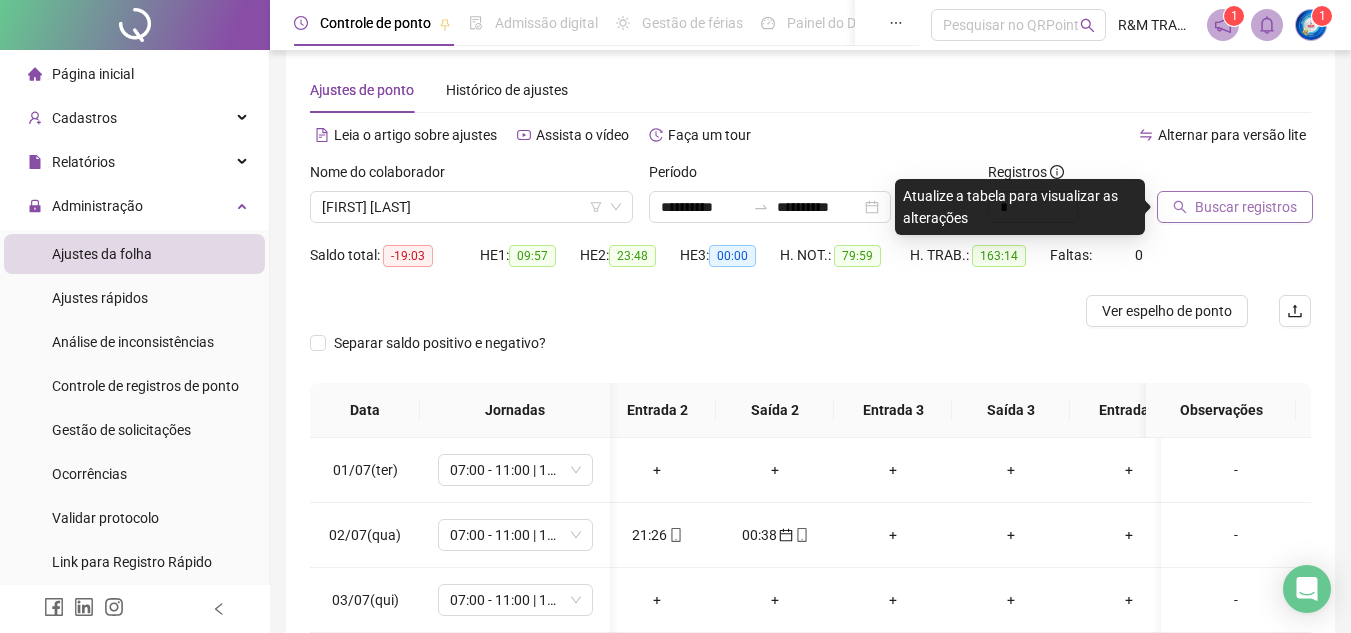 click on "Buscar registros" at bounding box center (1246, 207) 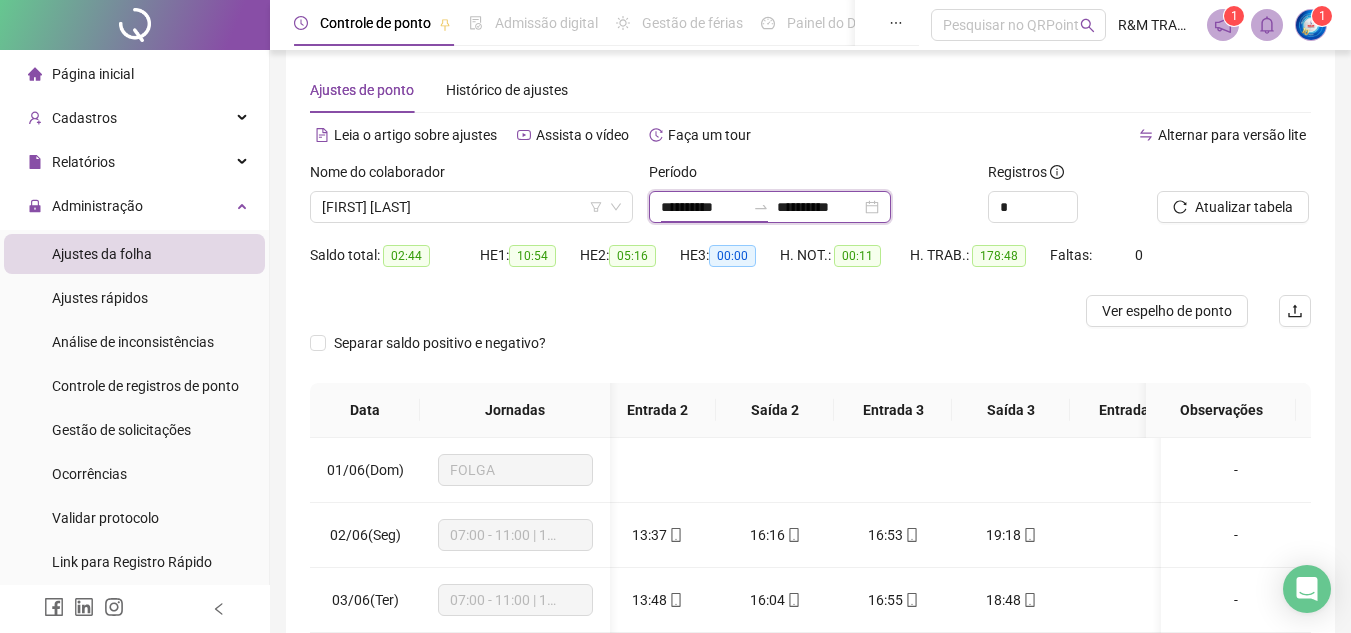 click on "**********" at bounding box center (703, 207) 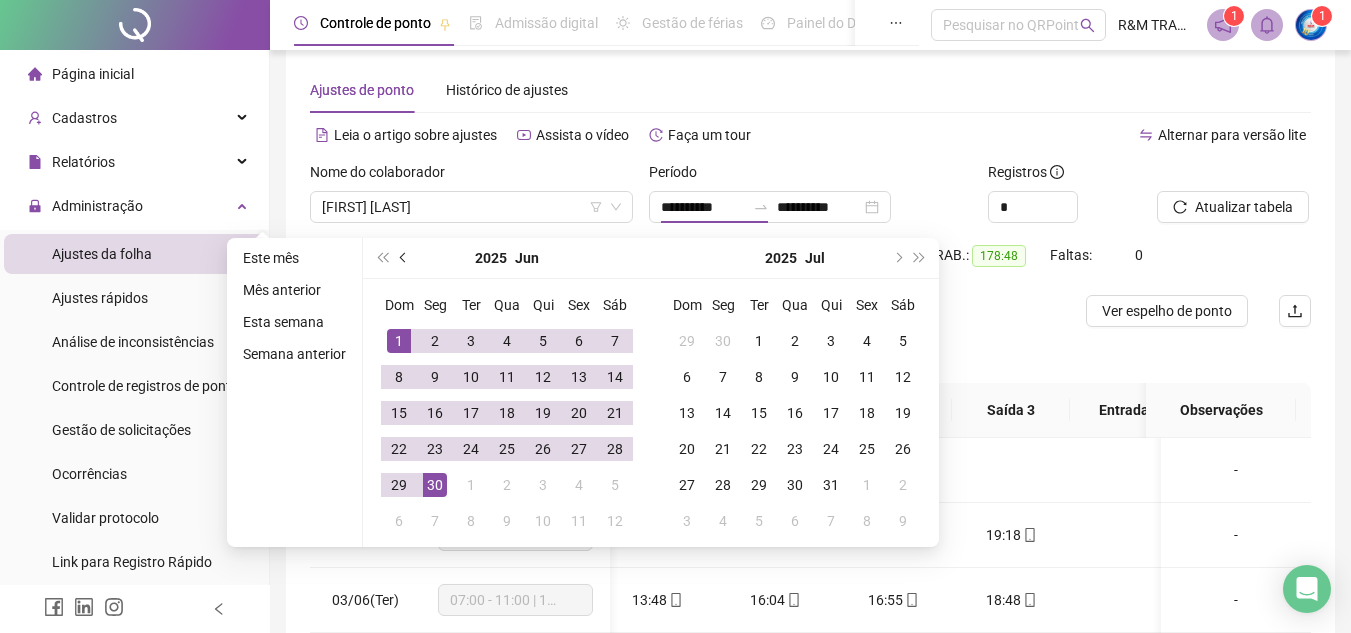 click at bounding box center [404, 258] 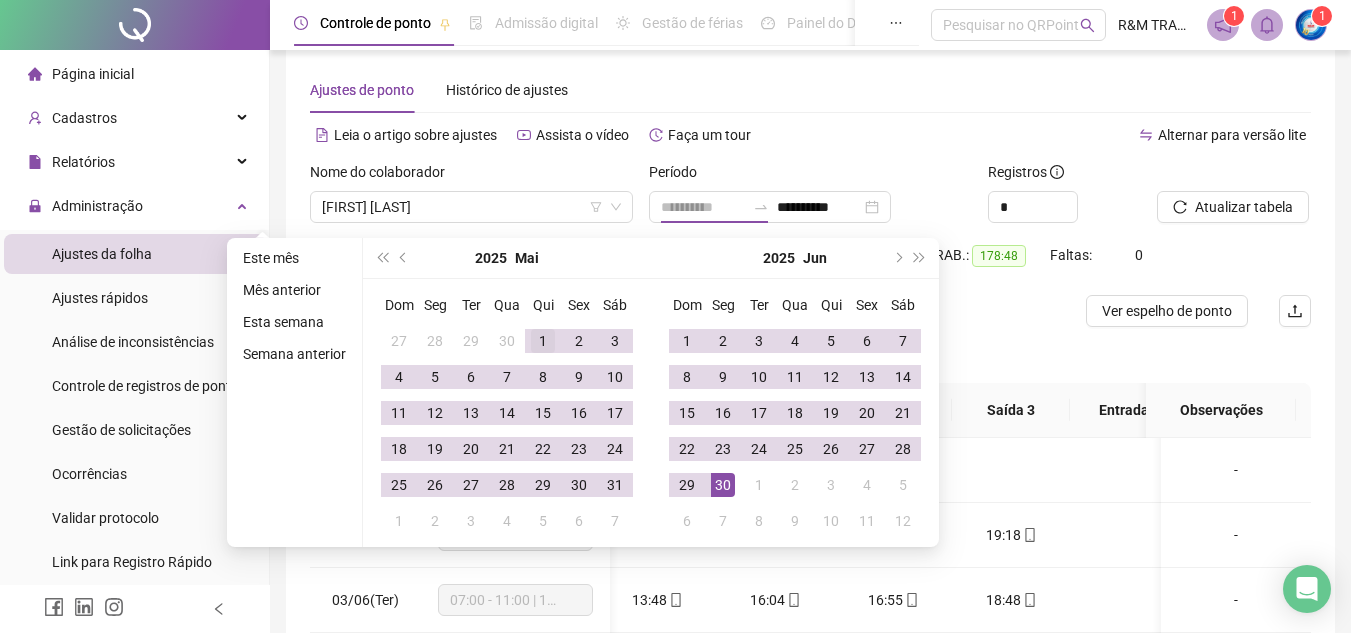 type on "**********" 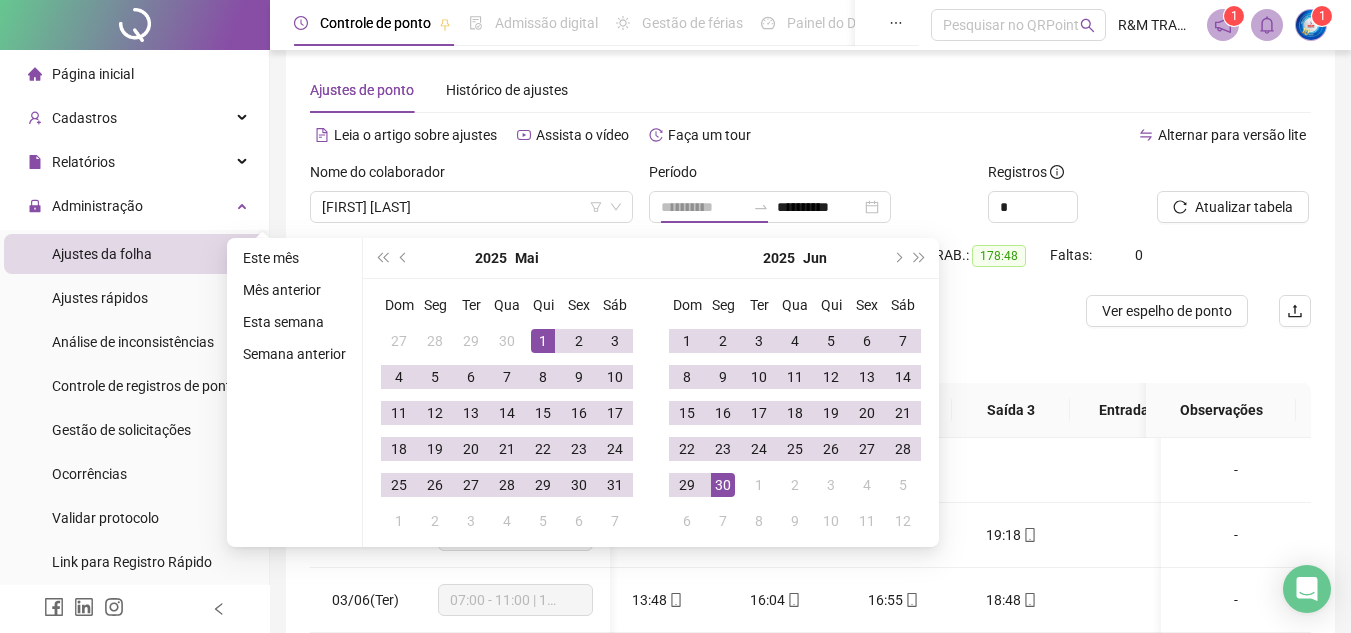 click on "1" at bounding box center [543, 341] 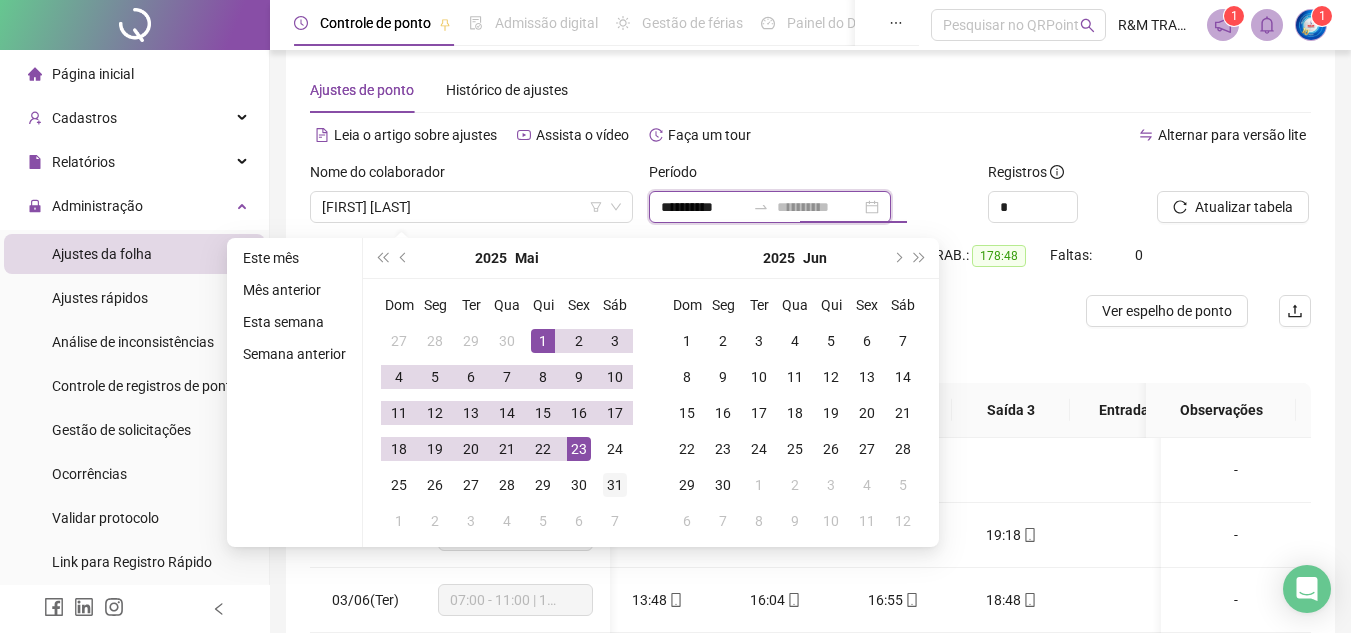 type on "**********" 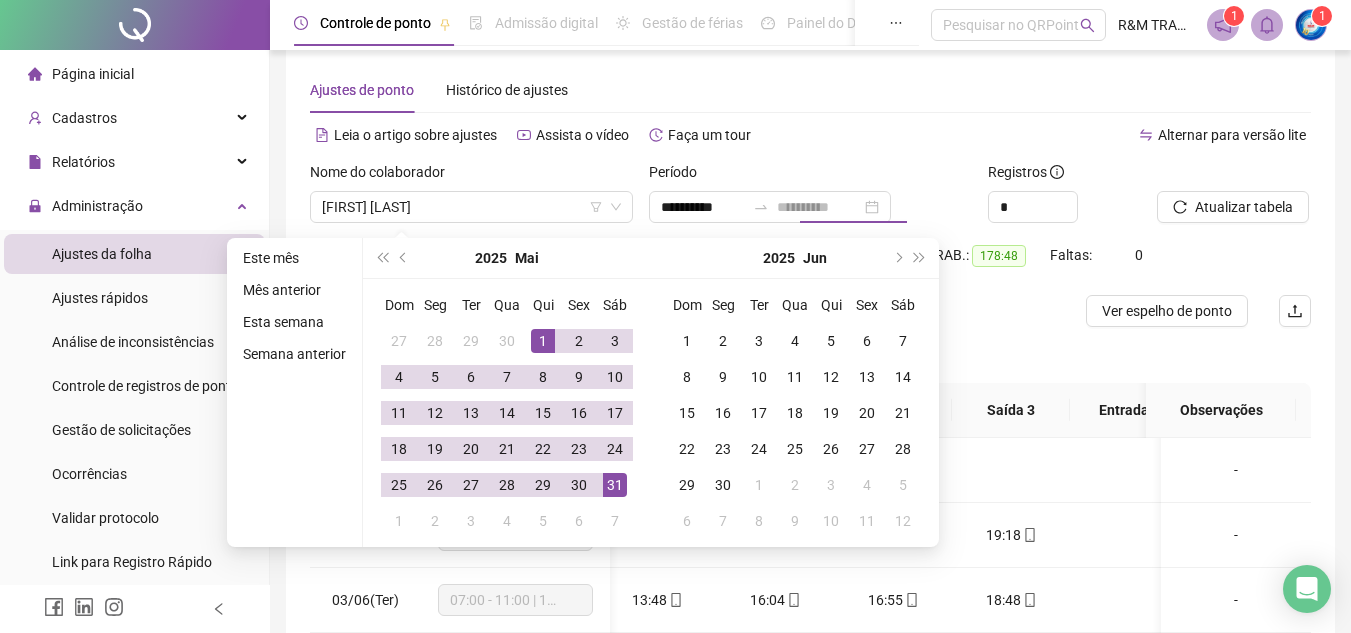 click on "31" at bounding box center (615, 485) 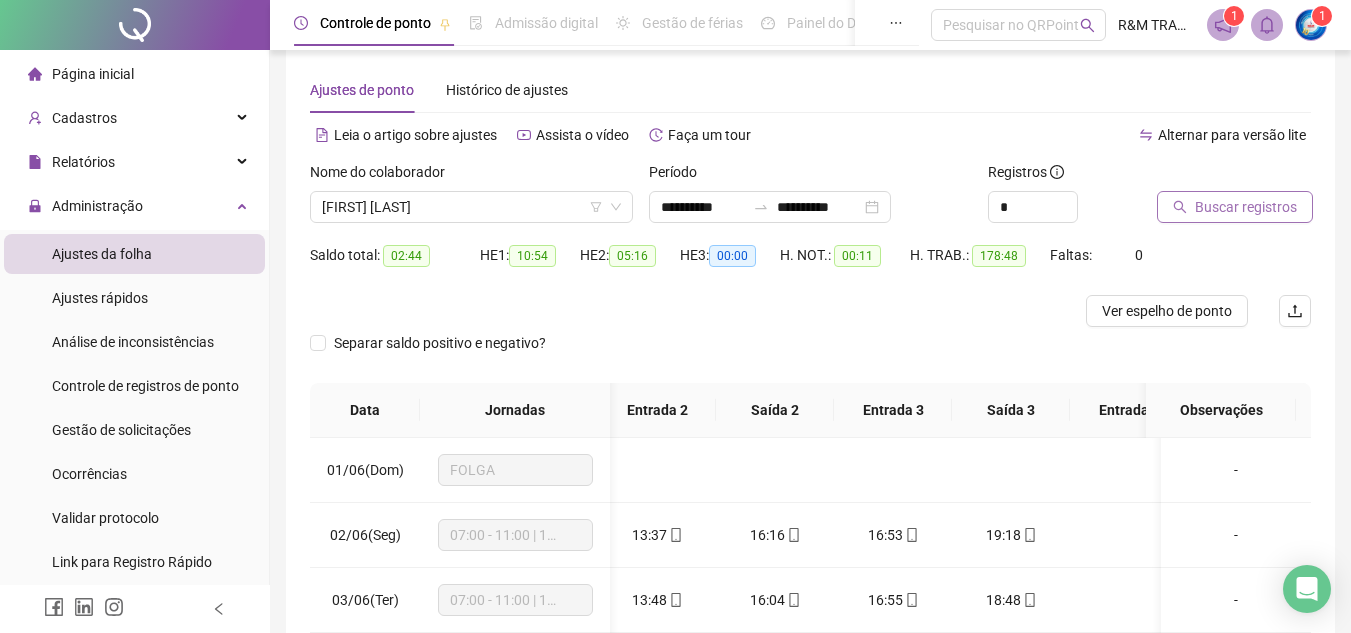 click on "Buscar registros" at bounding box center [1246, 207] 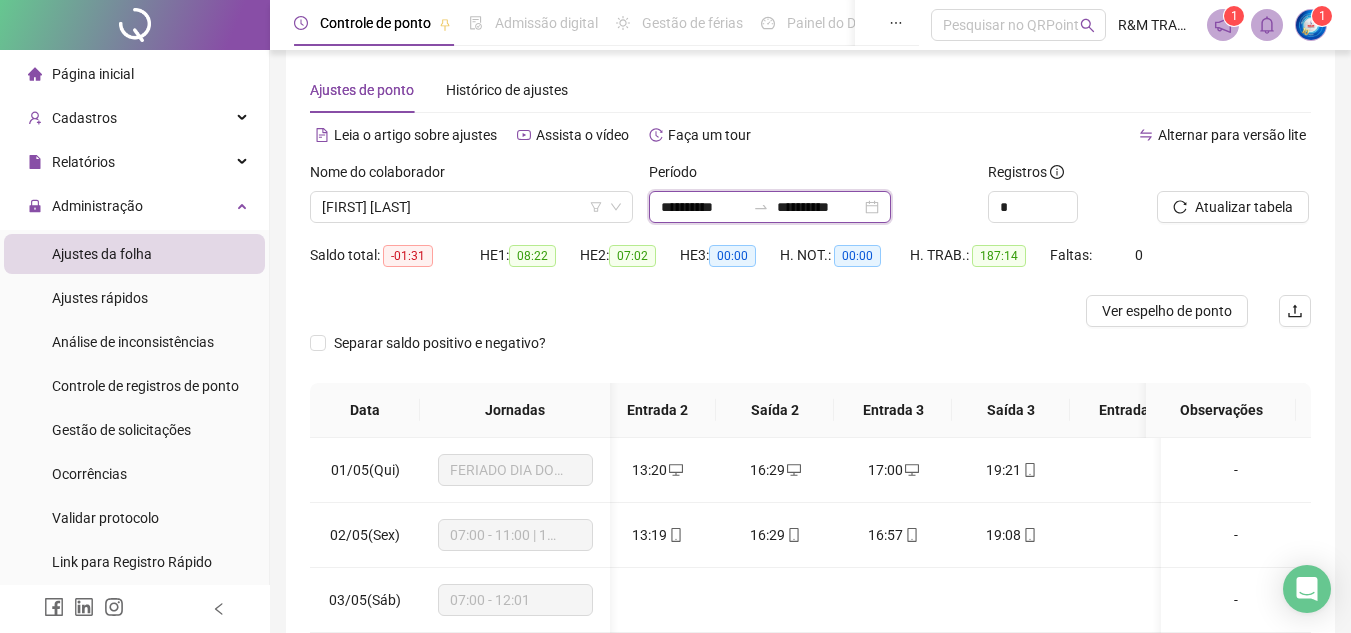 click on "**********" at bounding box center (703, 207) 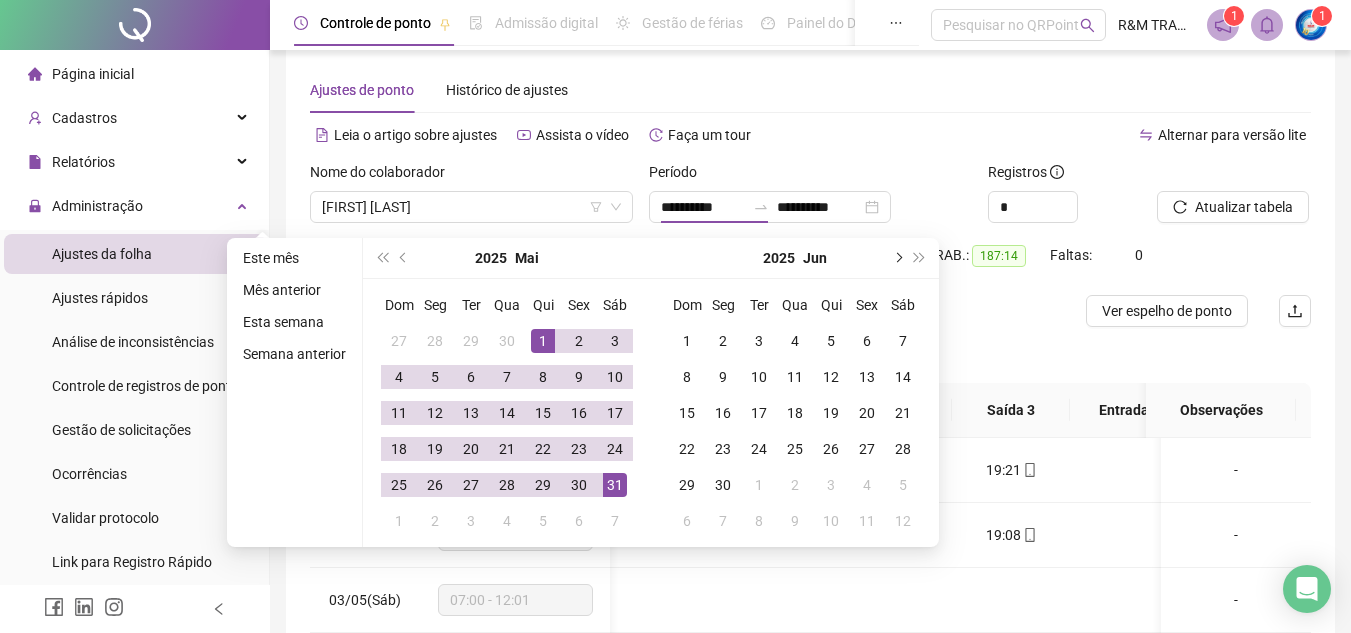 click at bounding box center [897, 258] 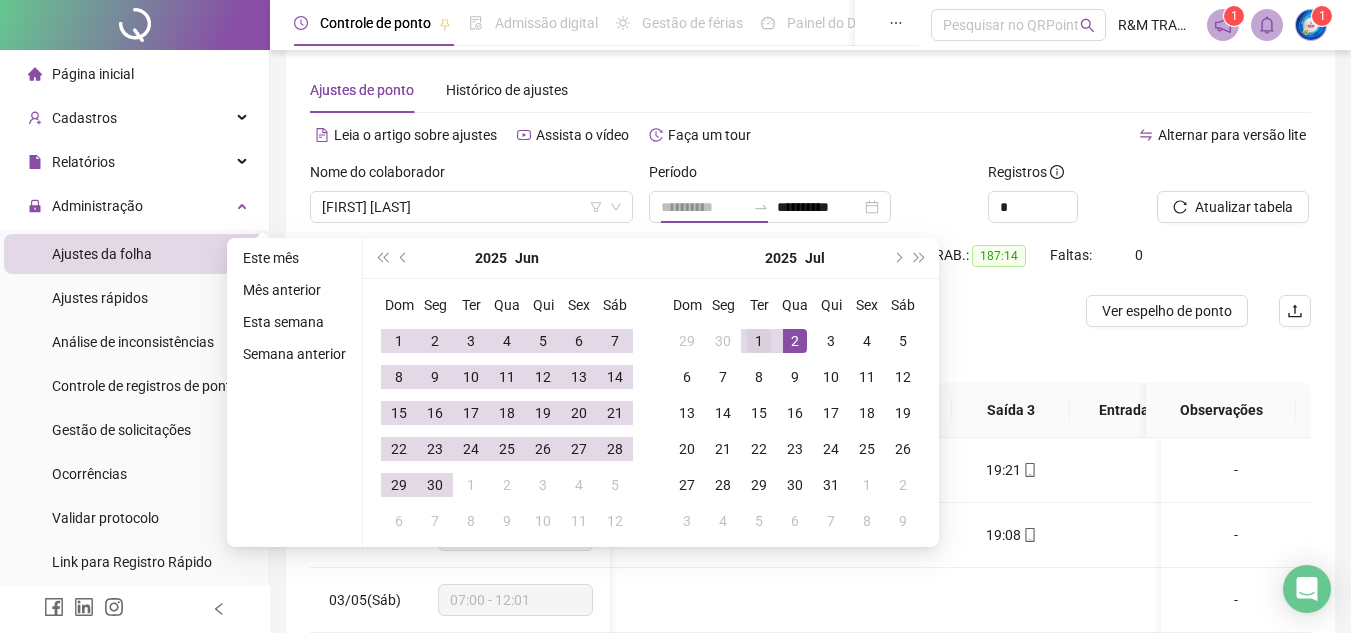 type on "**********" 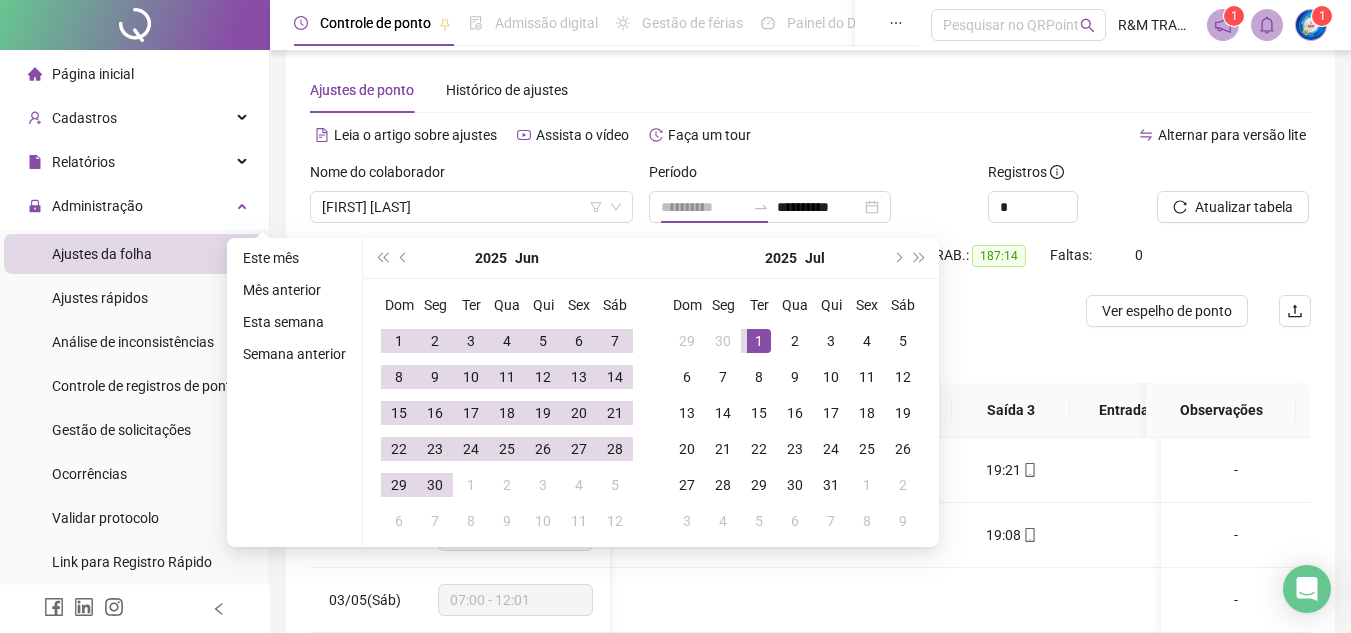 click on "1" at bounding box center (759, 341) 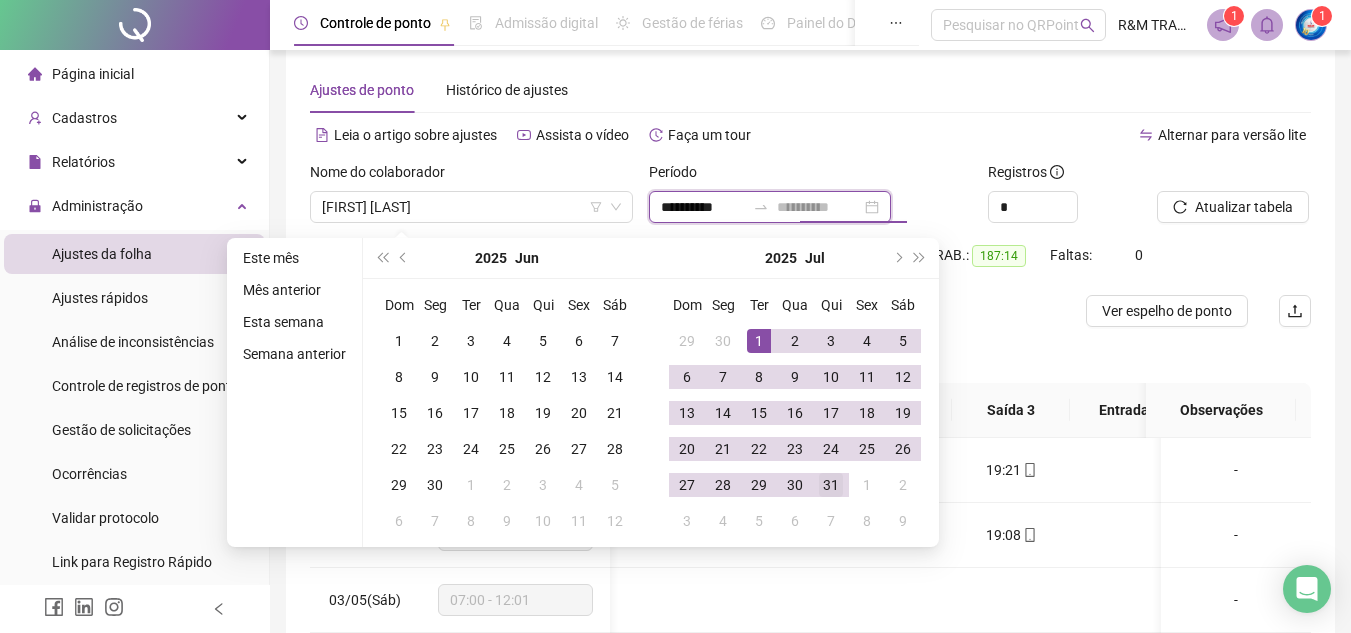 type on "**********" 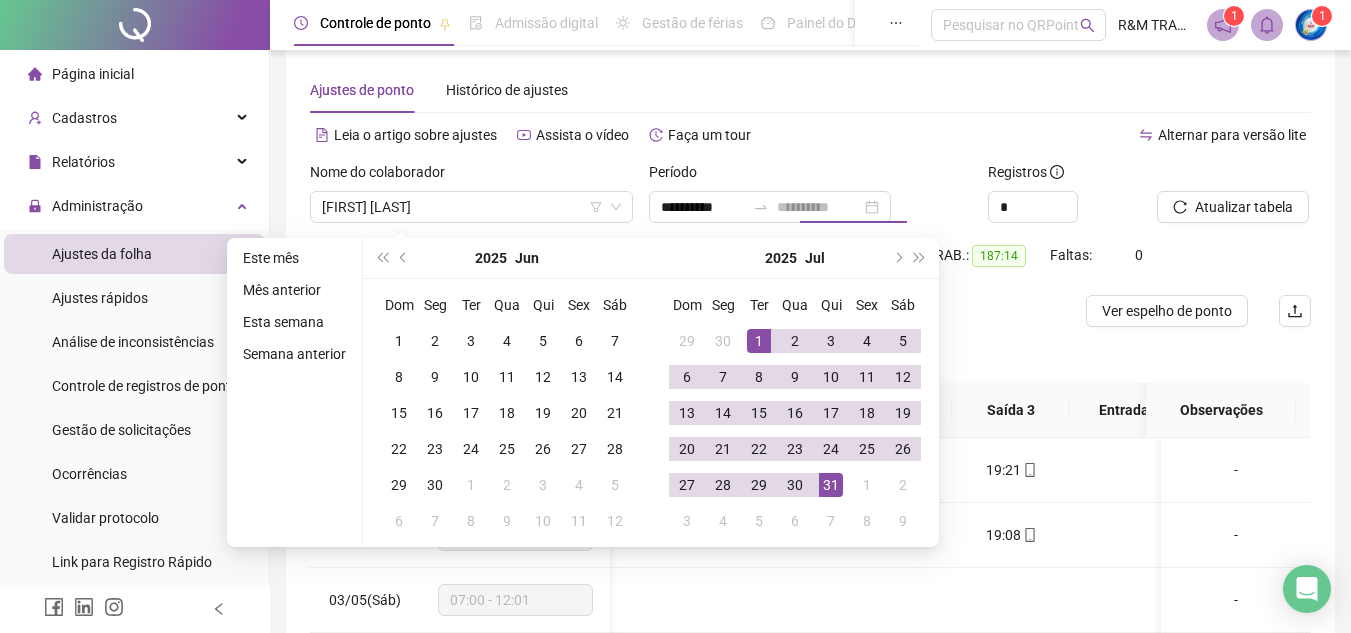 click on "31" at bounding box center (831, 485) 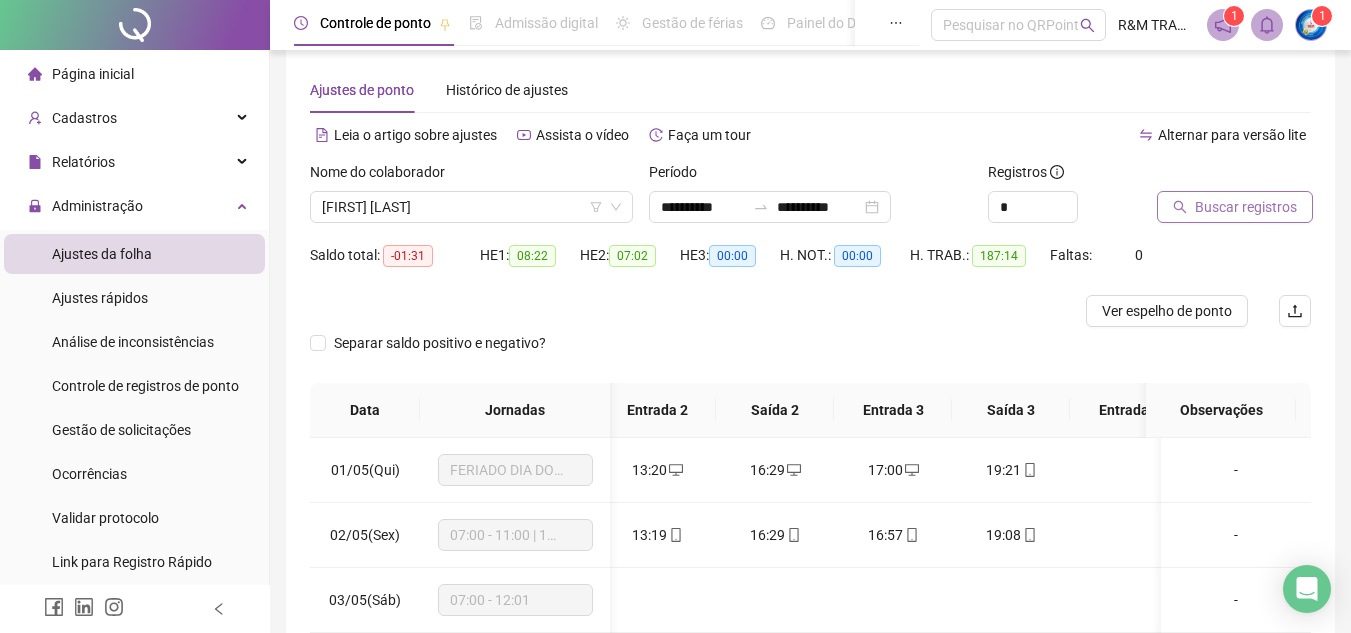click on "Buscar registros" at bounding box center [1246, 207] 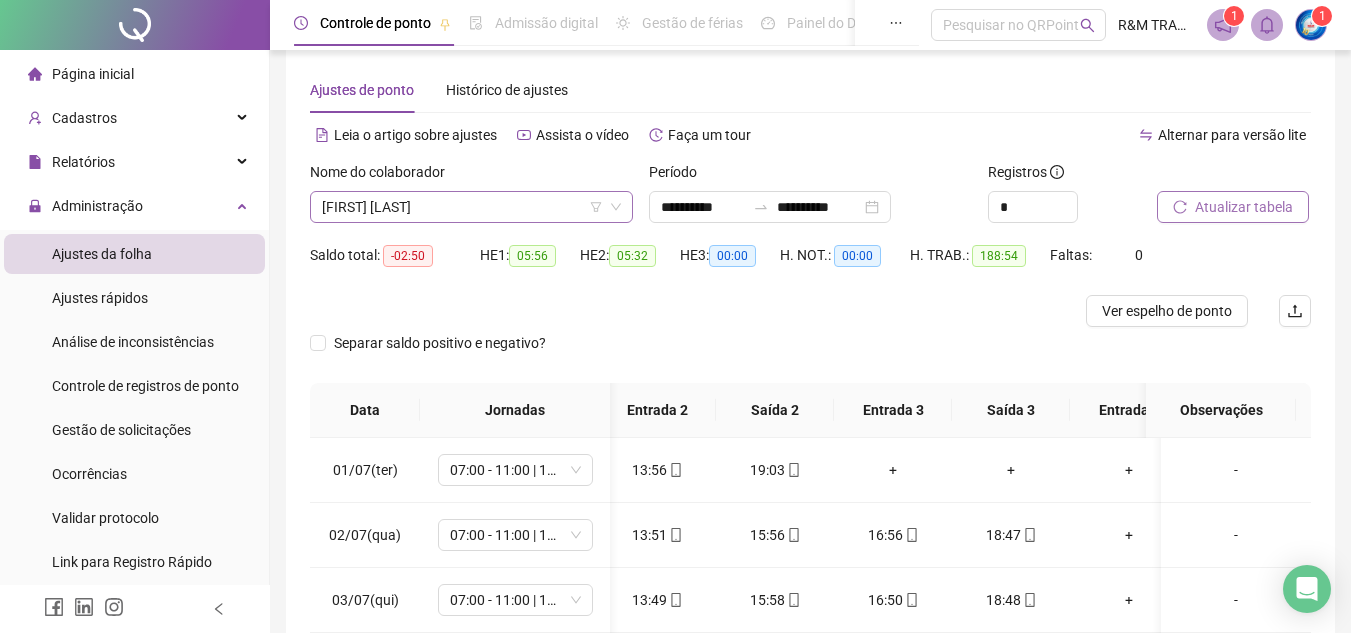 click on "[FIRST] [LAST]" at bounding box center [471, 207] 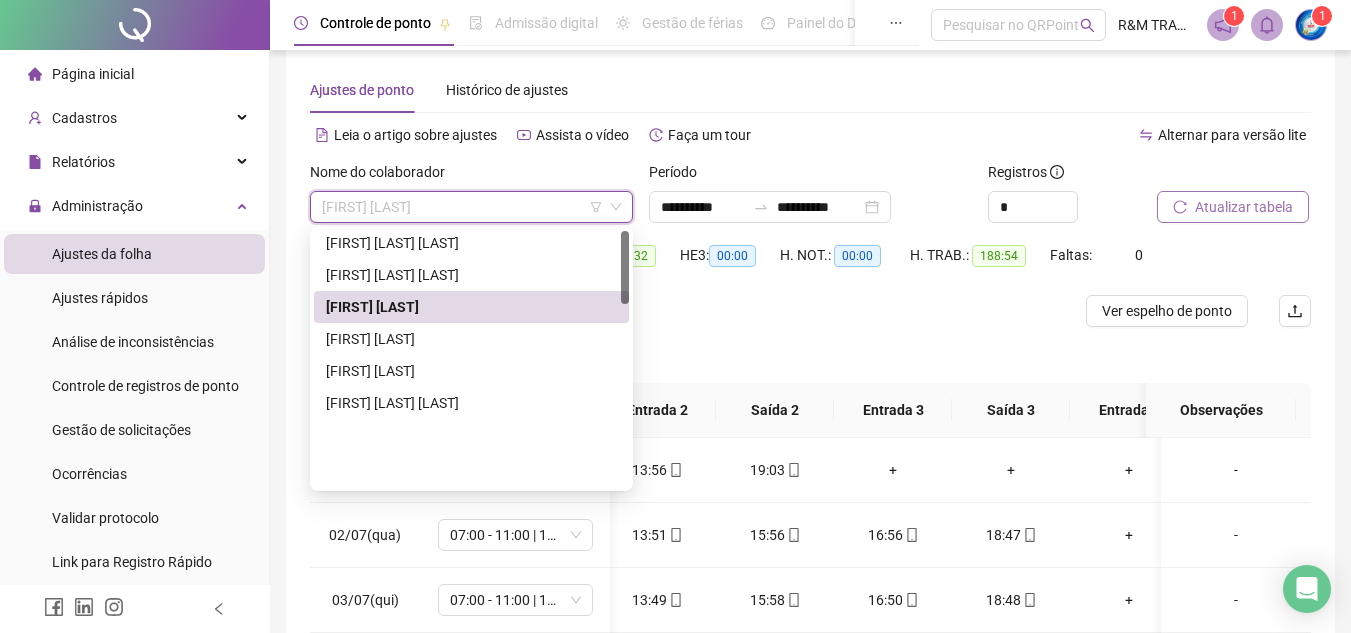 scroll, scrollTop: 0, scrollLeft: 0, axis: both 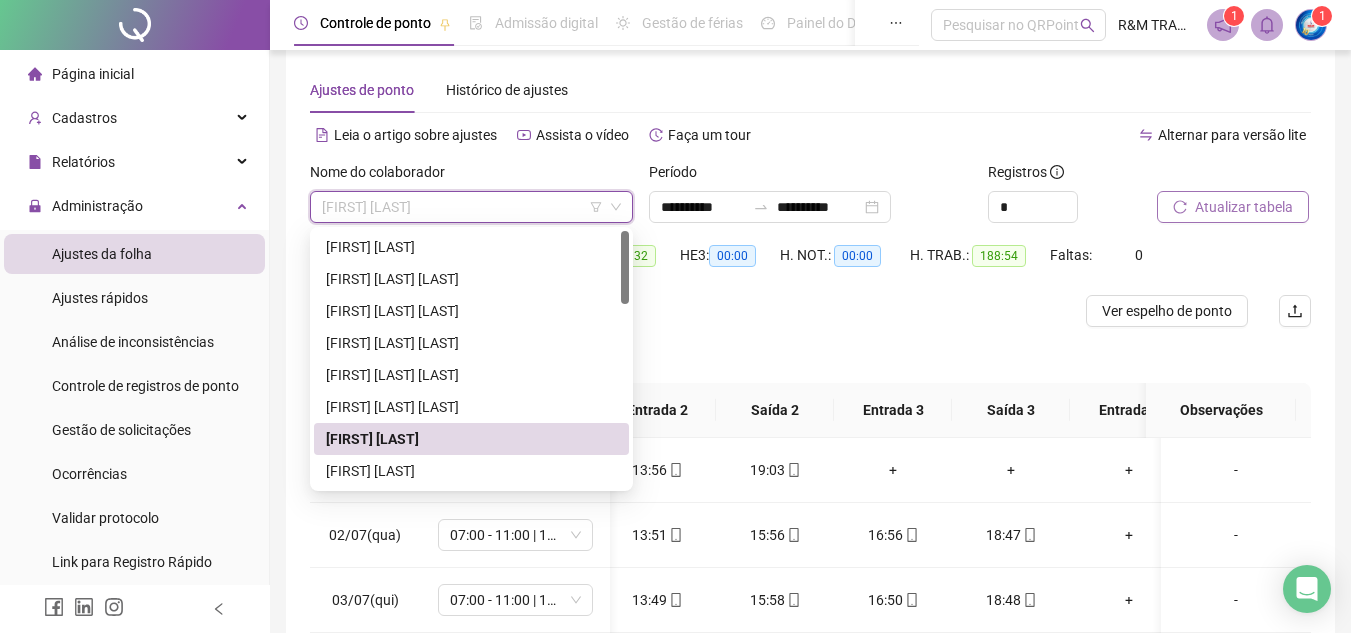 drag, startPoint x: 628, startPoint y: 316, endPoint x: 620, endPoint y: 257, distance: 59.5399 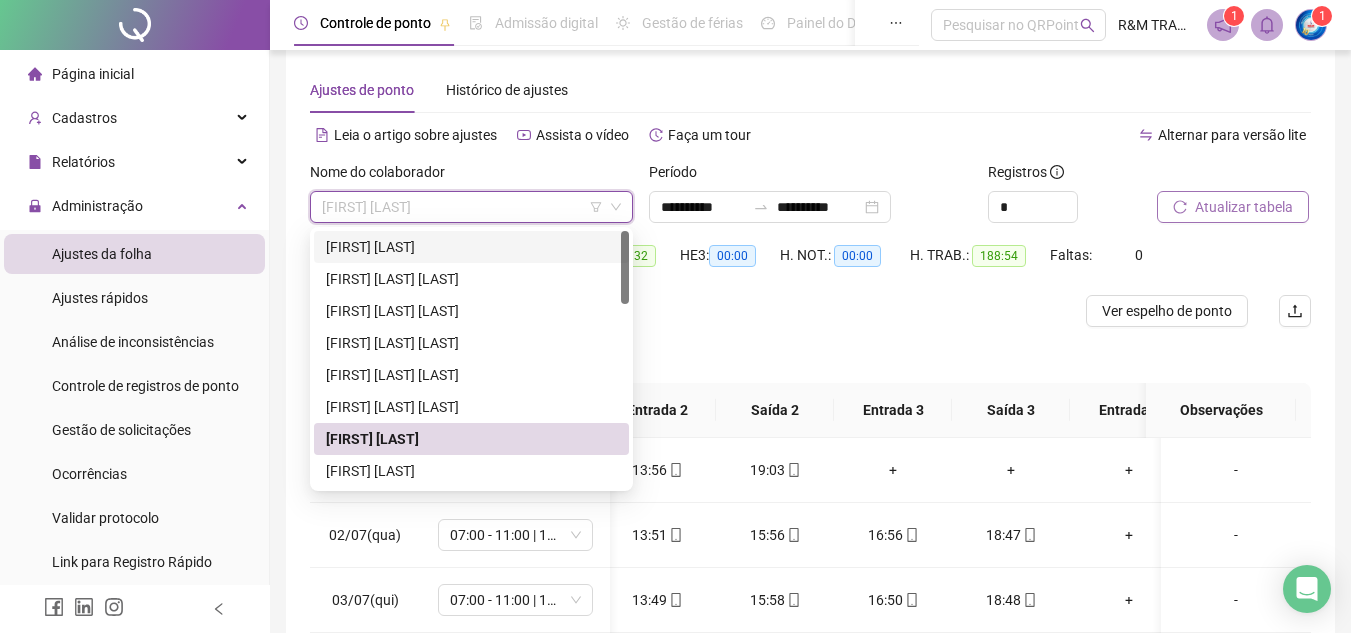 click on "[FIRST] [LAST]" at bounding box center [471, 247] 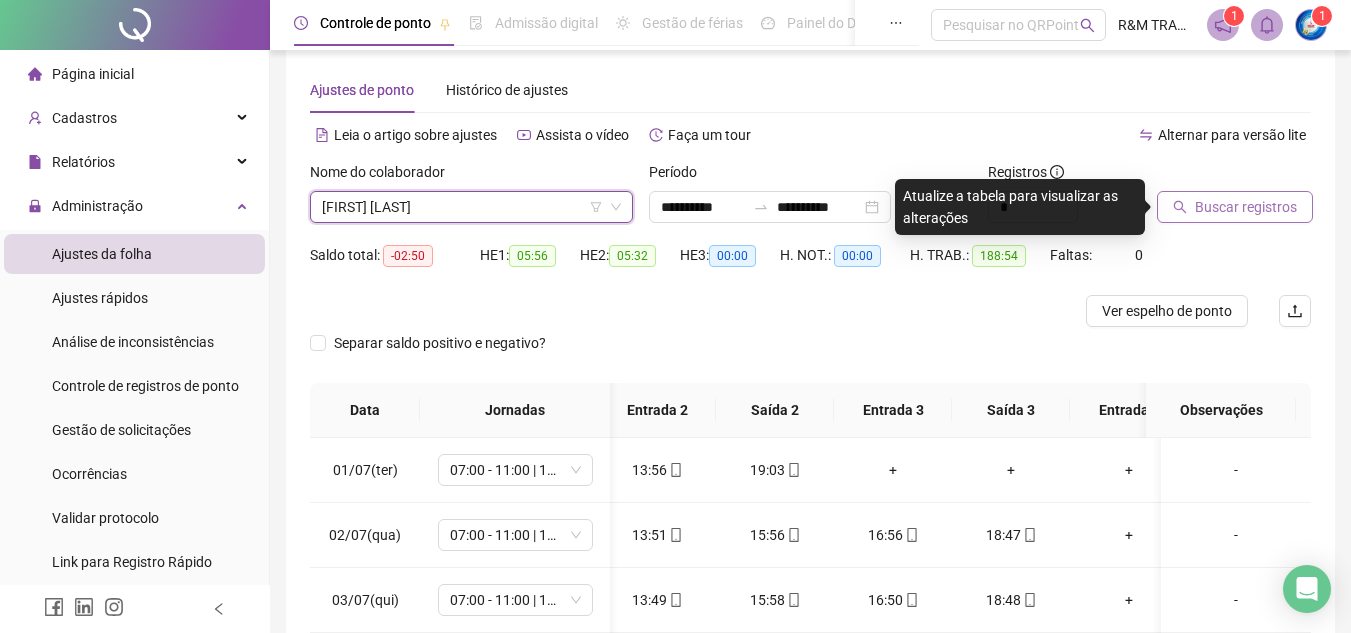 click on "Buscar registros" at bounding box center (1246, 207) 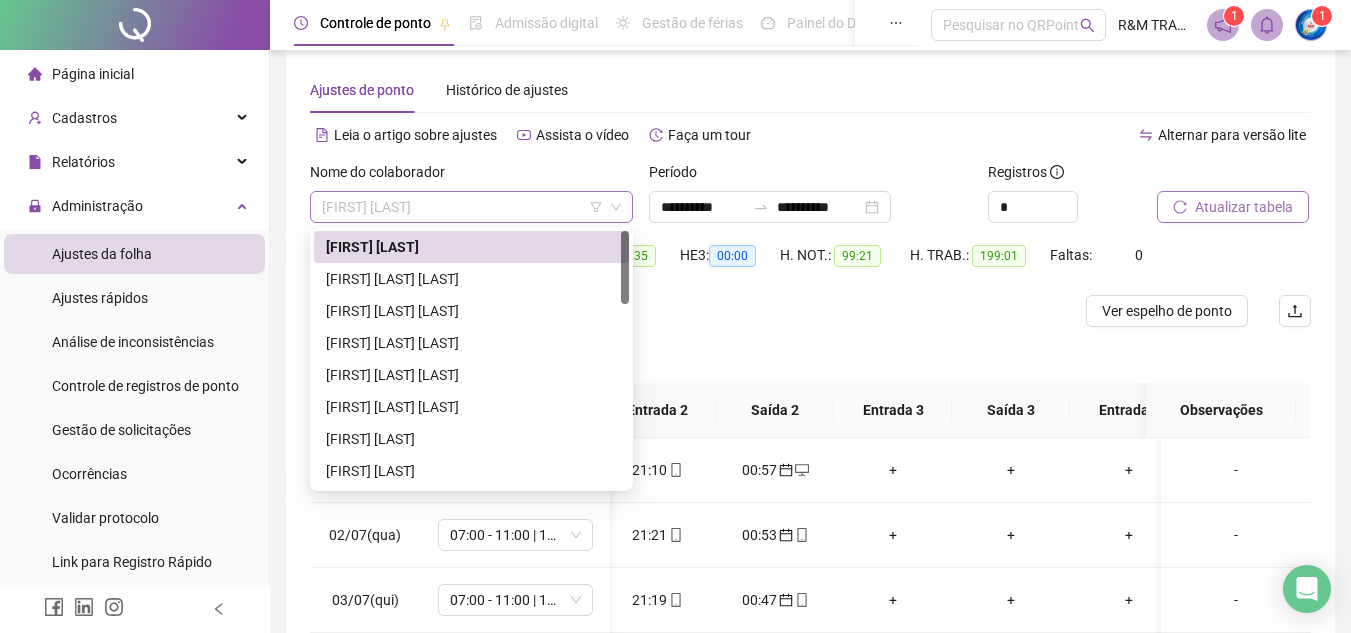 click on "[FIRST] [LAST]" at bounding box center [471, 207] 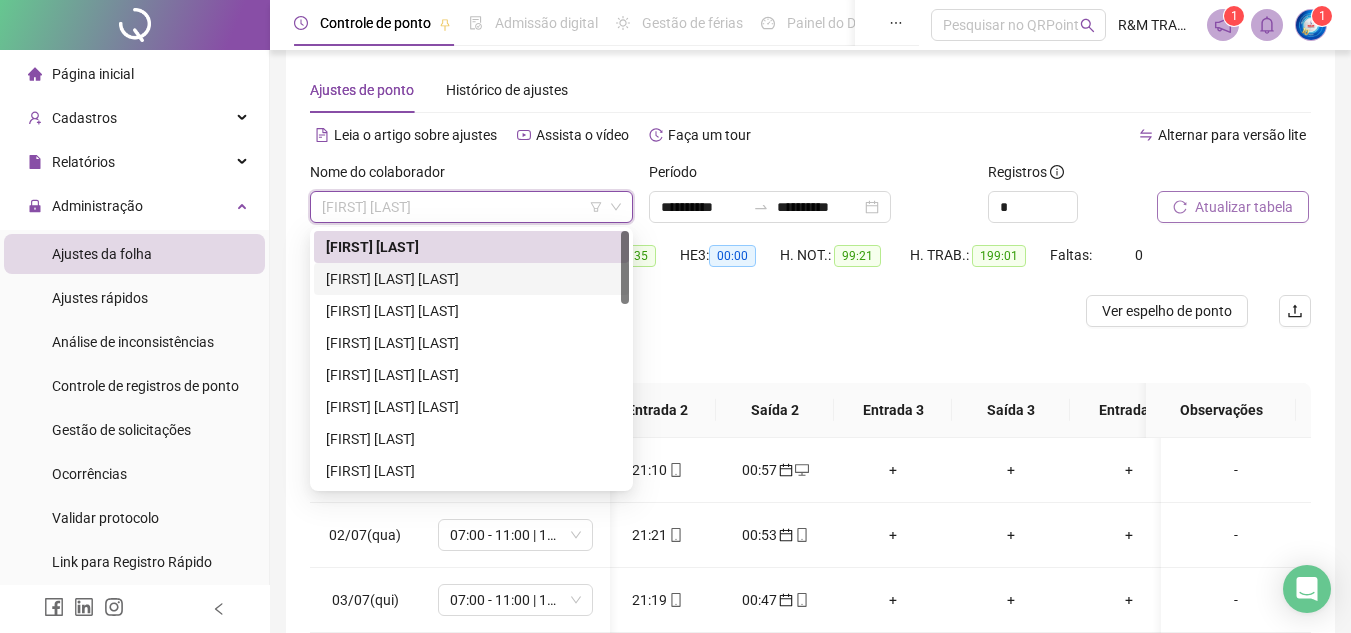 click on "[FIRST] [LAST] [LAST]" at bounding box center [471, 279] 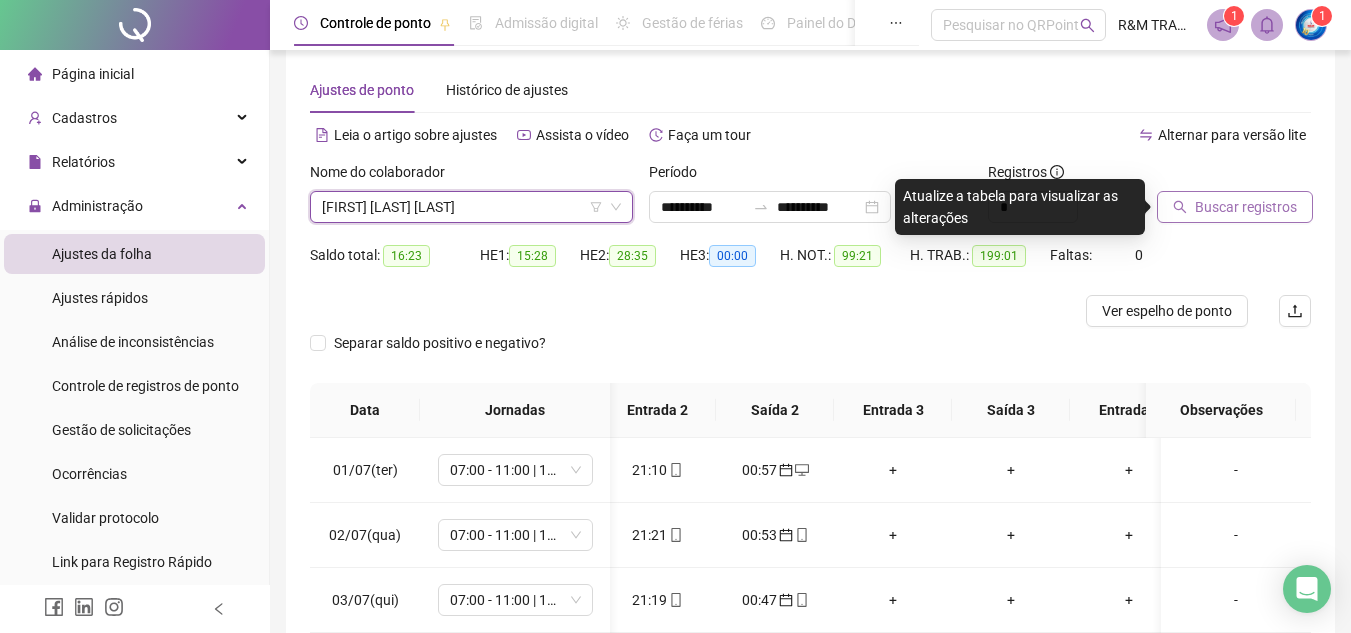 click on "Buscar registros" at bounding box center [1246, 207] 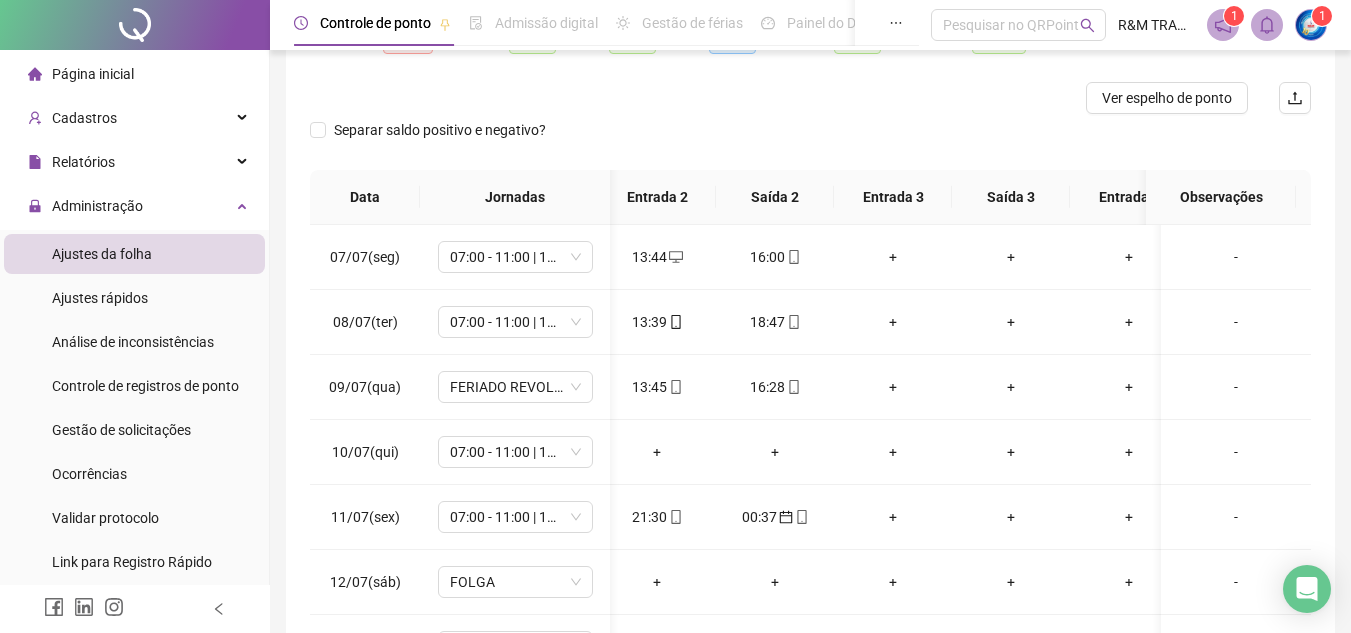scroll, scrollTop: 293, scrollLeft: 0, axis: vertical 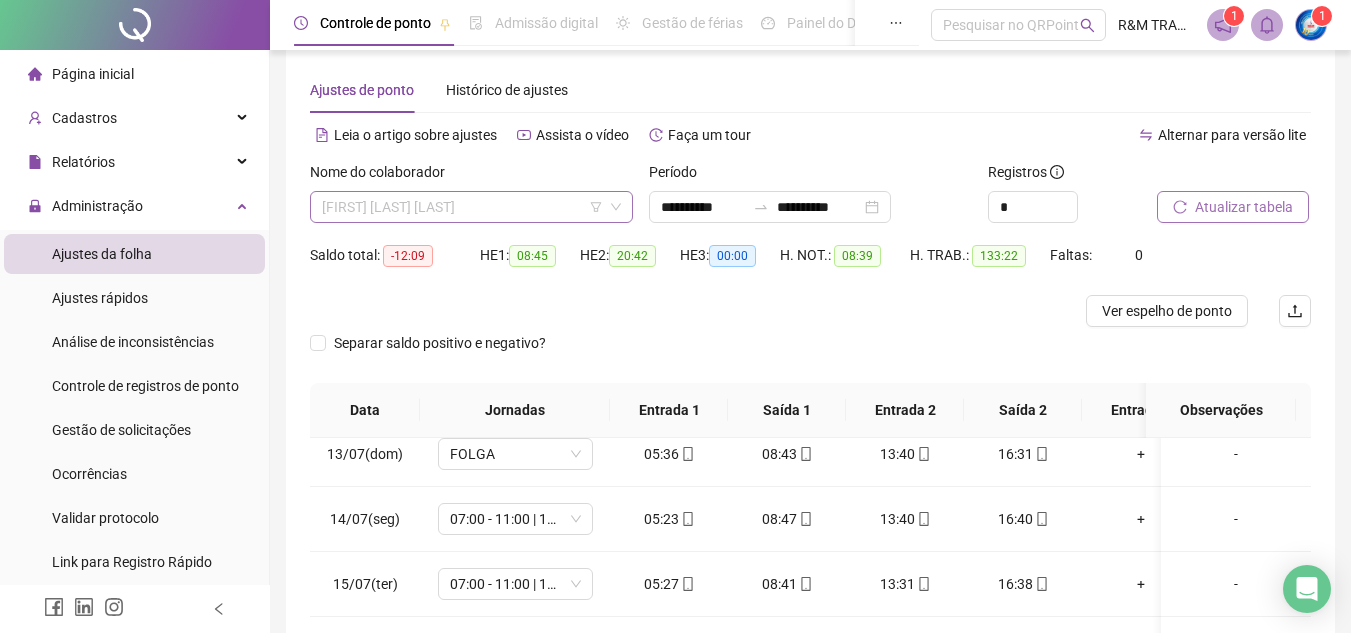 click on "[FIRST] [LAST] [LAST]" at bounding box center [471, 207] 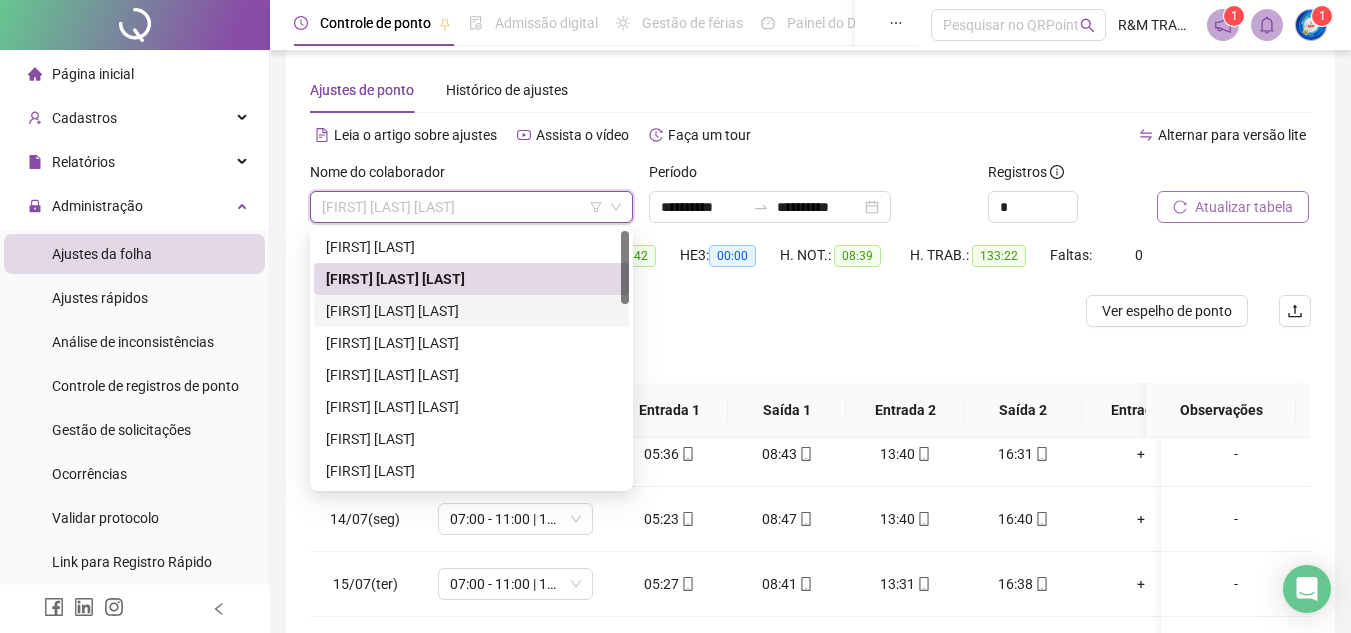 click on "[FIRST] [LAST] [LAST]" at bounding box center (471, 311) 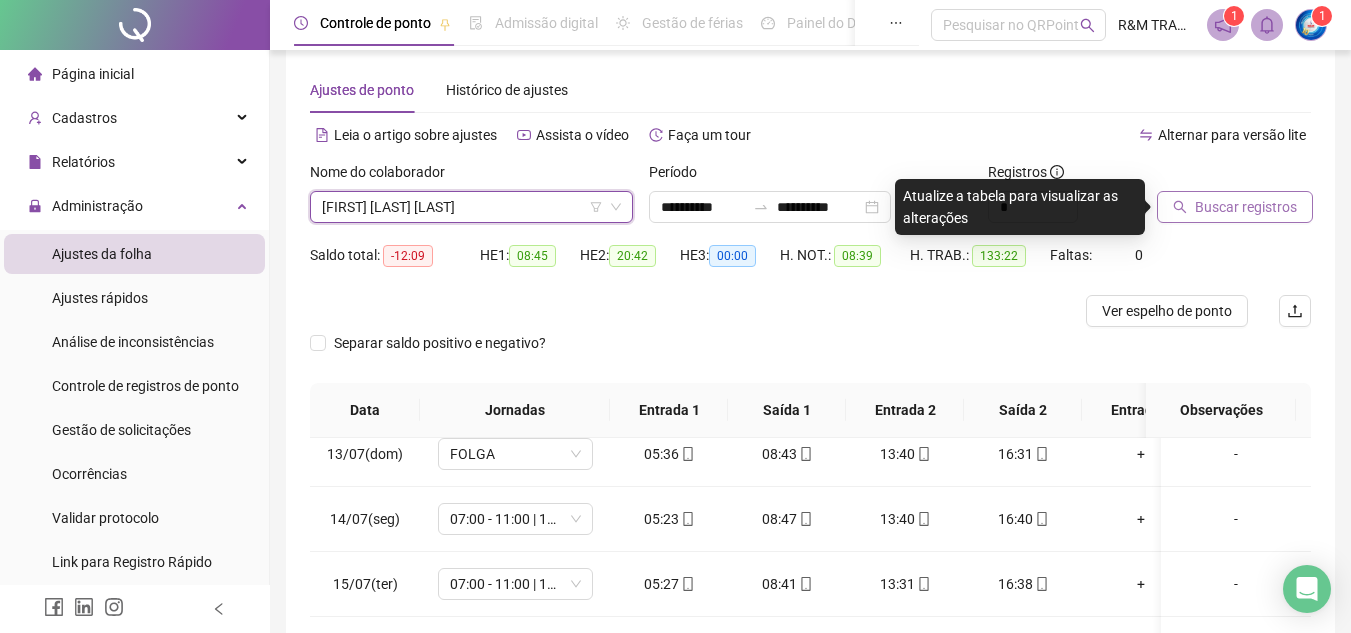 click on "Buscar registros" at bounding box center (1246, 207) 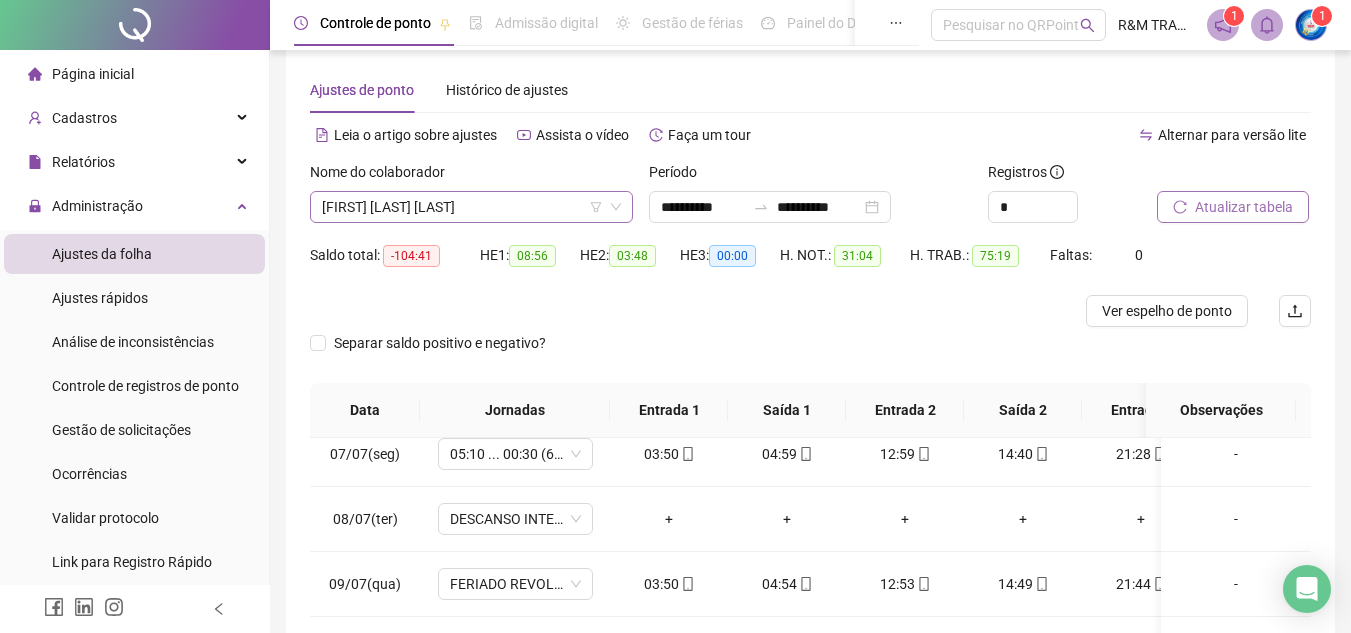 click on "[FIRST] [LAST] [LAST]" at bounding box center (471, 207) 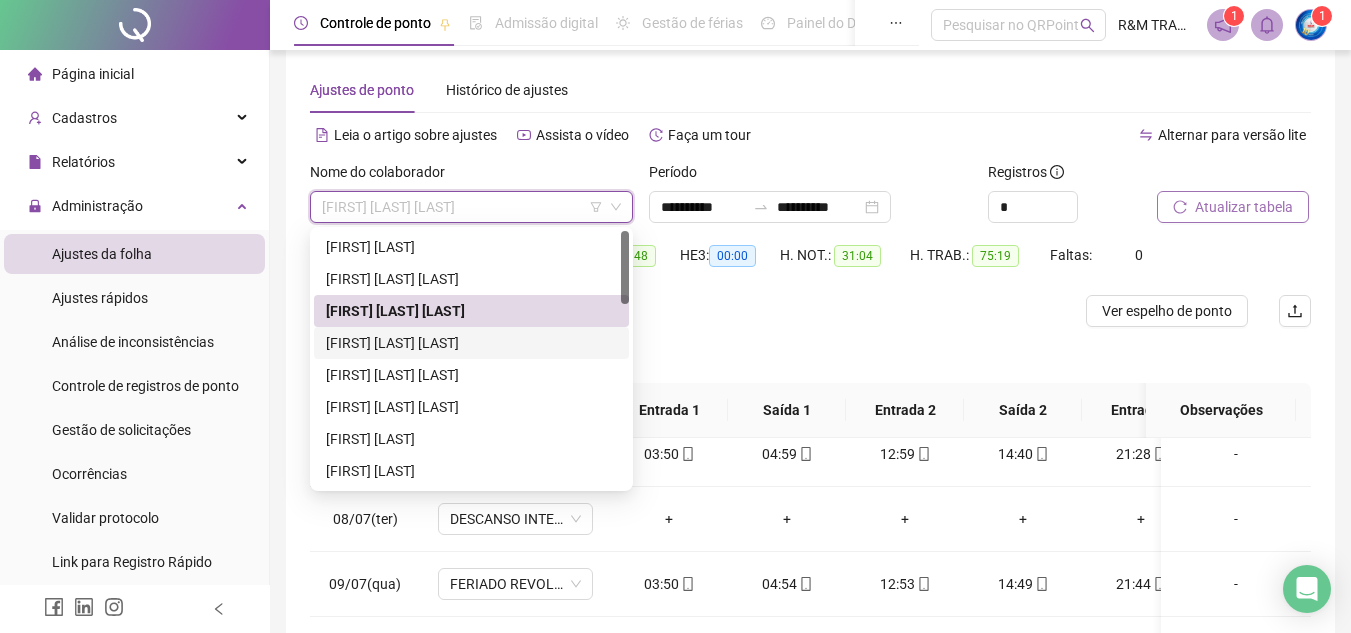 click on "[FIRST] [LAST] [LAST]" at bounding box center [471, 343] 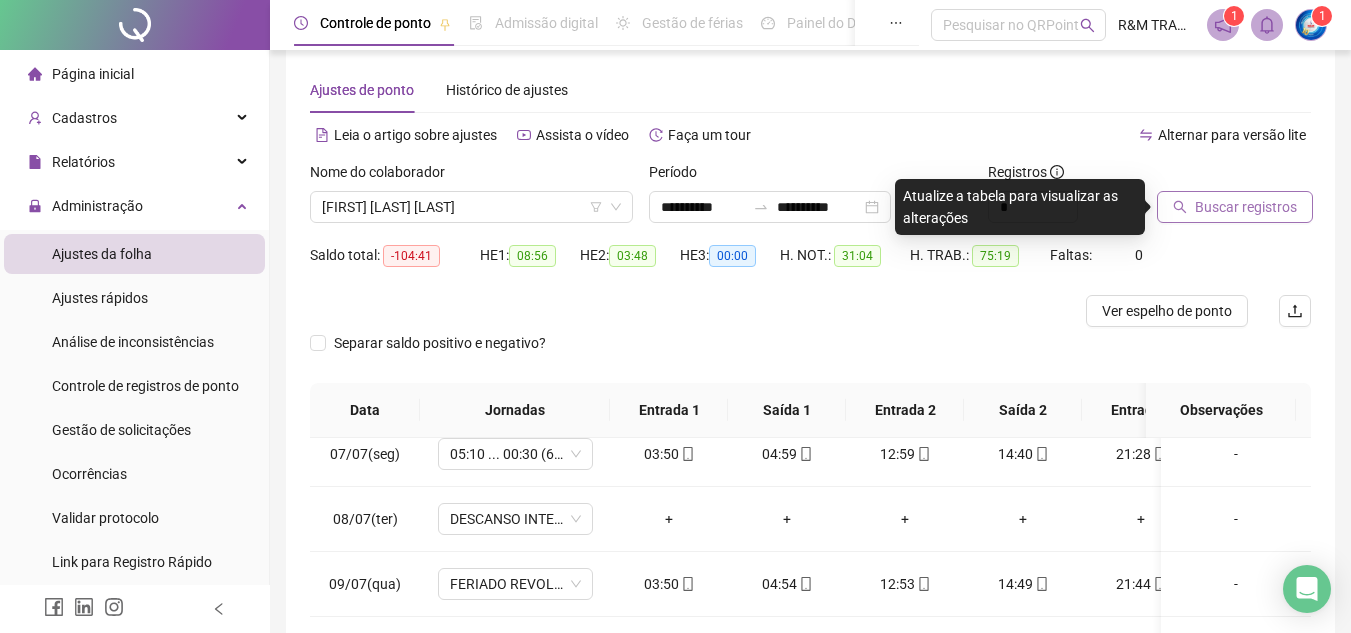 click on "Buscar registros" at bounding box center (1235, 207) 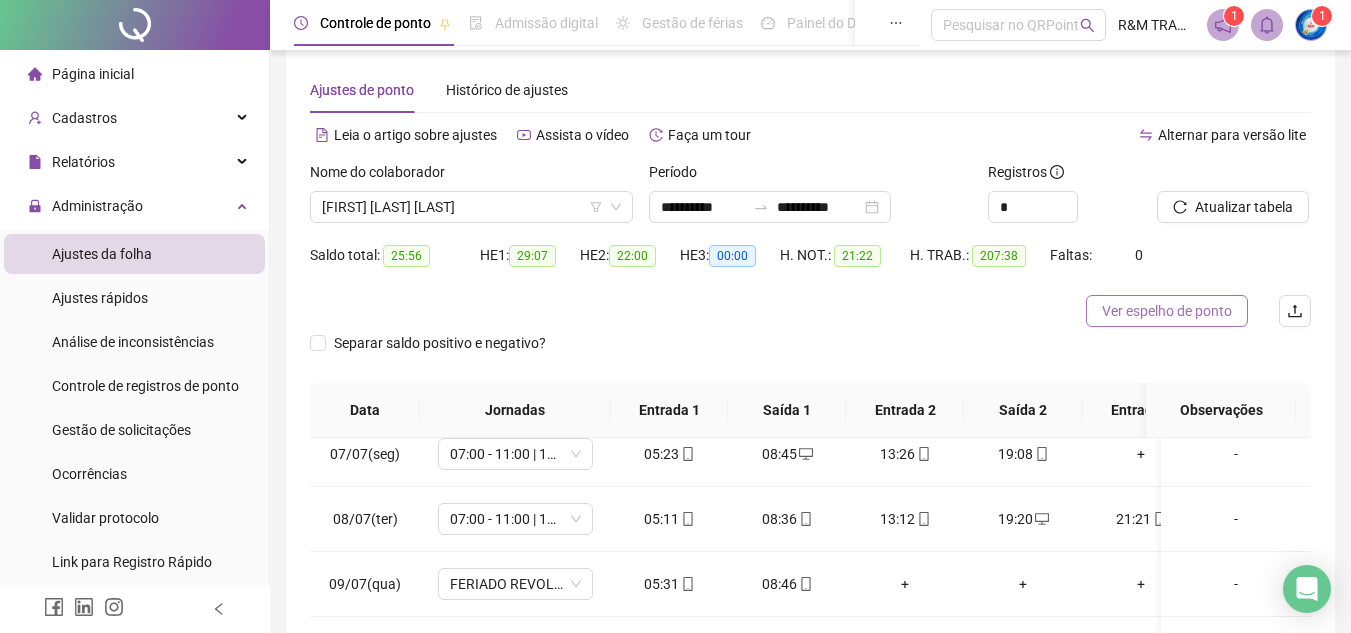click on "Ver espelho de ponto" at bounding box center [1167, 311] 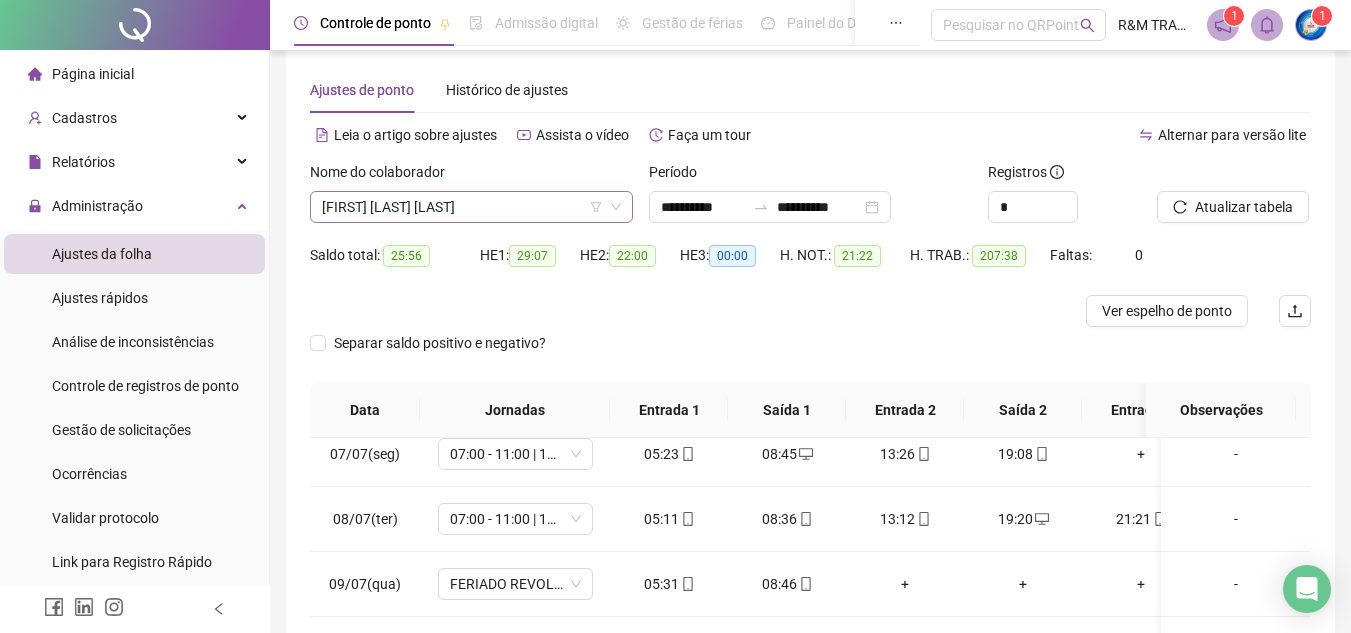 click on "[FIRST] [LAST] [LAST]" at bounding box center [471, 207] 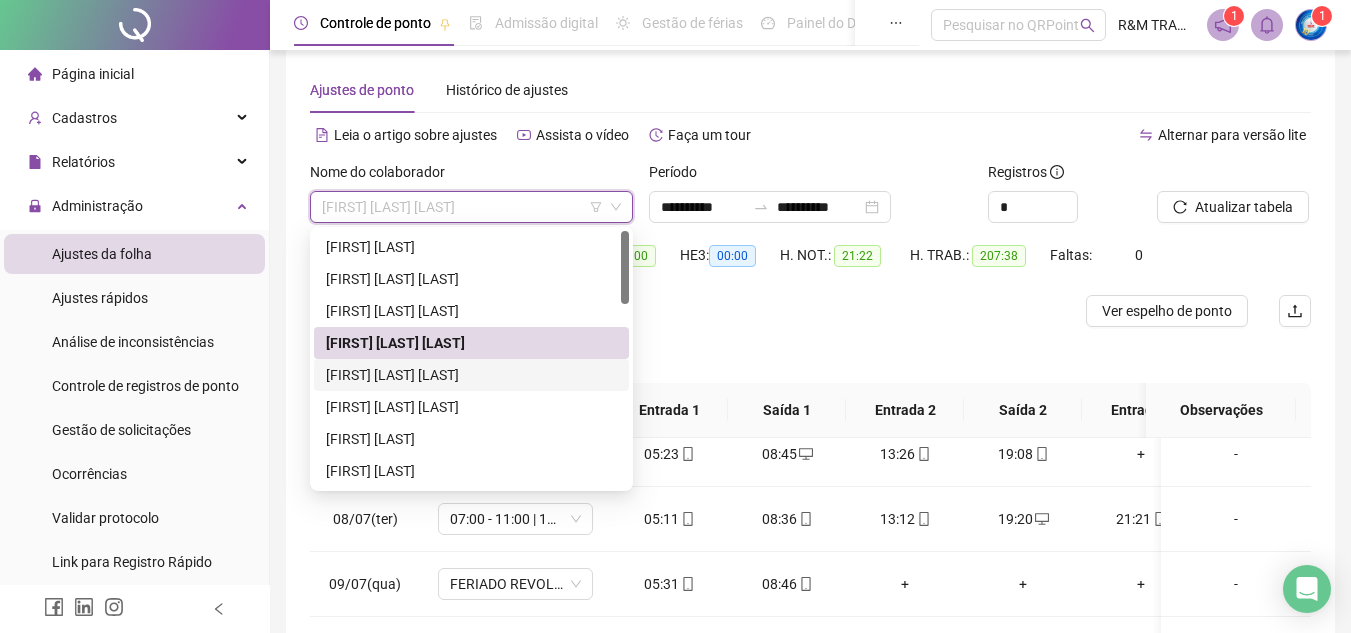 click on "[FIRST] [LAST] [LAST]" at bounding box center [471, 375] 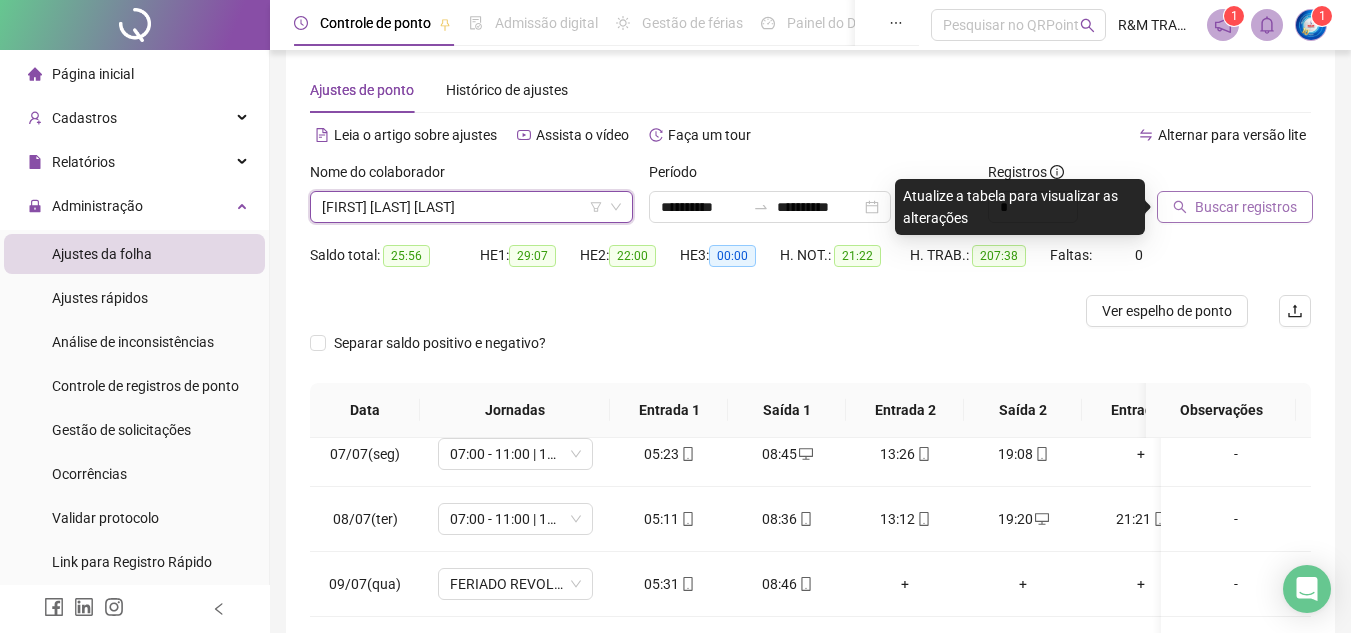 click on "Buscar registros" at bounding box center [1246, 207] 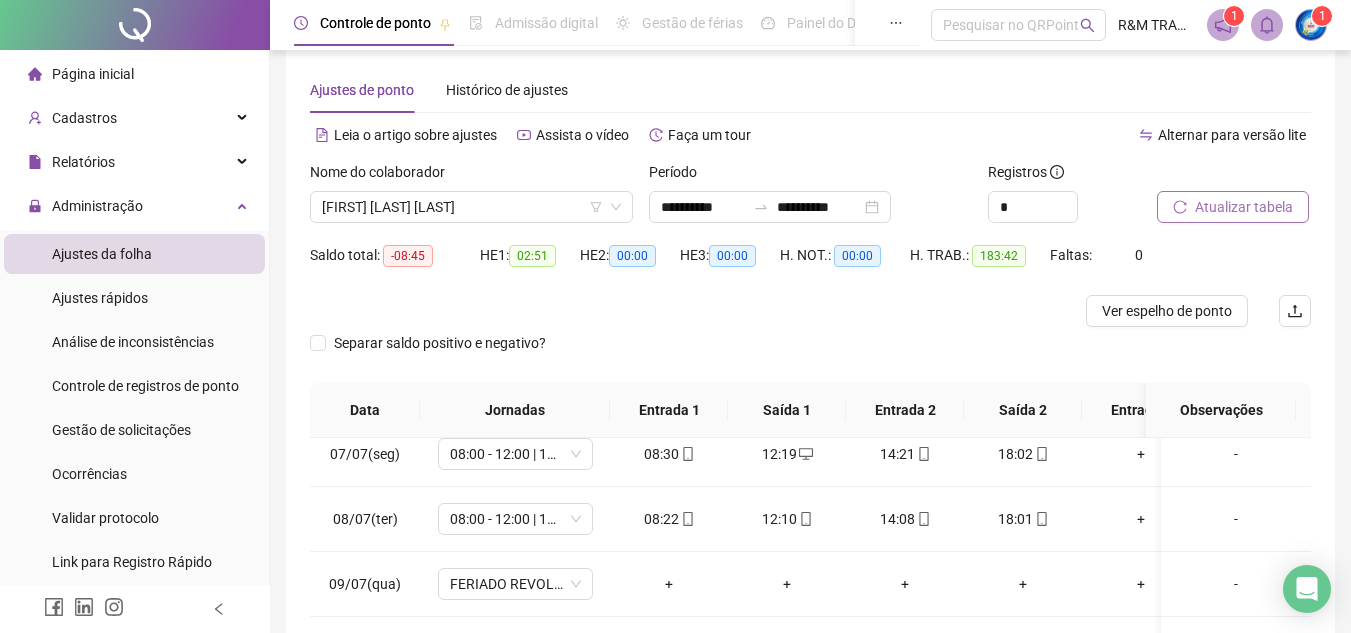 click on "Atualizar tabela" at bounding box center [1244, 207] 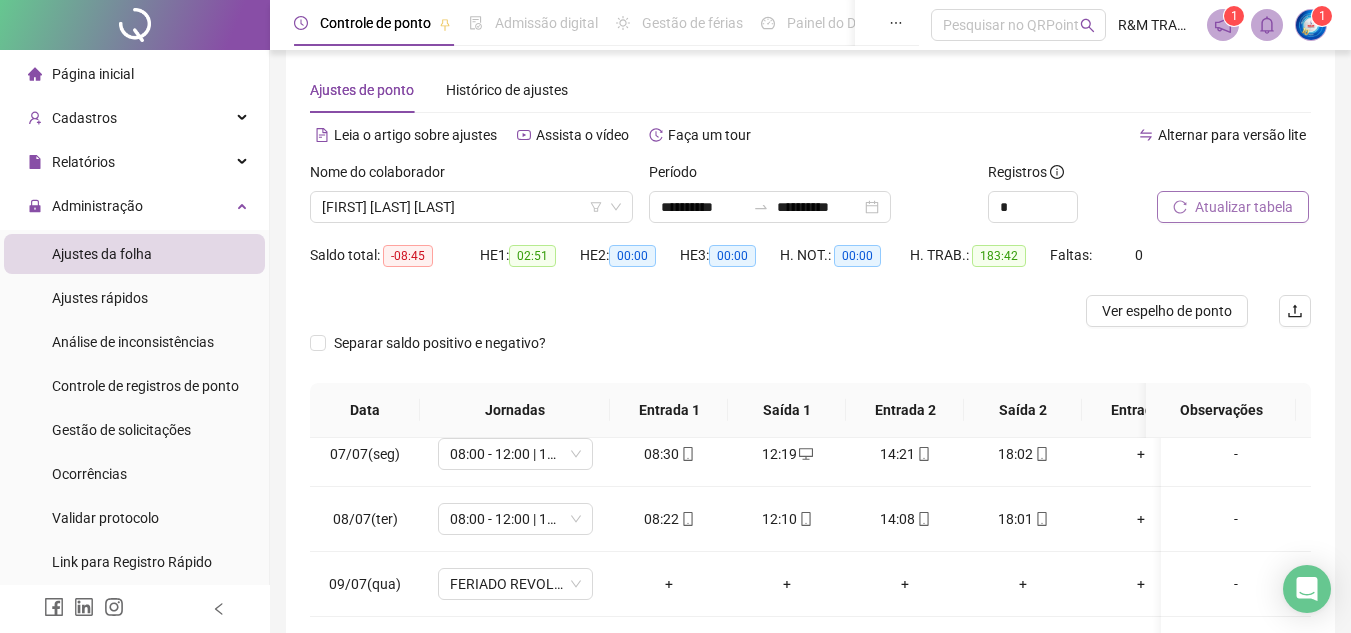 click on "Atualizar tabela" at bounding box center [1244, 207] 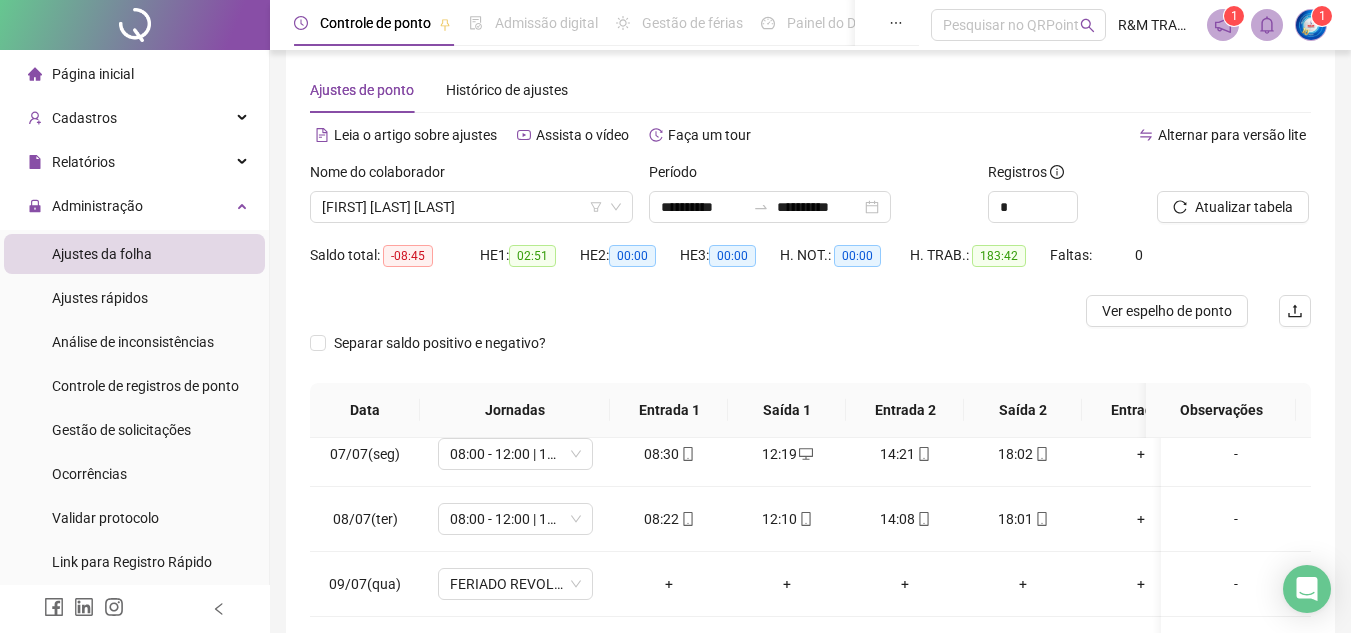 scroll, scrollTop: 0, scrollLeft: 0, axis: both 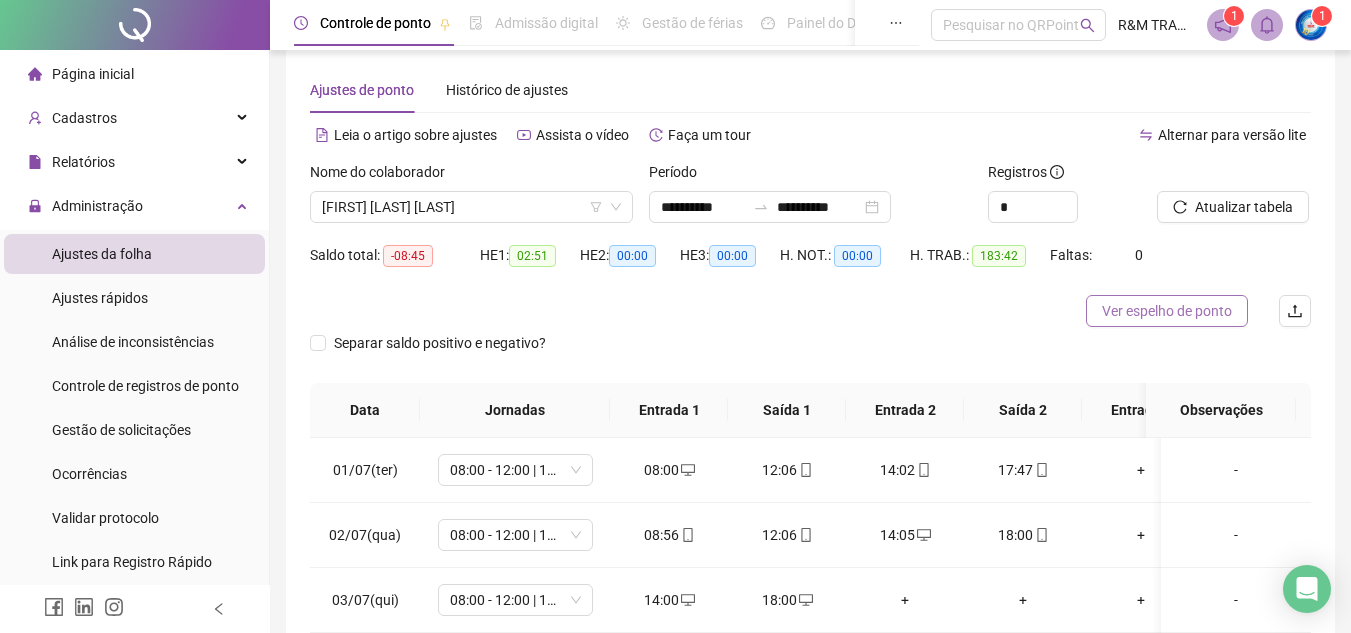 click on "Ver espelho de ponto" at bounding box center [1167, 311] 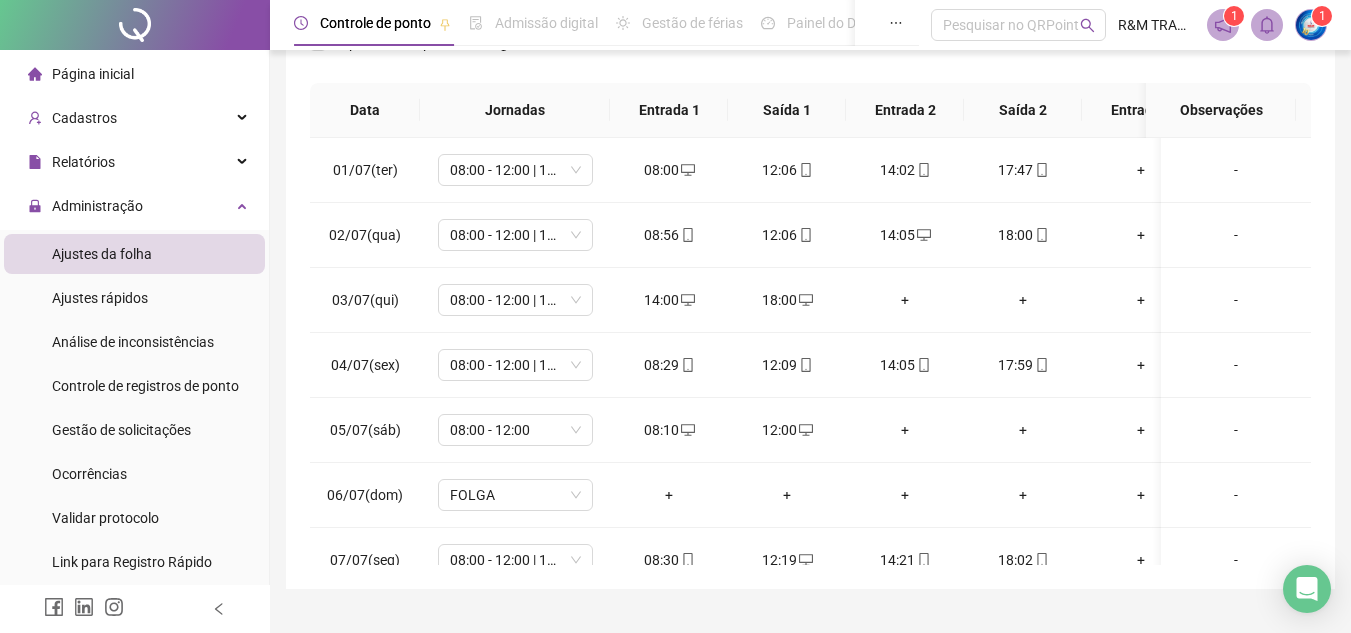 scroll, scrollTop: 338, scrollLeft: 0, axis: vertical 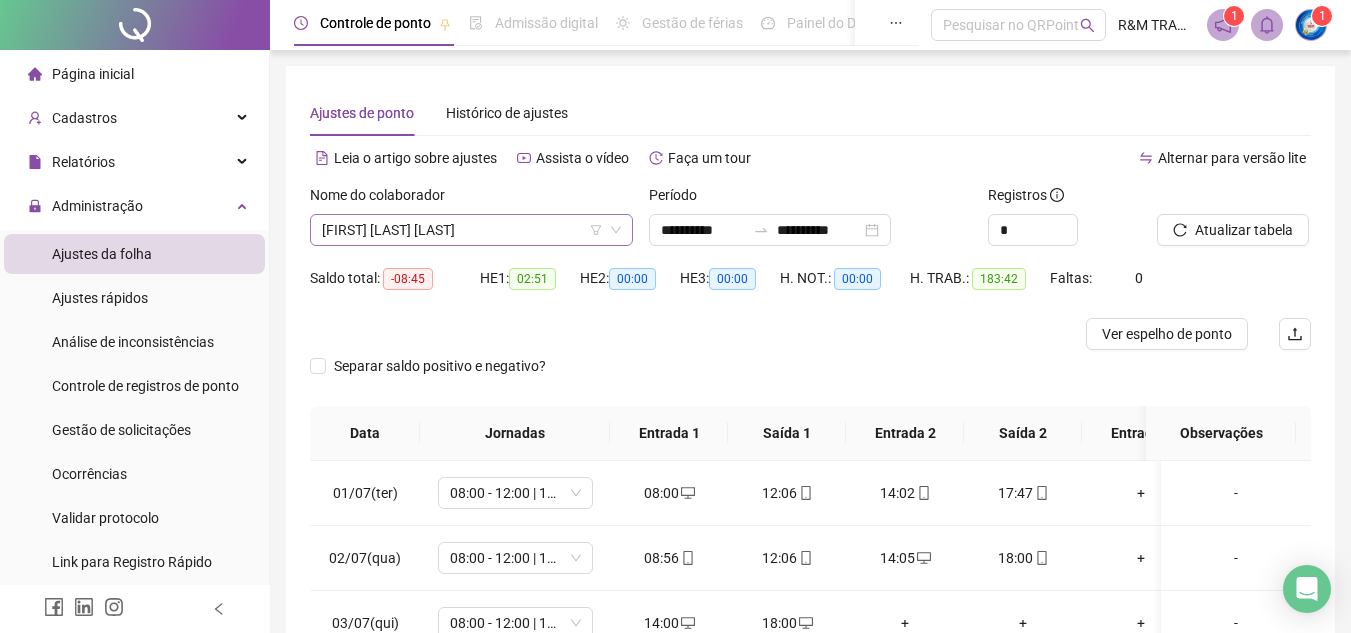 click on "[FIRST] [LAST] [LAST]" at bounding box center [471, 230] 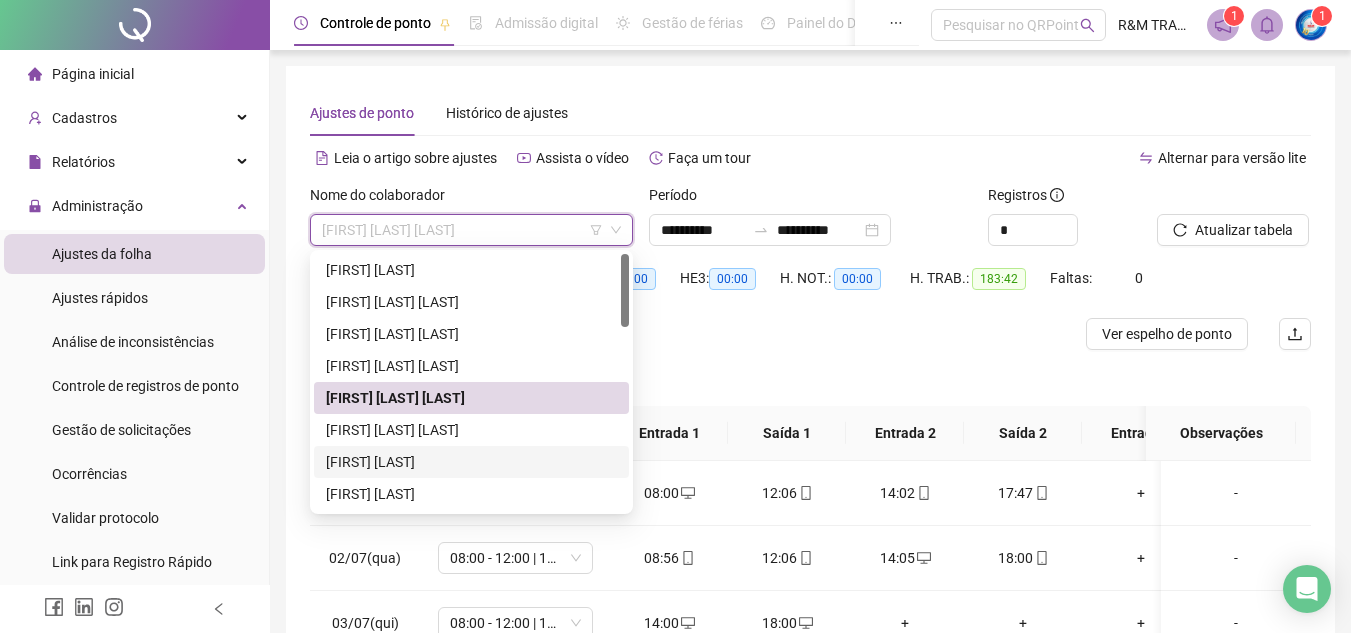 click on "[FIRST] [LAST]" at bounding box center (471, 462) 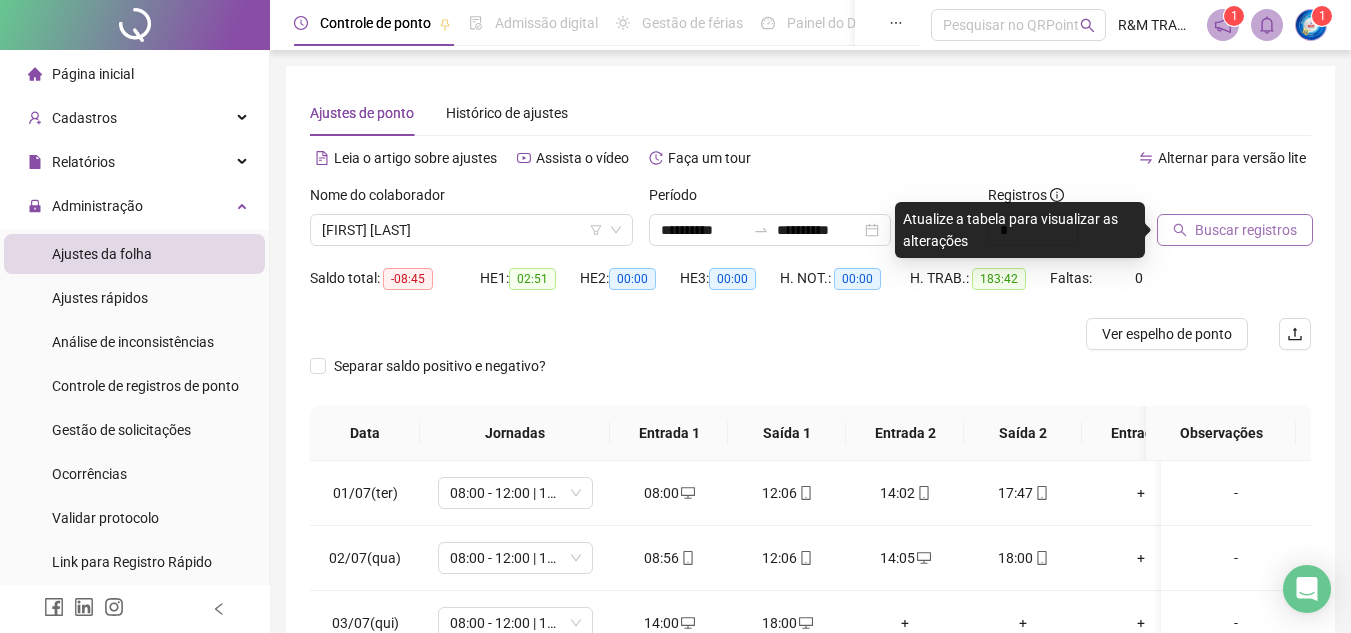 click on "Buscar registros" at bounding box center [1235, 230] 